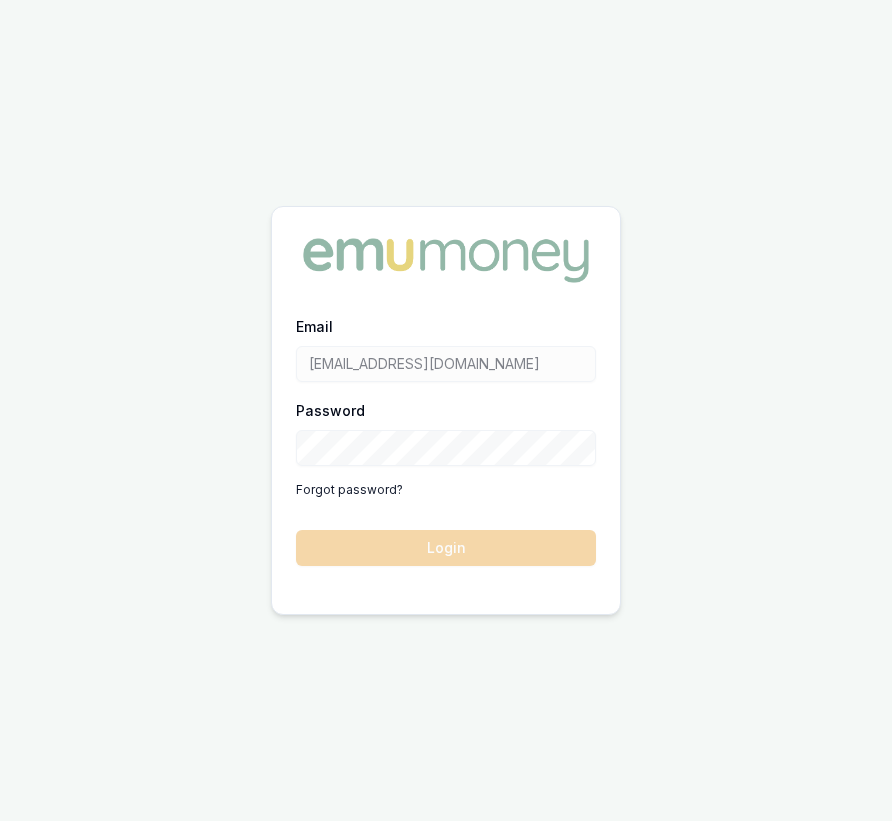 scroll, scrollTop: 0, scrollLeft: 0, axis: both 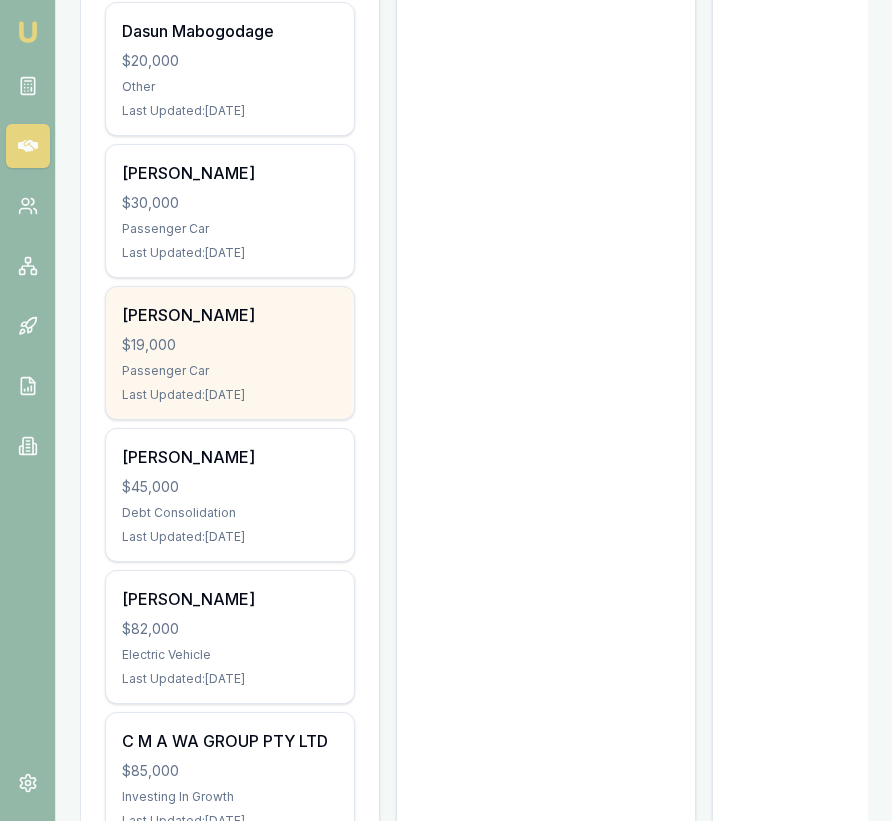 click on "Munawar  Hussein" at bounding box center (230, 315) 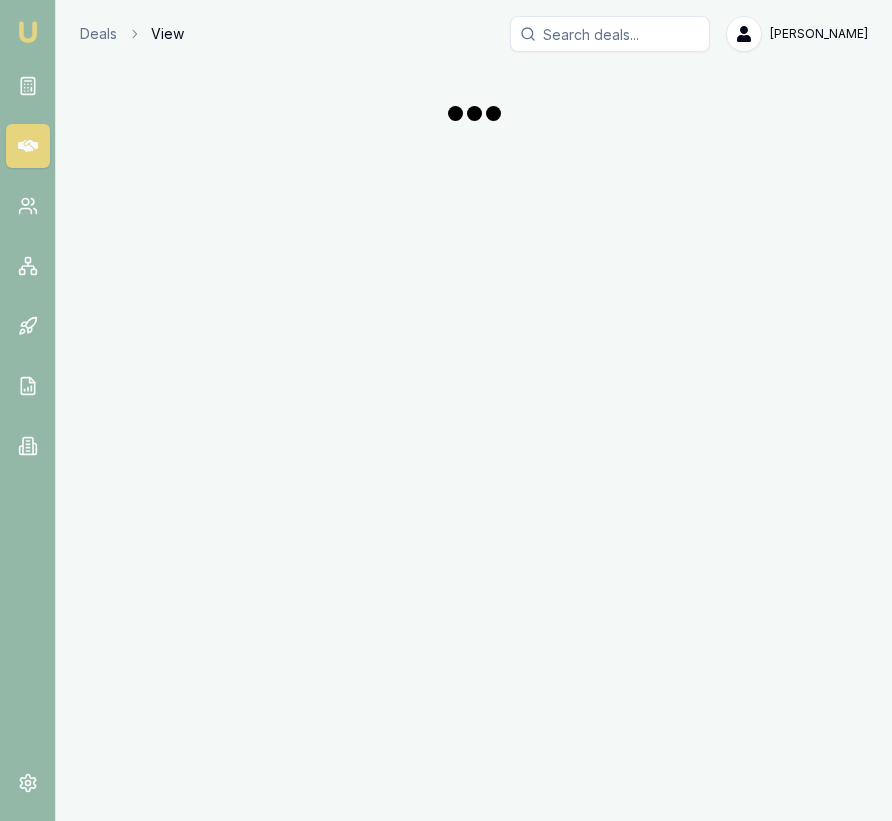 scroll, scrollTop: 0, scrollLeft: 0, axis: both 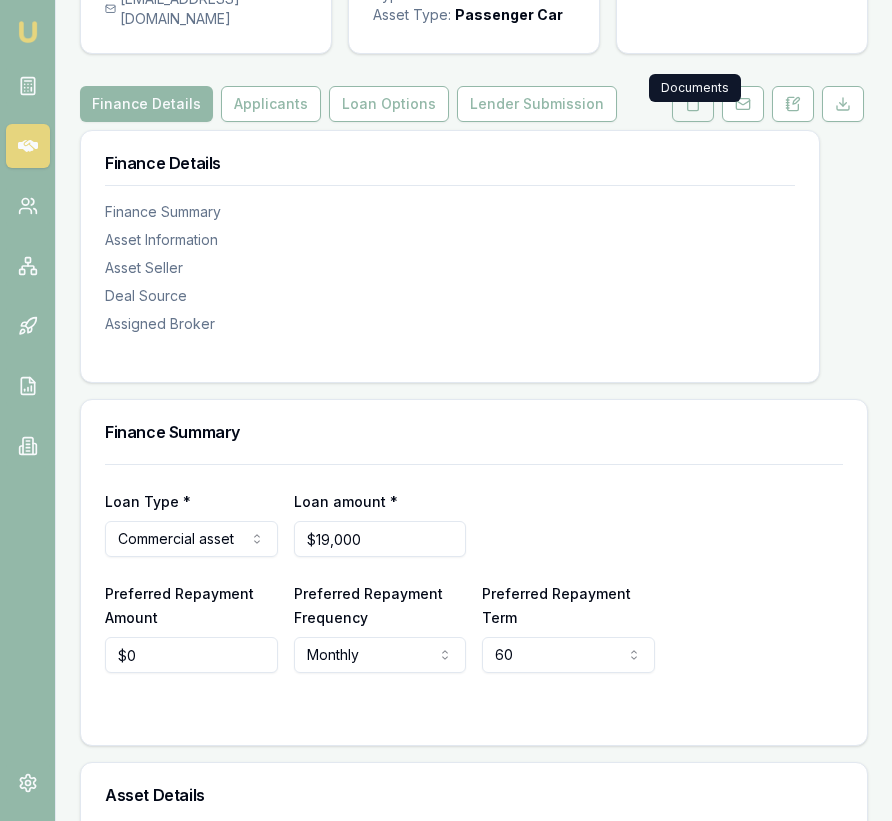 click 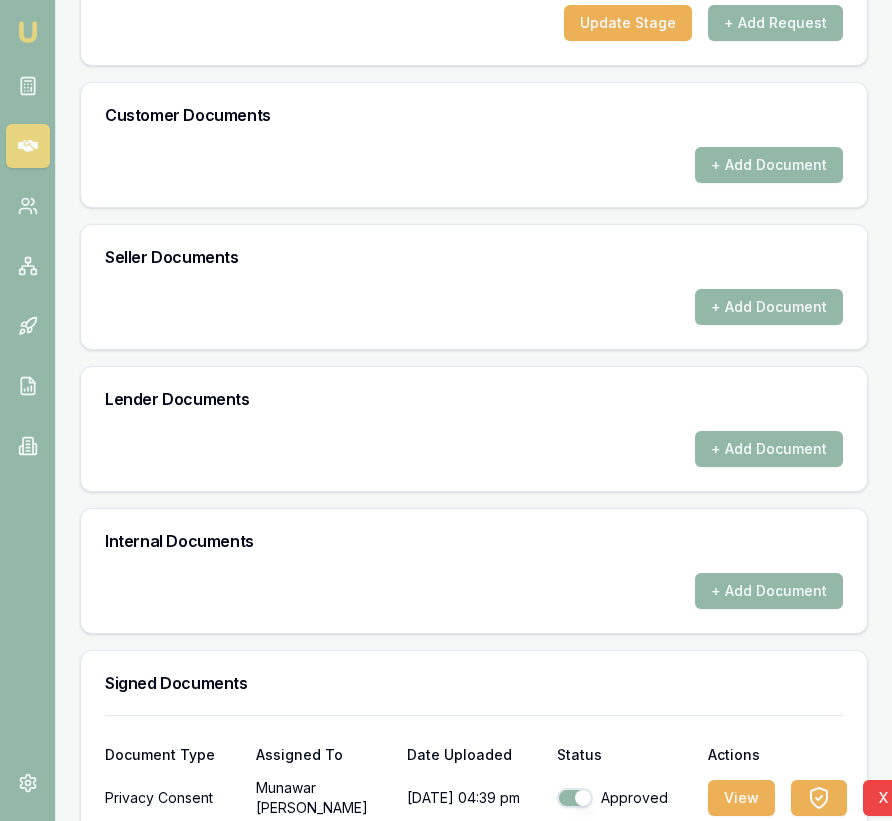scroll, scrollTop: 844, scrollLeft: 0, axis: vertical 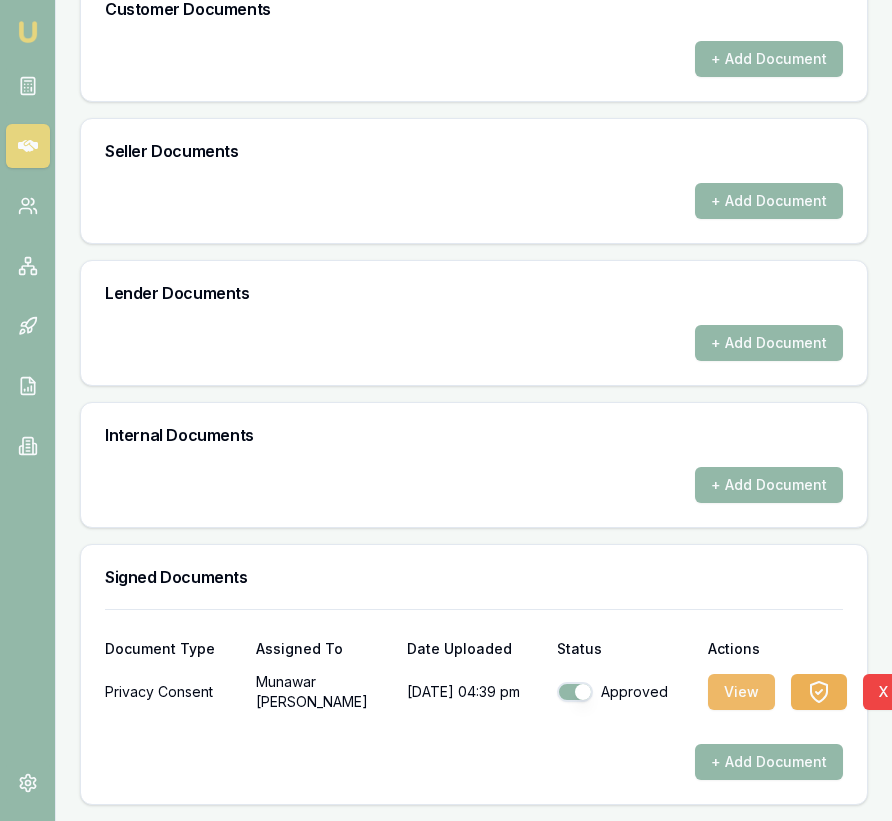 click on "View" at bounding box center (741, 692) 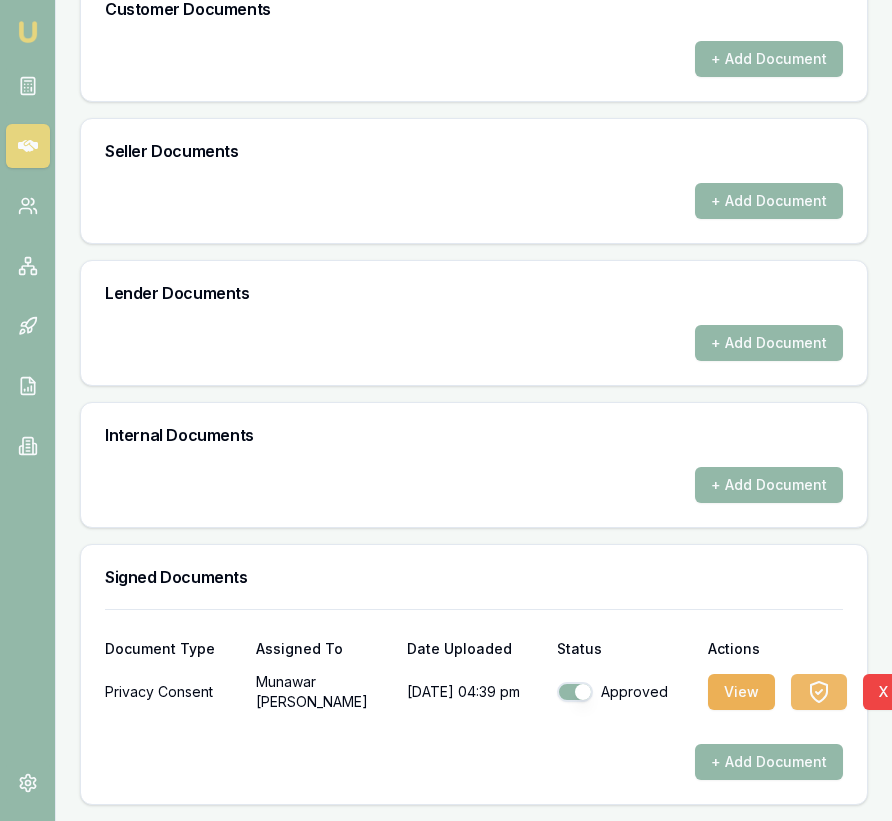 click 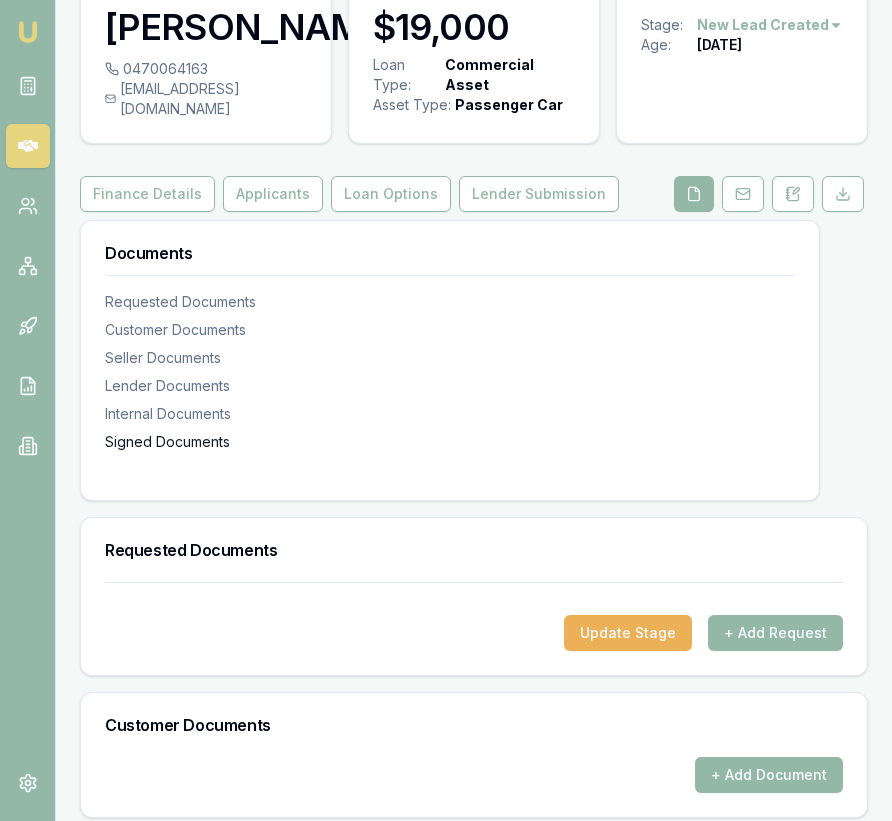 scroll, scrollTop: 0, scrollLeft: 0, axis: both 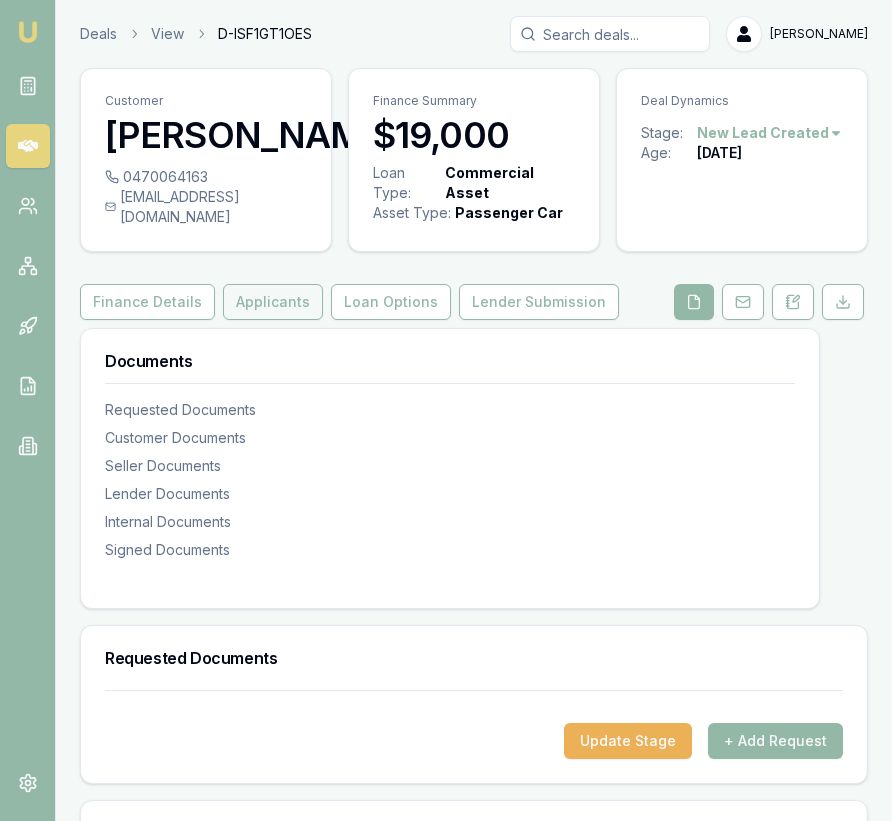 click on "Applicants" at bounding box center [273, 302] 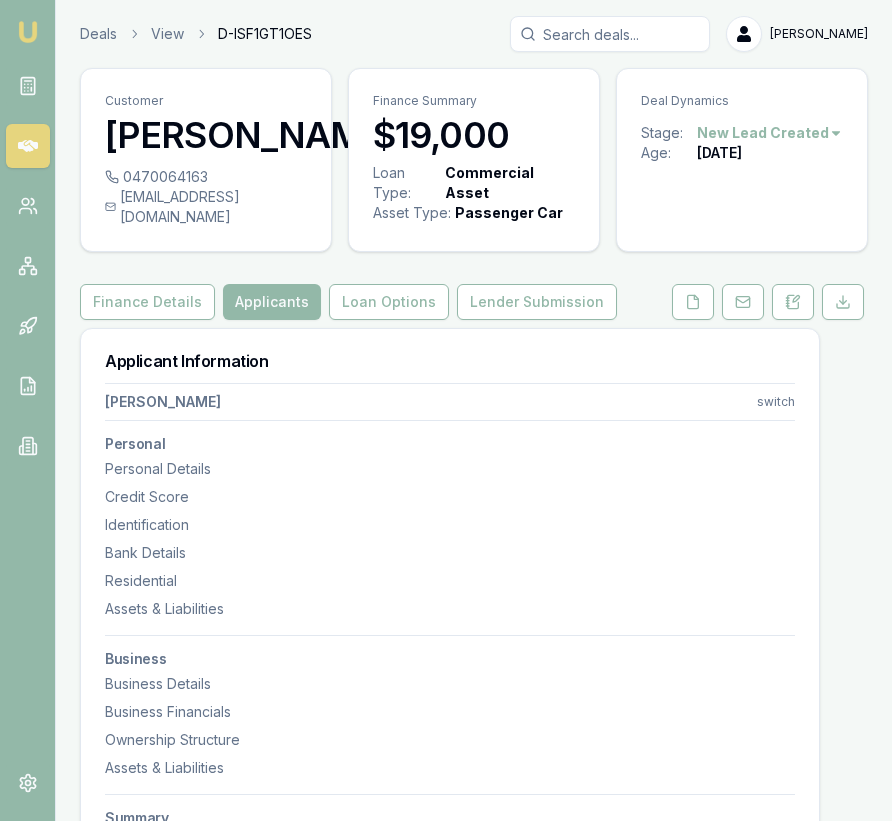 click on "Applicants" at bounding box center (272, 302) 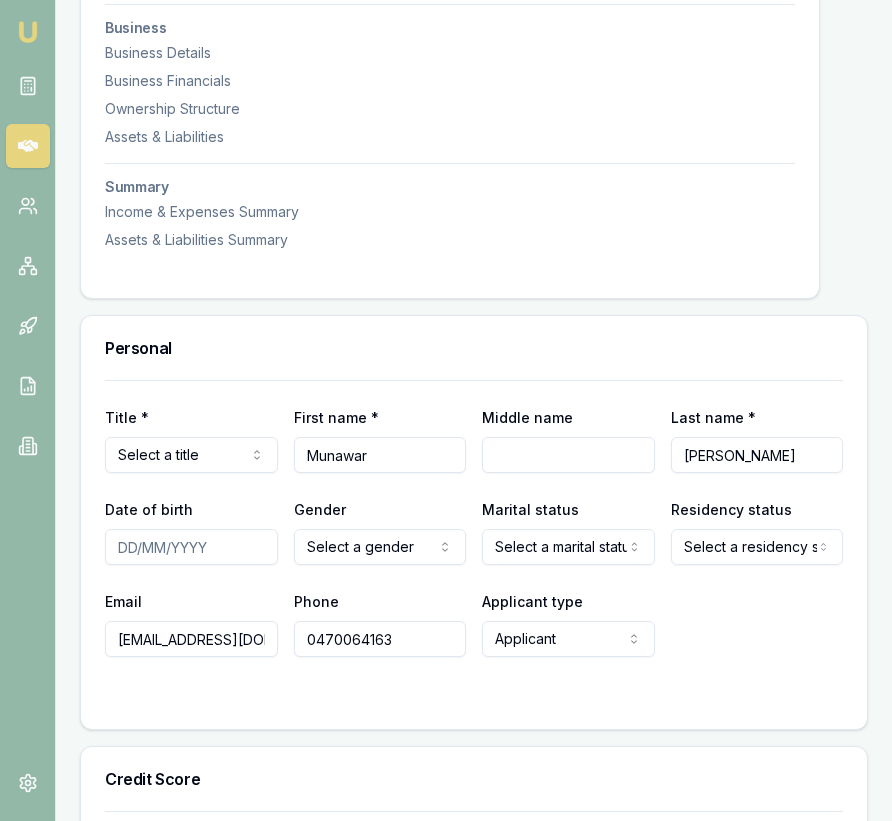 scroll, scrollTop: 635, scrollLeft: 0, axis: vertical 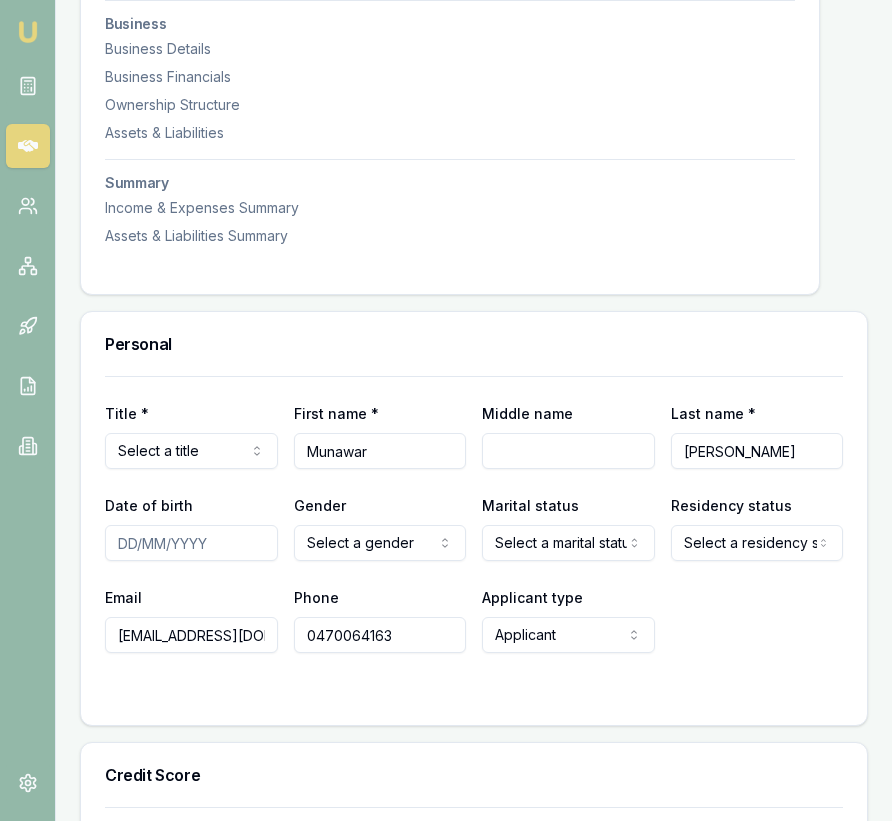 click on "Emu Broker Deals View D-ISF1GT1OES [PERSON_NAME] Toggle Menu Customer [PERSON_NAME] 0470064163 [EMAIL_ADDRESS][DOMAIN_NAME] Finance Summary $19,000 Loan Type: Commercial Asset Asset Type : Passenger Car Deal Dynamics Stage: New Lead Created Age: [DEMOGRAPHIC_DATA][DATE] Finance Details Applicants Loan Options Lender Submission Applicant Information [PERSON_NAME] switch Personal Personal Details Credit Score Identification Bank Details Residential Assets & Liabilities Business Business Details Business Financials Ownership Structure Assets & Liabilities Summary Income & Expenses Summary Assets & Liabilities Summary Personal Title * Select a title Mr Mrs Miss Ms Dr Prof First name * [PERSON_NAME] Middle name  Last name * [PERSON_NAME] Date of birth Gender  Select a gender [DEMOGRAPHIC_DATA] [DEMOGRAPHIC_DATA] Other Not disclosed Marital status  Select a marital status [DEMOGRAPHIC_DATA] Married De facto [DEMOGRAPHIC_DATA] Divorced Widowed Residency status  Select a residency status [DEMOGRAPHIC_DATA] citizen [DEMOGRAPHIC_DATA] Temporary resident Visa holder Email Phone [PHONE_NUMBER] Low" at bounding box center [446, -225] 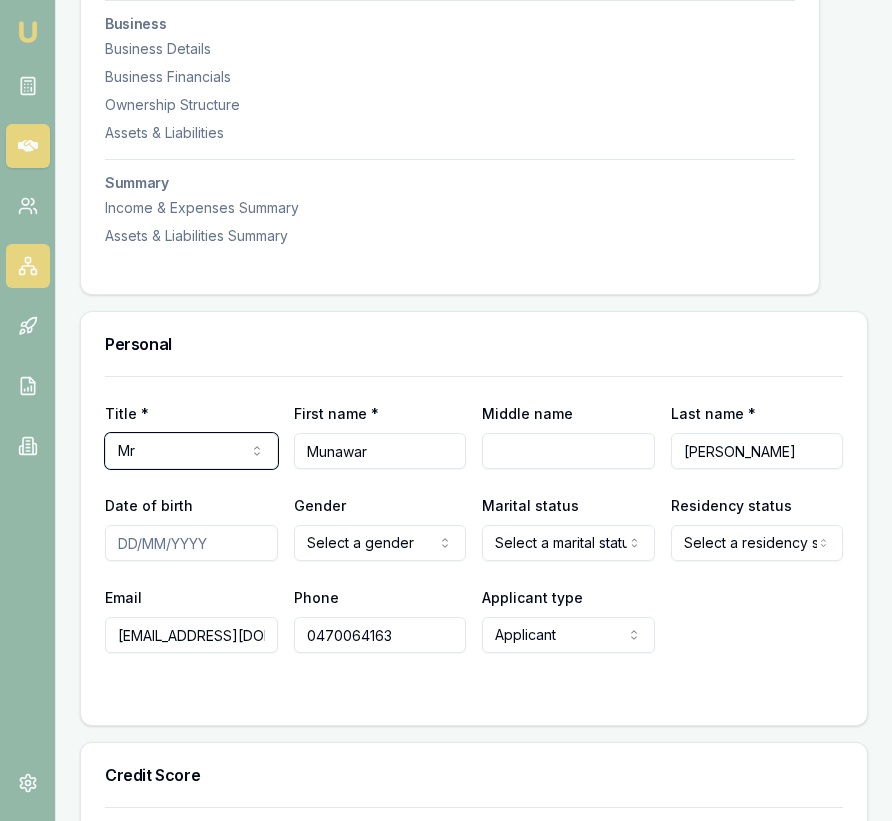 scroll, scrollTop: 630, scrollLeft: 0, axis: vertical 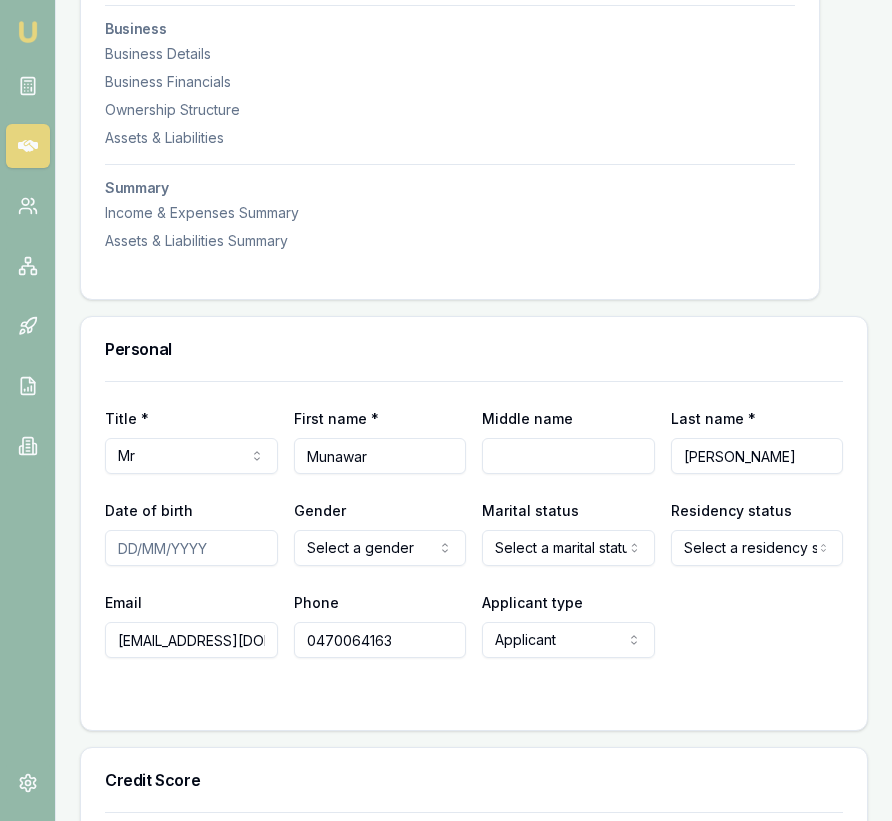 click on "Date of birth" at bounding box center (191, 548) 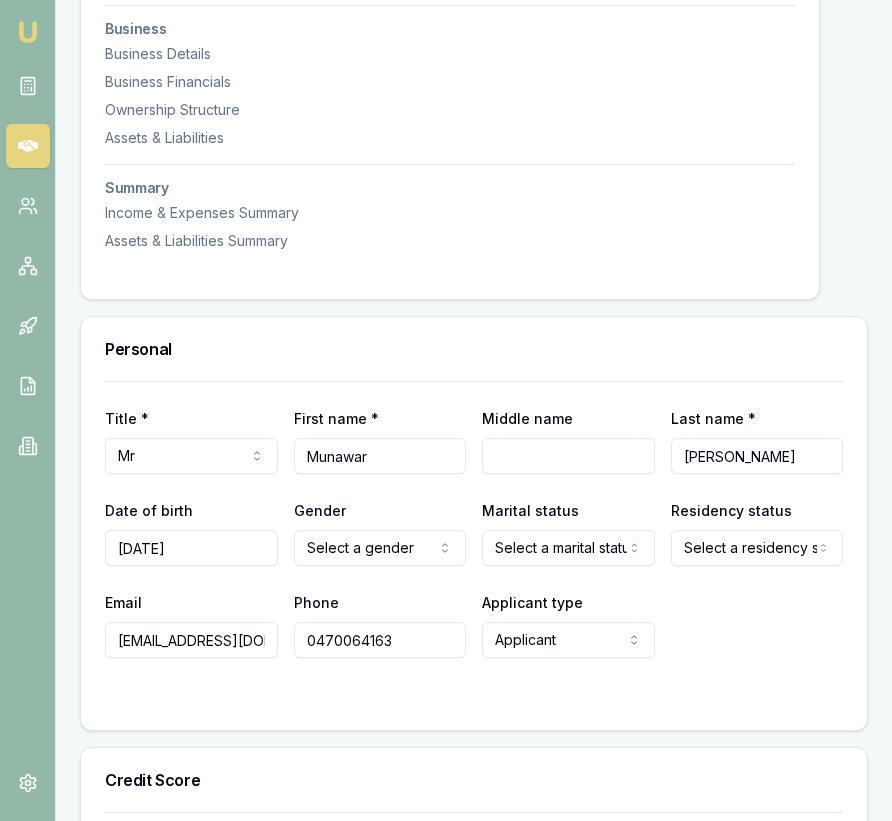 type on "[DATE]" 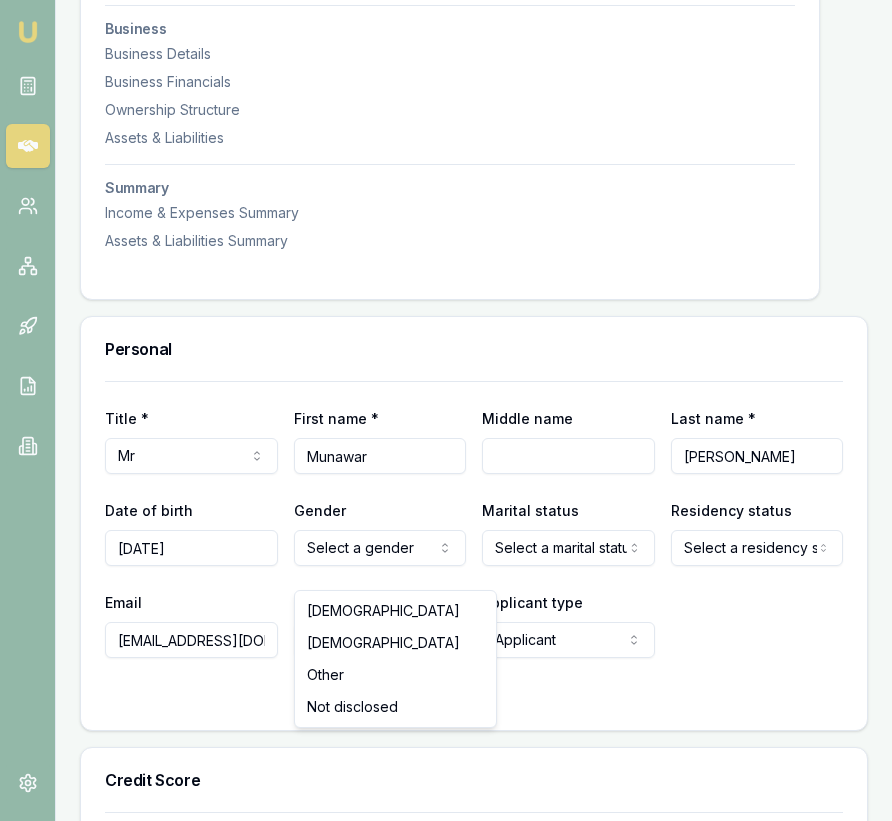 click on "Emu Broker Deals View D-ISF1GT1OES [PERSON_NAME] Toggle Menu Customer [PERSON_NAME] 0470064163 [EMAIL_ADDRESS][DOMAIN_NAME] Finance Summary $19,000 Loan Type: Commercial Asset Asset Type : Passenger Car Deal Dynamics Stage: New Lead Created Age: [DEMOGRAPHIC_DATA][DATE] Finance Details Applicants Loan Options Lender Submission Applicant Information [PERSON_NAME] switch Personal Personal Details Credit Score Identification Bank Details Residential Assets & Liabilities Business Business Details Business Financials Ownership Structure Assets & Liabilities Summary Income & Expenses Summary Assets & Liabilities Summary Personal Title * Mr Mr Mrs Miss Ms Dr Prof First name * [PERSON_NAME] Middle name  Last name * [PERSON_NAME] Date of birth [DEMOGRAPHIC_DATA] Gender  Select a gender [DEMOGRAPHIC_DATA] [DEMOGRAPHIC_DATA] Other Not disclosed Marital status  Select a marital status [DEMOGRAPHIC_DATA] Married De facto [DEMOGRAPHIC_DATA] Divorced Widowed Residency status  Select a residency status [DEMOGRAPHIC_DATA] citizen [DEMOGRAPHIC_DATA] Temporary resident Visa holder Email Phone [PHONE_NUMBER] Fair" at bounding box center [446, -220] 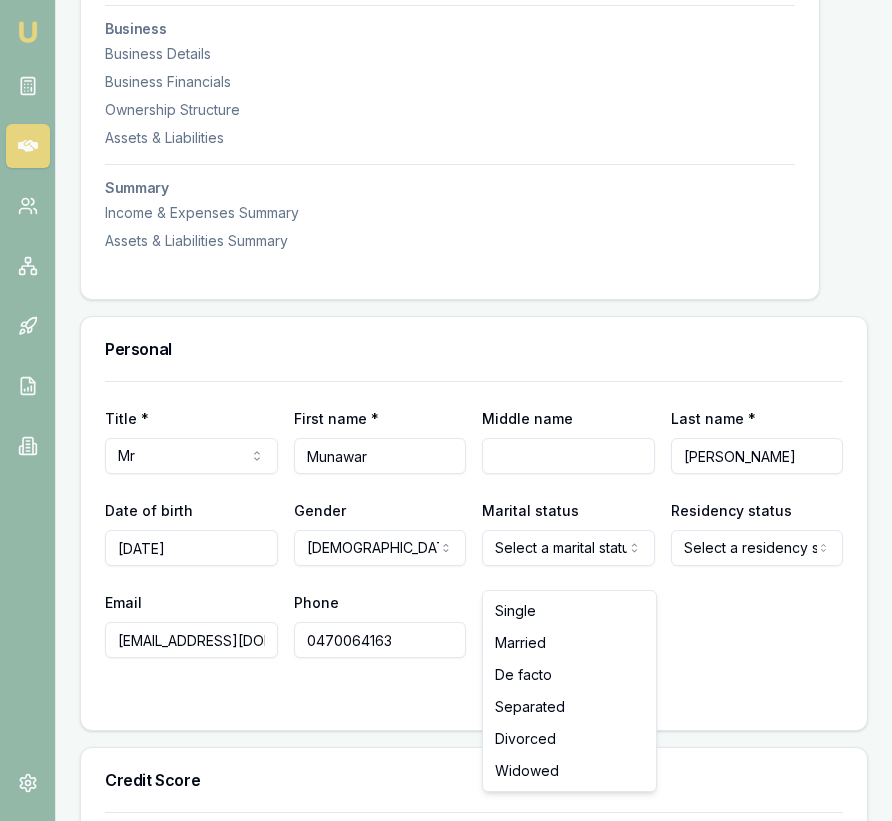 click on "Emu Broker Deals View D-ISF1GT1OES [PERSON_NAME] Toggle Menu Customer [PERSON_NAME] 0470064163 [EMAIL_ADDRESS][DOMAIN_NAME] Finance Summary $19,000 Loan Type: Commercial Asset Asset Type : Passenger Car Deal Dynamics Stage: New Lead Created Age: [DEMOGRAPHIC_DATA][DATE] Finance Details Applicants Loan Options Lender Submission Applicant Information [PERSON_NAME] switch Personal Personal Details Credit Score Identification Bank Details Residential Assets & Liabilities Business Business Details Business Financials Ownership Structure Assets & Liabilities Summary Income & Expenses Summary Assets & Liabilities Summary Personal Title * Mr Mr Mrs Miss Ms Dr Prof First name * [PERSON_NAME] Middle name  Last name * [PERSON_NAME] Date of birth [DEMOGRAPHIC_DATA] Gender  [DEMOGRAPHIC_DATA] [DEMOGRAPHIC_DATA] [DEMOGRAPHIC_DATA] Other Not disclosed Marital status  Select a marital status [DEMOGRAPHIC_DATA] Married De facto [DEMOGRAPHIC_DATA] Divorced Widowed Residency status  Select a residency status [DEMOGRAPHIC_DATA] citizen [DEMOGRAPHIC_DATA] Temporary resident Visa holder Email [EMAIL_ADDRESS][DOMAIN_NAME] Phone" at bounding box center [446, -220] 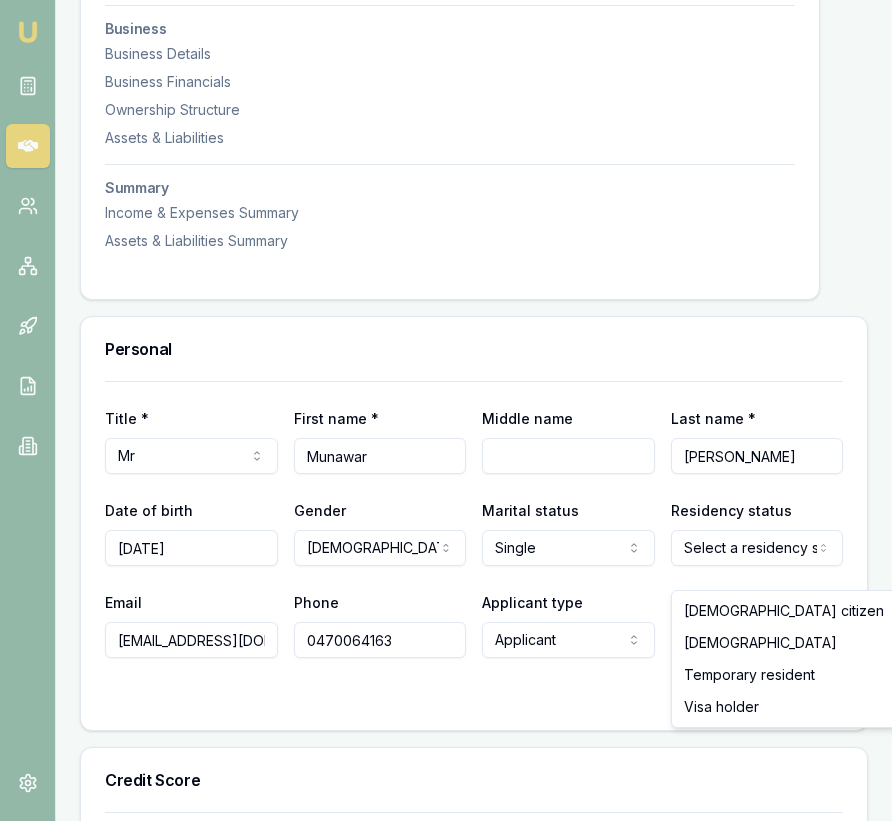 click on "Emu Broker Deals View D-ISF1GT1OES [PERSON_NAME] Toggle Menu Customer [PERSON_NAME] 0470064163 [EMAIL_ADDRESS][DOMAIN_NAME] Finance Summary $19,000 Loan Type: Commercial Asset Asset Type : Passenger Car Deal Dynamics Stage: New Lead Created Age: [DEMOGRAPHIC_DATA][DATE] Finance Details Applicants Loan Options Lender Submission Applicant Information [PERSON_NAME] switch Personal Personal Details Credit Score Identification Bank Details Residential Assets & Liabilities Business Business Details Business Financials Ownership Structure Assets & Liabilities Summary Income & Expenses Summary Assets & Liabilities Summary Personal Title * Mr Mr Mrs Miss Ms Dr Prof First name * [PERSON_NAME] Middle name  Last name * [PERSON_NAME] Date of birth [DEMOGRAPHIC_DATA] Gender  [DEMOGRAPHIC_DATA] [DEMOGRAPHIC_DATA] [DEMOGRAPHIC_DATA] Other Not disclosed Marital status  [DEMOGRAPHIC_DATA] Single [DEMOGRAPHIC_DATA] De facto [DEMOGRAPHIC_DATA] Divorced Widowed Residency status  Select a residency status [DEMOGRAPHIC_DATA] citizen [DEMOGRAPHIC_DATA] Temporary resident Visa holder Email [EMAIL_ADDRESS][DOMAIN_NAME] Phone [PHONE_NUMBER] Fair" at bounding box center [446, -220] 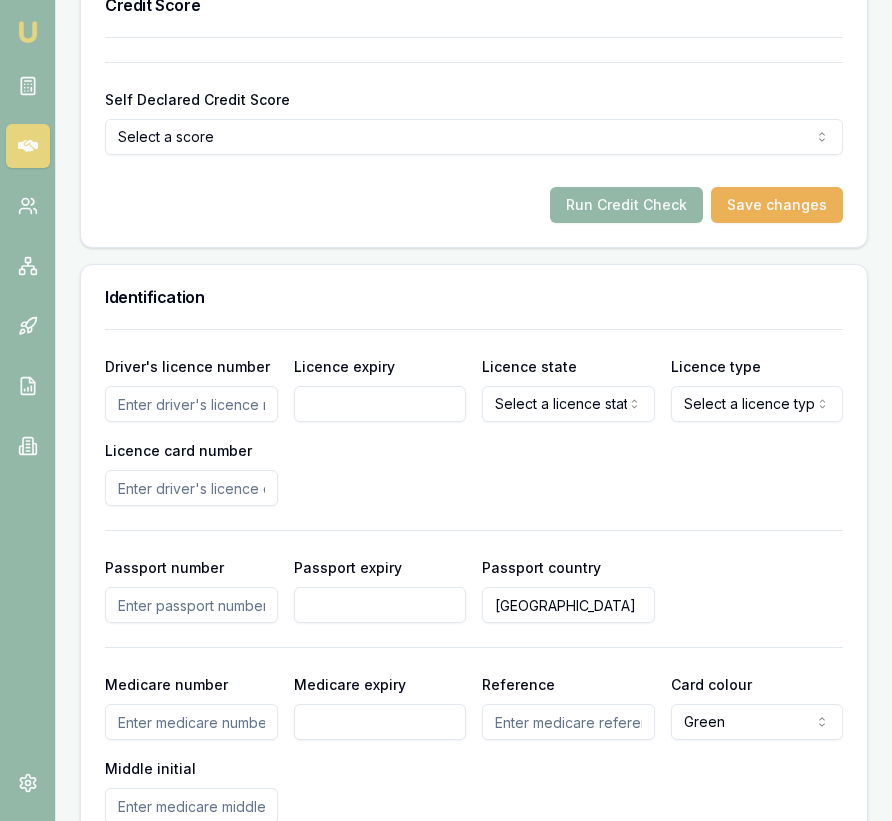 click on "Driver's licence number" at bounding box center [191, 404] 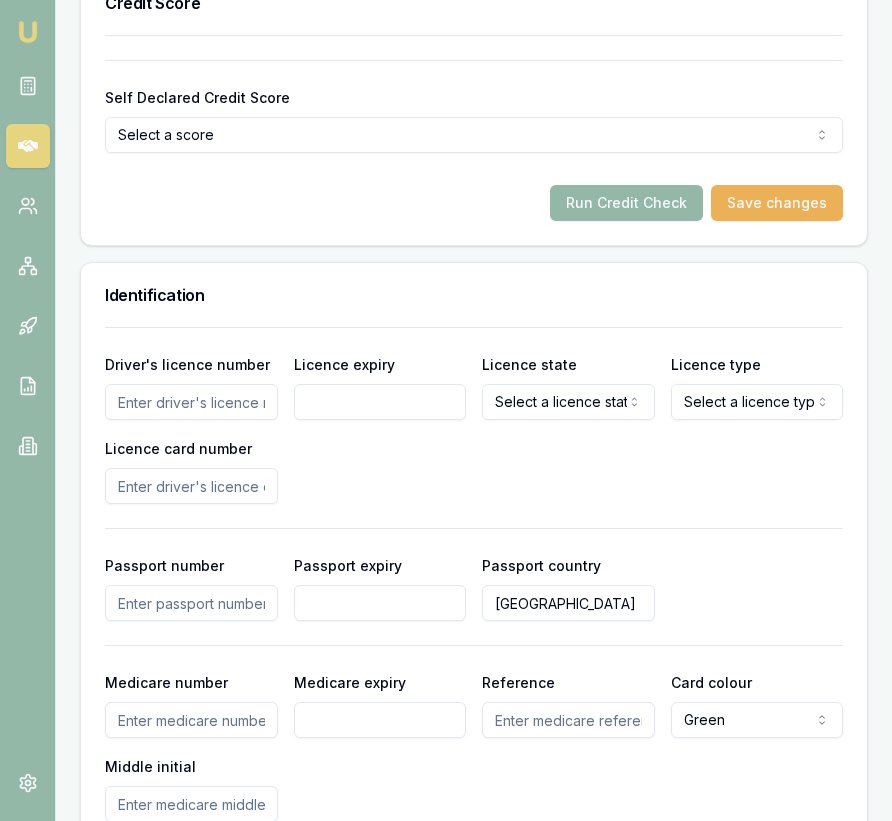 scroll, scrollTop: 1406, scrollLeft: 0, axis: vertical 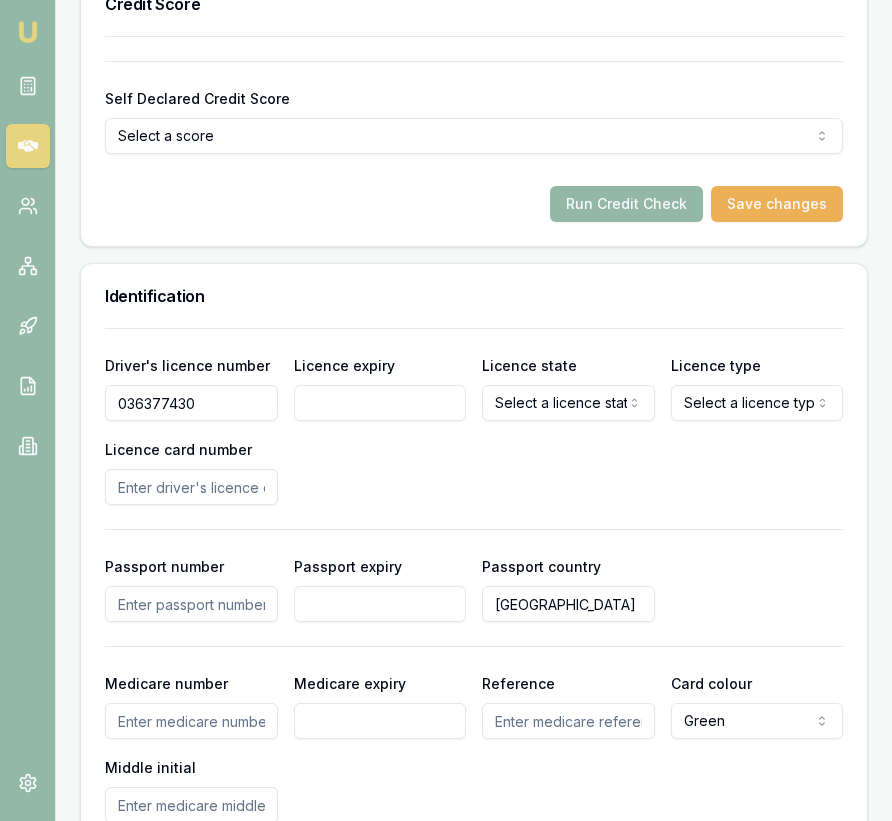 type on "036377430" 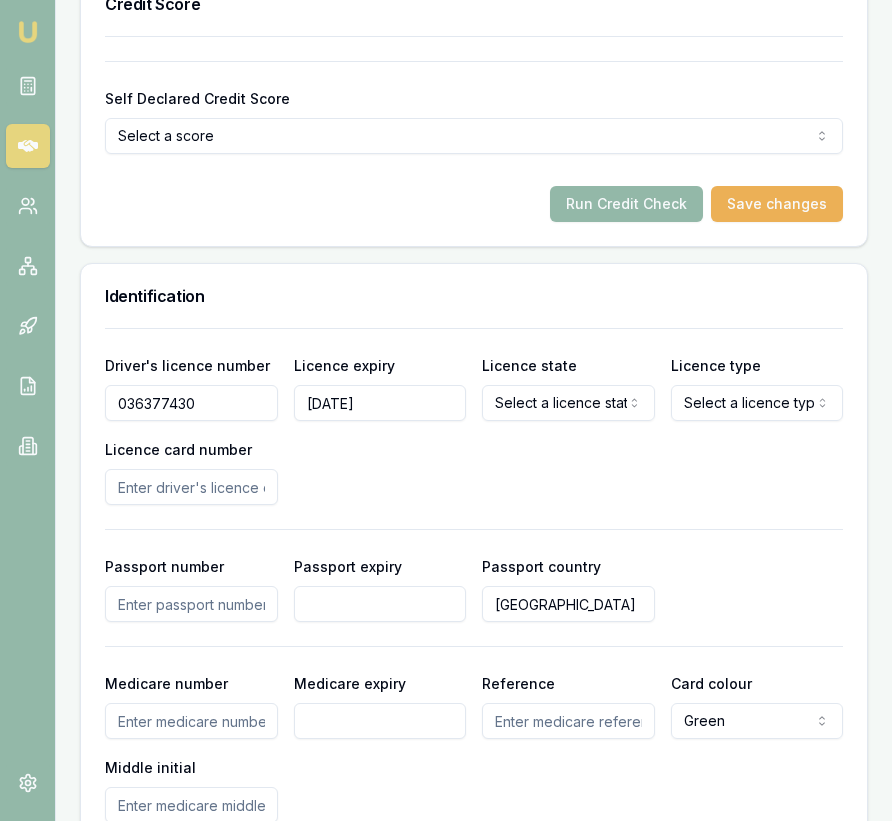 type on "[DATE]" 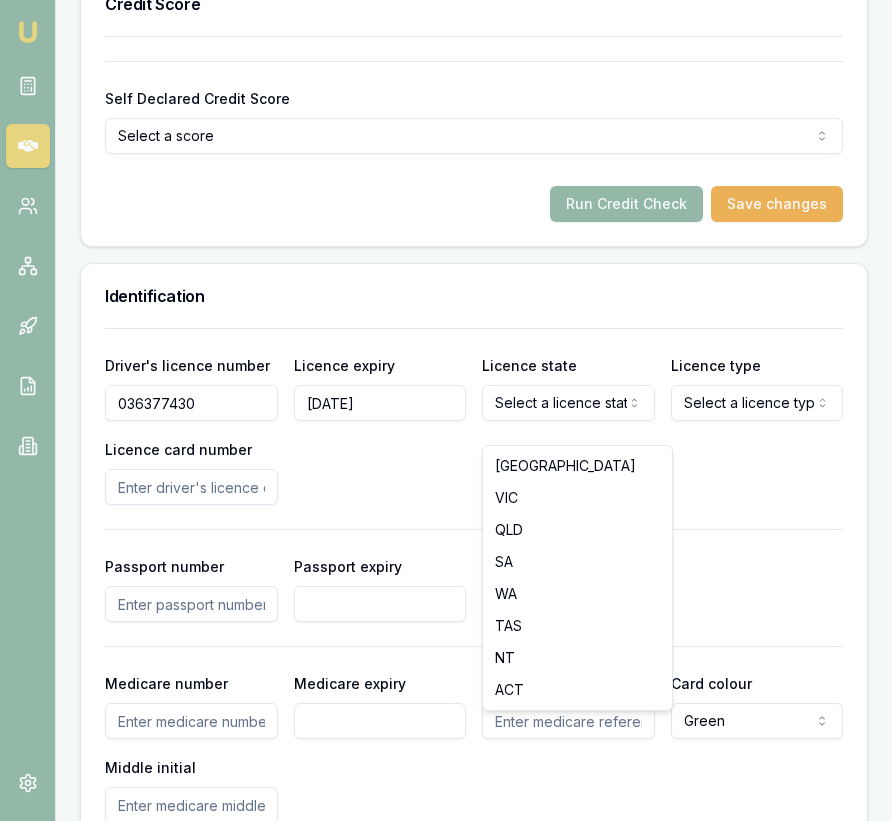 select on "VIC" 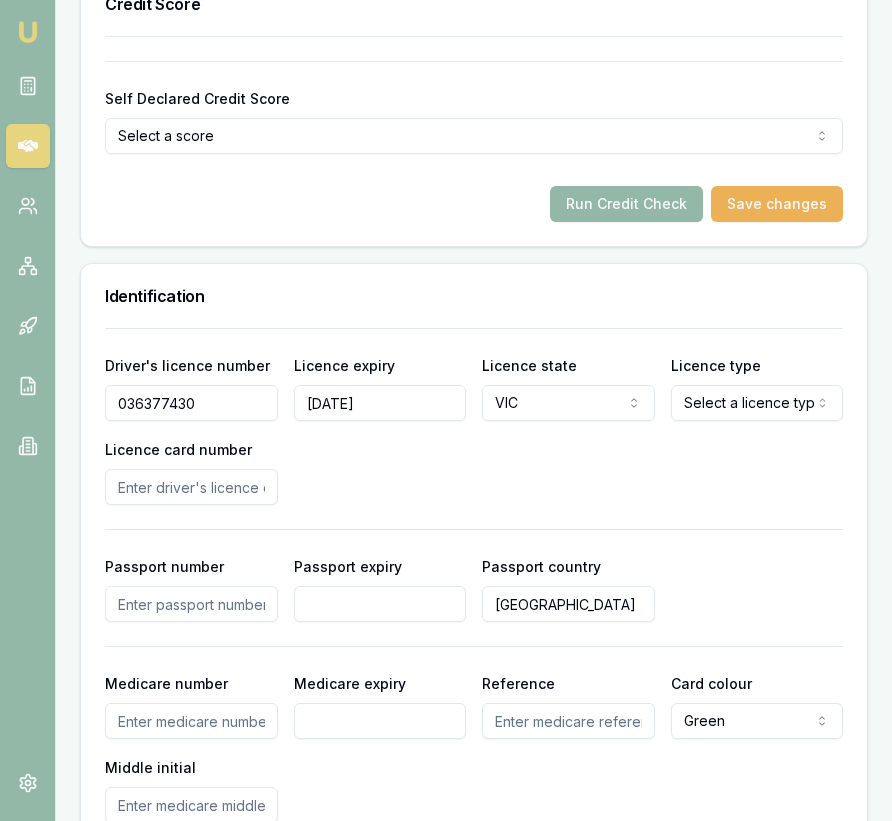 click on "Emu Broker Deals View D-ISF1GT1OES [PERSON_NAME] Toggle Menu Customer [PERSON_NAME] 0470064163 [EMAIL_ADDRESS][DOMAIN_NAME] Finance Summary $19,000 Loan Type: Commercial Asset Asset Type : Passenger Car Deal Dynamics Stage: New Lead Created Age: [DEMOGRAPHIC_DATA][DATE] Finance Details Applicants Loan Options Lender Submission Applicant Information [PERSON_NAME] switch Personal Personal Details Credit Score Identification Bank Details Residential Assets & Liabilities Business Business Details Business Financials Ownership Structure Assets & Liabilities Summary Income & Expenses Summary Assets & Liabilities Summary Personal Title * Mr Mr Mrs Miss Ms Dr Prof First name * [PERSON_NAME] Middle name  Last name * [PERSON_NAME] Date of birth [DEMOGRAPHIC_DATA] Gender  [DEMOGRAPHIC_DATA] [DEMOGRAPHIC_DATA] [DEMOGRAPHIC_DATA] Other Not disclosed Marital status  [DEMOGRAPHIC_DATA] Single [DEMOGRAPHIC_DATA] De facto [DEMOGRAPHIC_DATA] Divorced Widowed Residency status  [DEMOGRAPHIC_DATA] citizen [DEMOGRAPHIC_DATA] citizen [DEMOGRAPHIC_DATA] Temporary resident Visa holder Email [EMAIL_ADDRESS][DOMAIN_NAME] Phone [PHONE_NUMBER] Applicant SA" at bounding box center (446, -996) 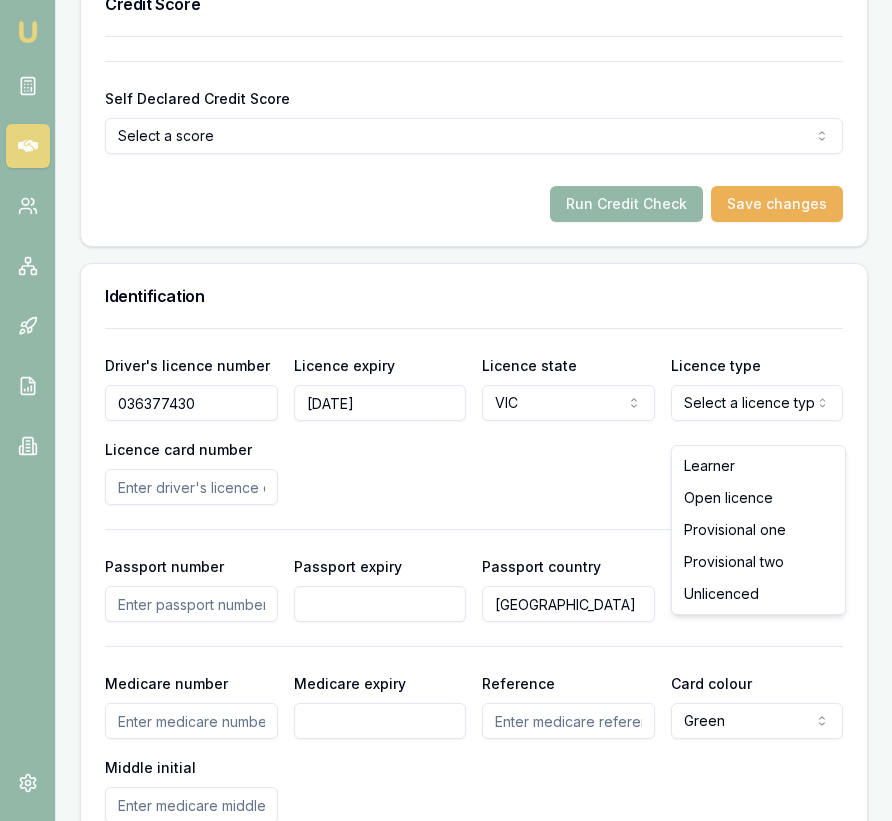 select on "OPEN_LICENCE" 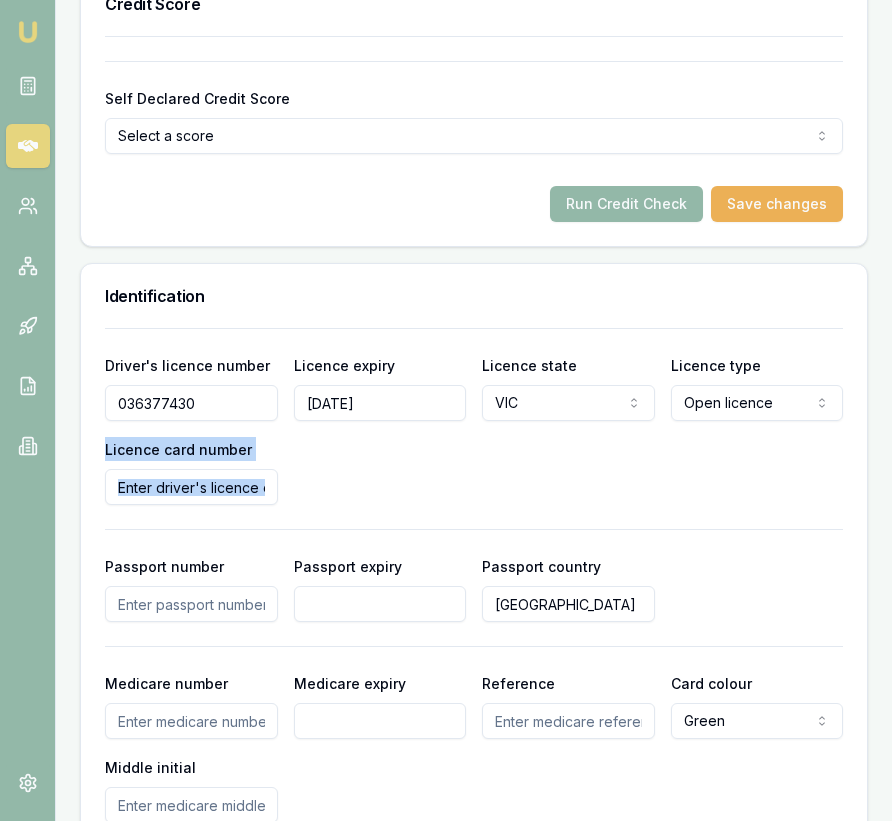 click on "Driver's licence number  [DRIVERS_LICENSE_NUMBER] Licence expiry  [DATE] Licence state  [GEOGRAPHIC_DATA] [GEOGRAPHIC_DATA] [GEOGRAPHIC_DATA] [GEOGRAPHIC_DATA] SA [GEOGRAPHIC_DATA] [GEOGRAPHIC_DATA] NT ACT Licence type  Open licence Learner Open licence Provisional one Provisional two Unlicenced Licence card number  Passport number  Passport expiry  Passport country  [GEOGRAPHIC_DATA] Medicare number  Medicare expiry  Reference  Card colour  Green Green Blue Yellow Middle initial" at bounding box center [474, 575] 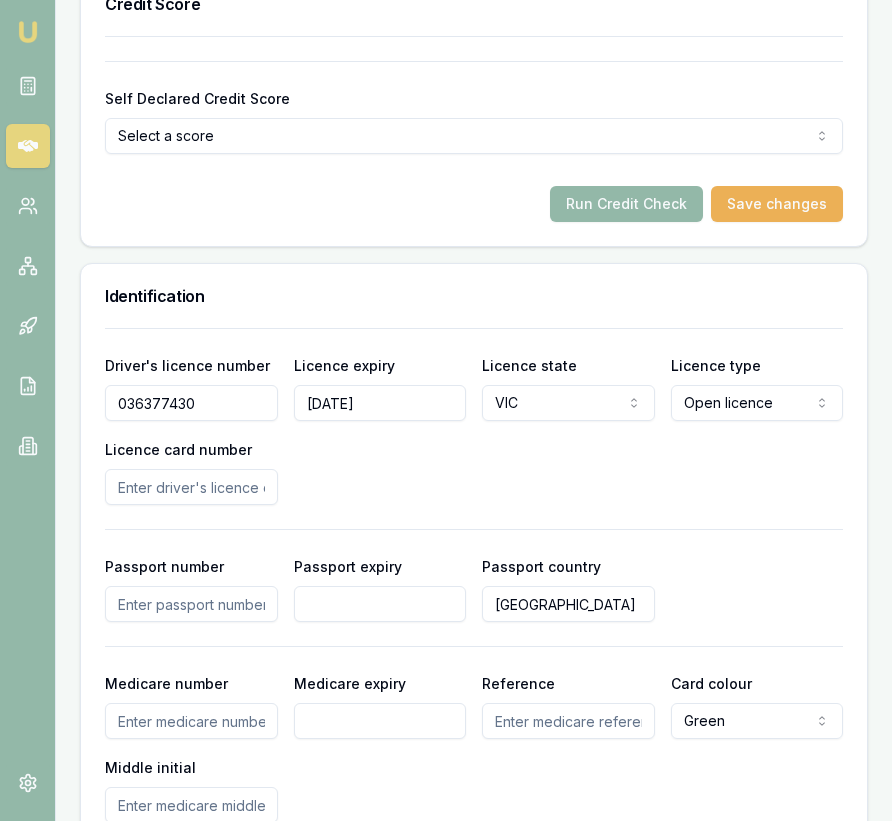 click on "Licence card number" at bounding box center (191, 487) 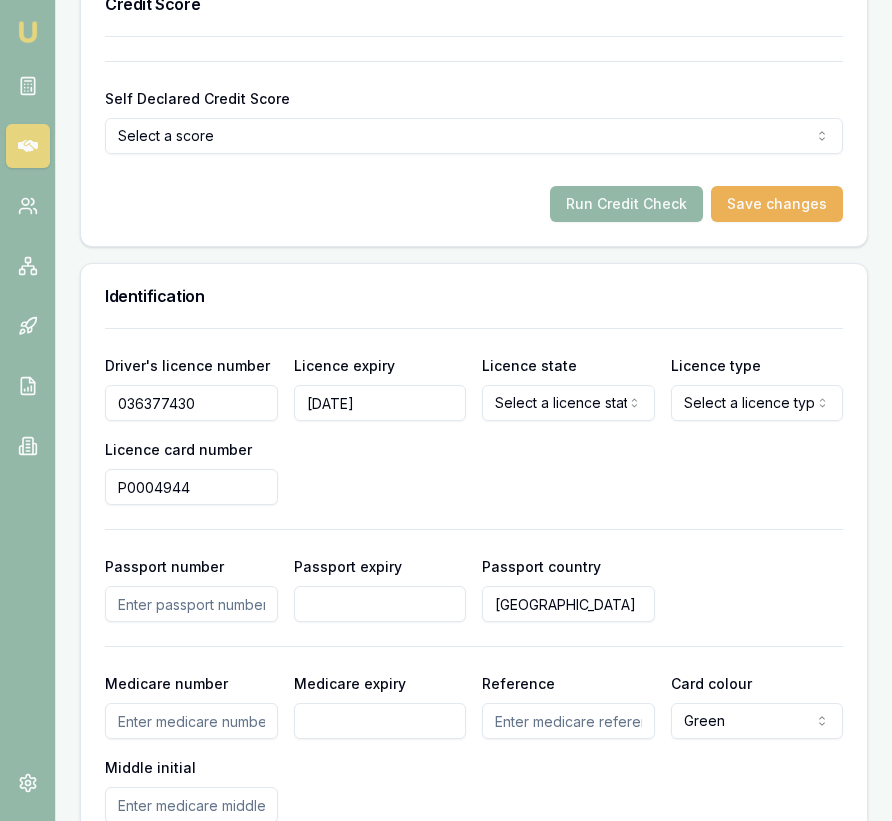type on "P0004944" 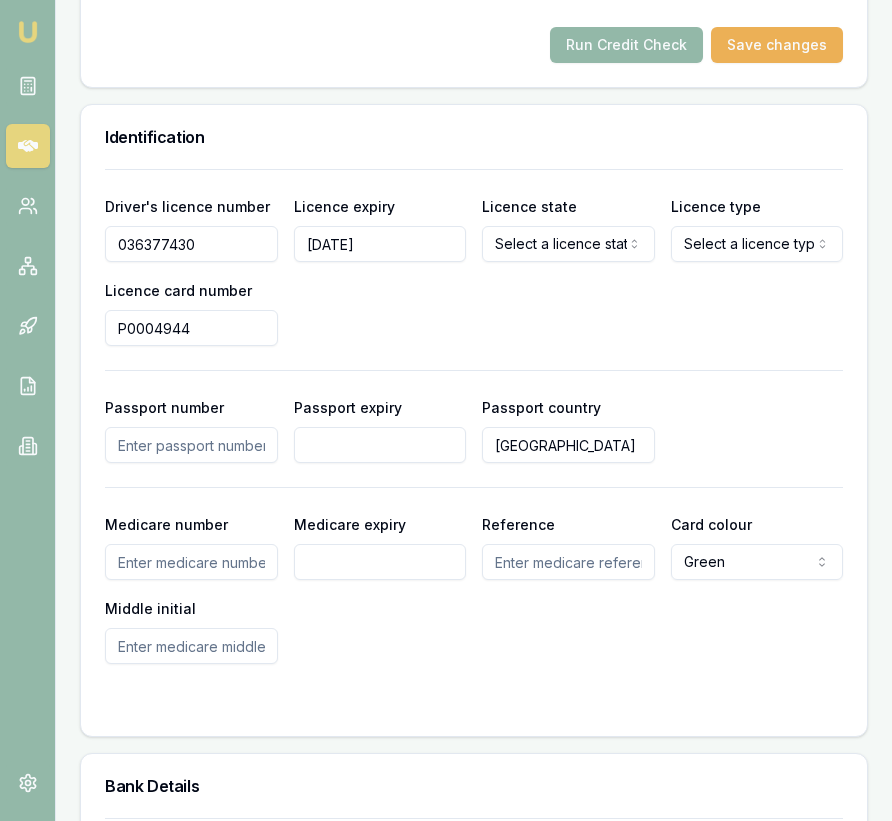 scroll, scrollTop: 1570, scrollLeft: 0, axis: vertical 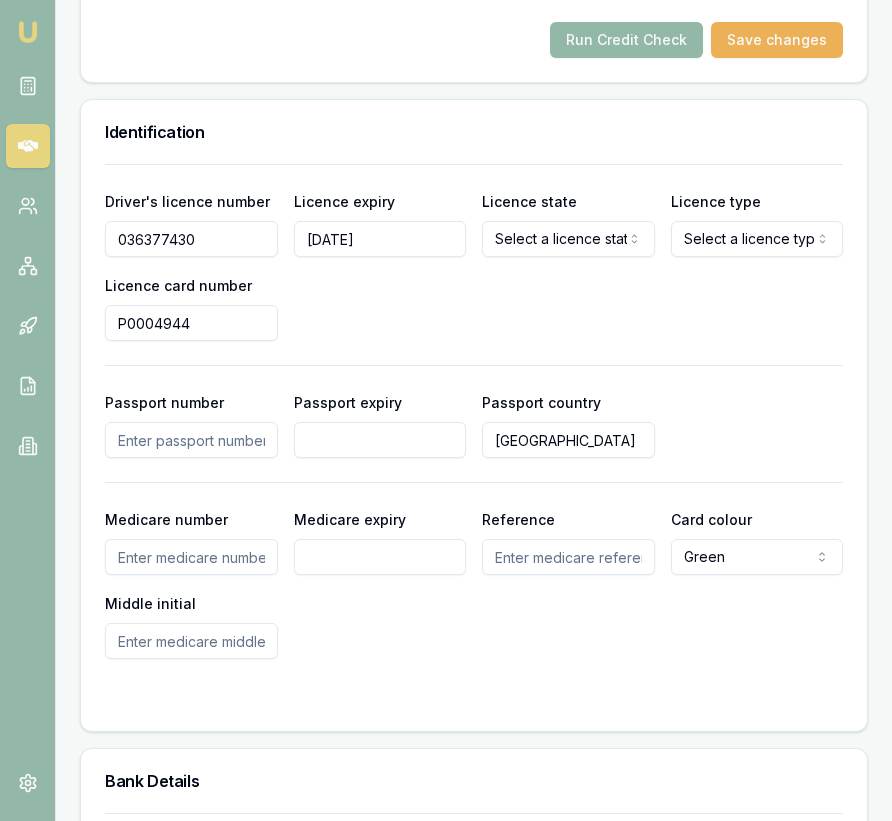 click on "Medicare number" at bounding box center (191, 557) 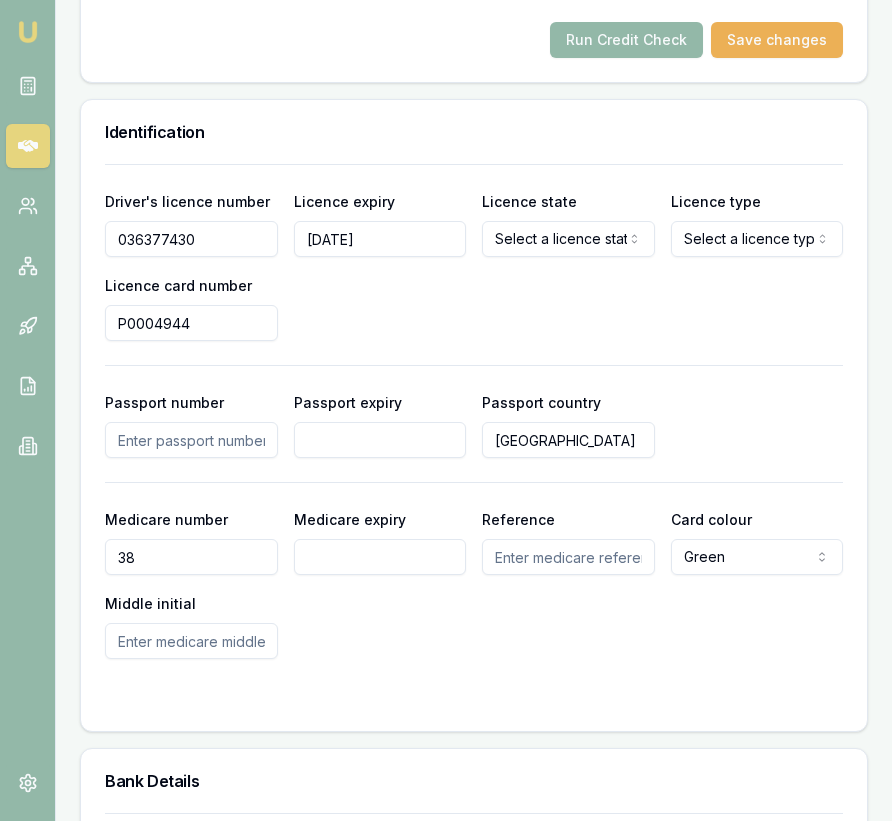 type on "3" 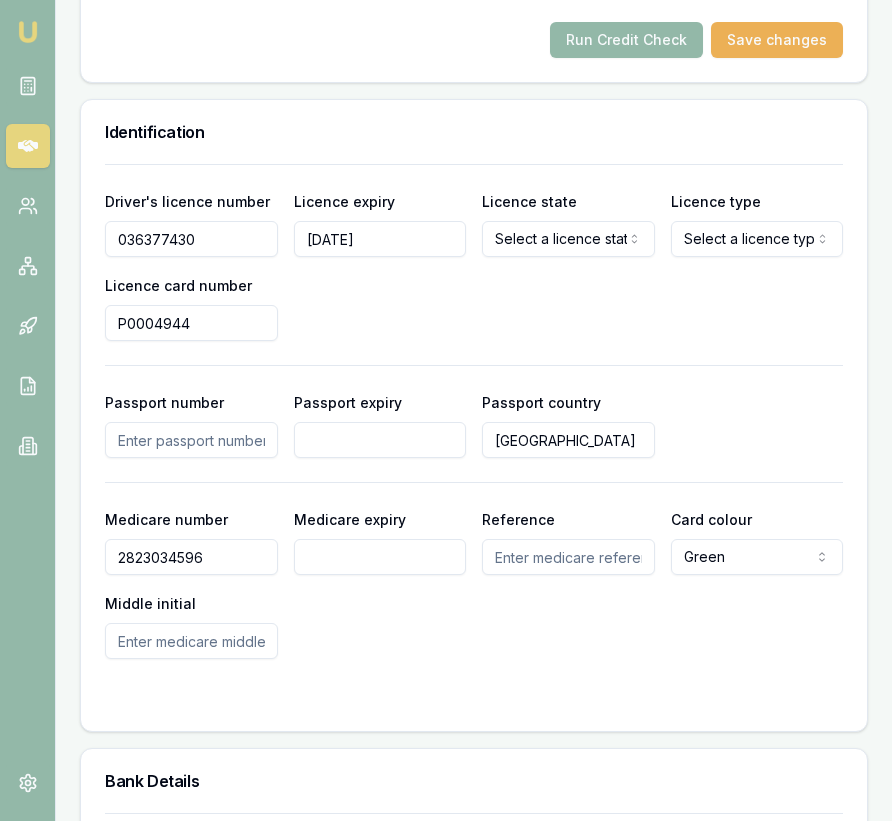 type on "2823034596" 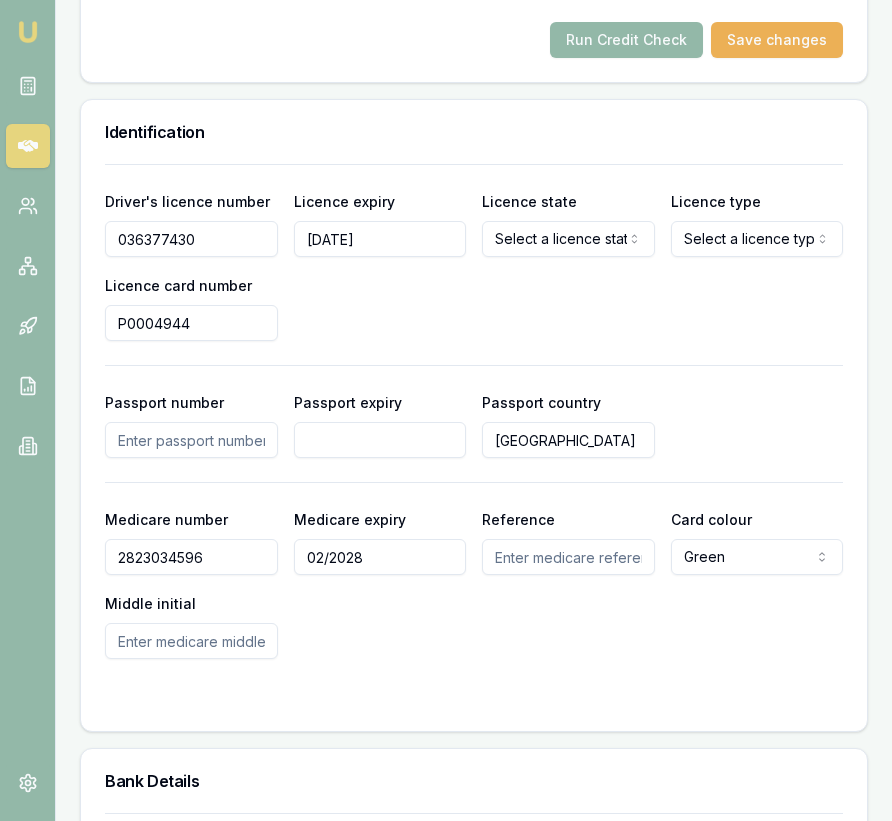 type on "02/2028" 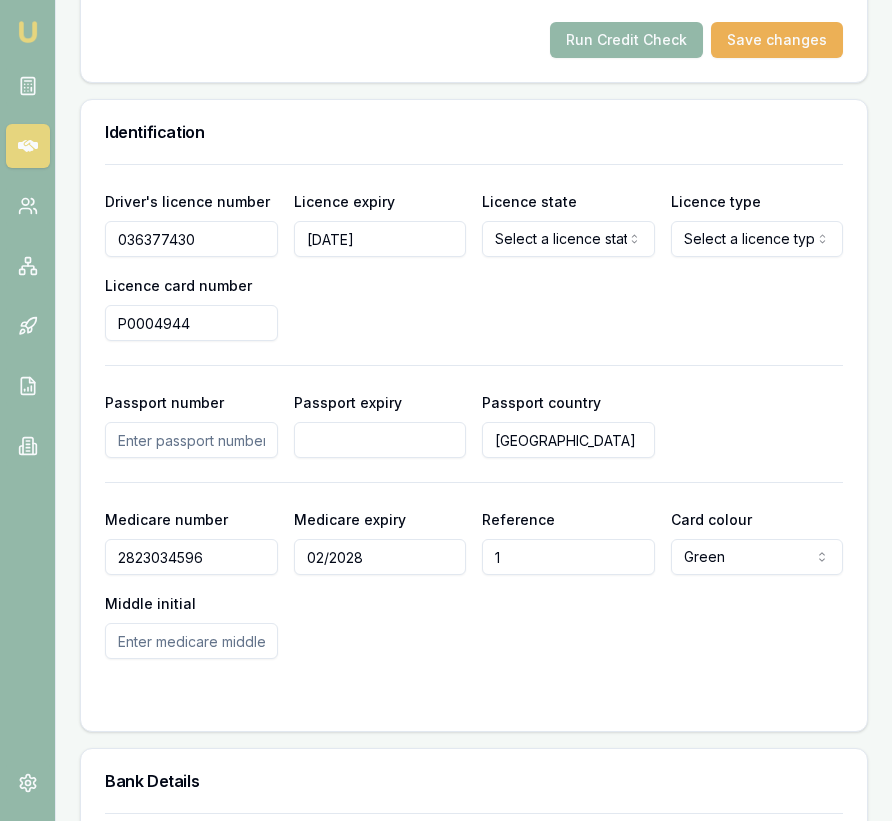 type on "1" 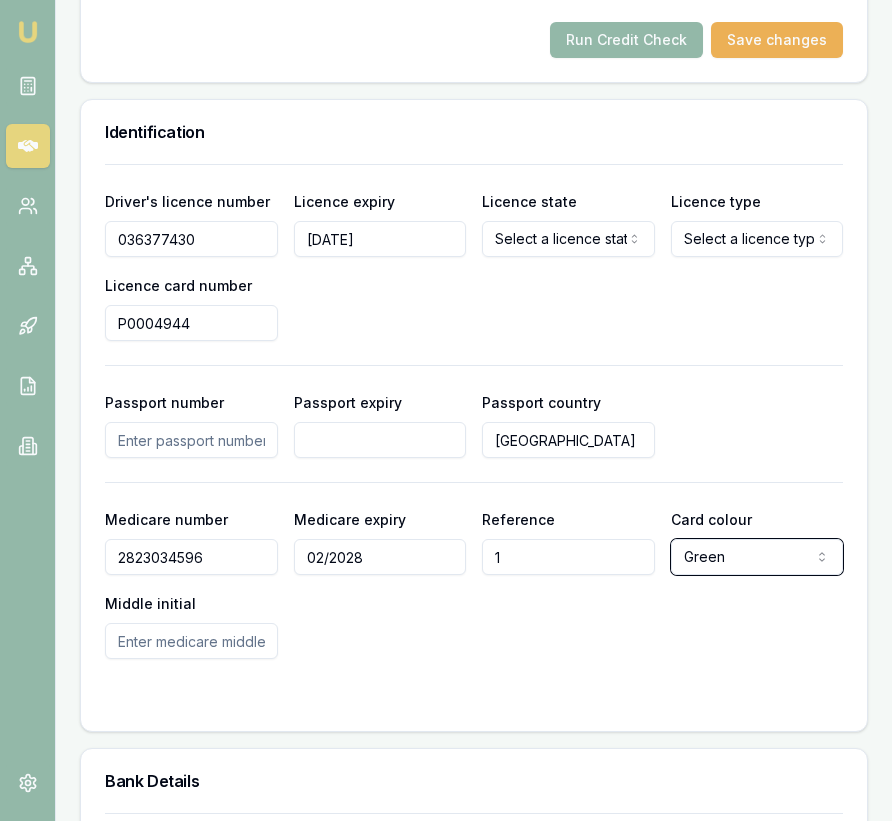 type 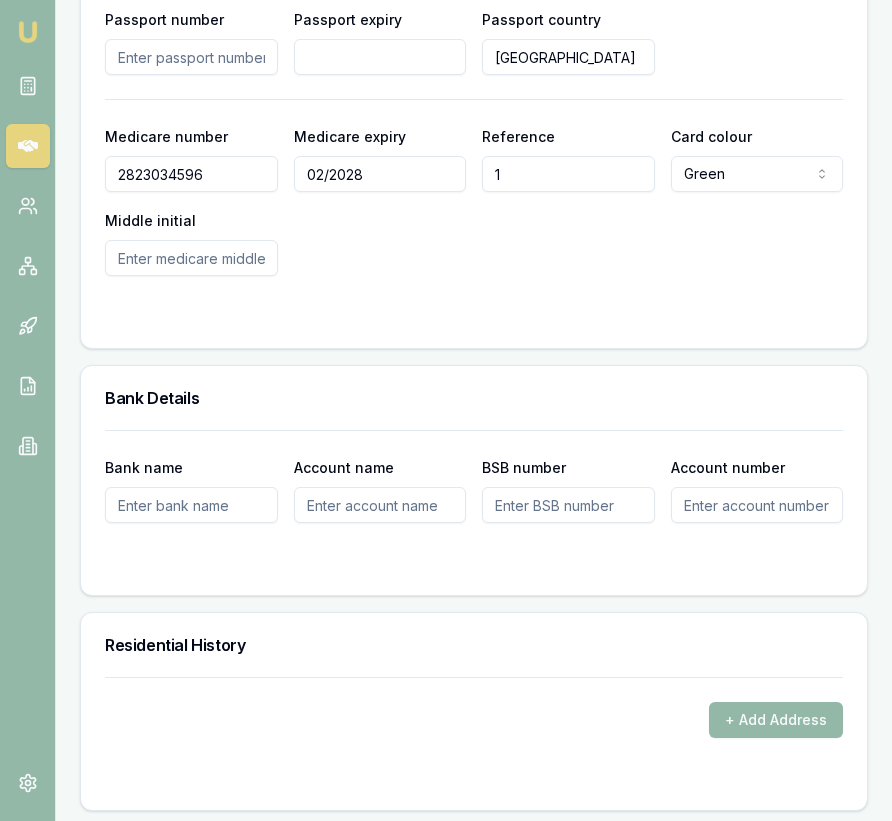 scroll, scrollTop: 1993, scrollLeft: 0, axis: vertical 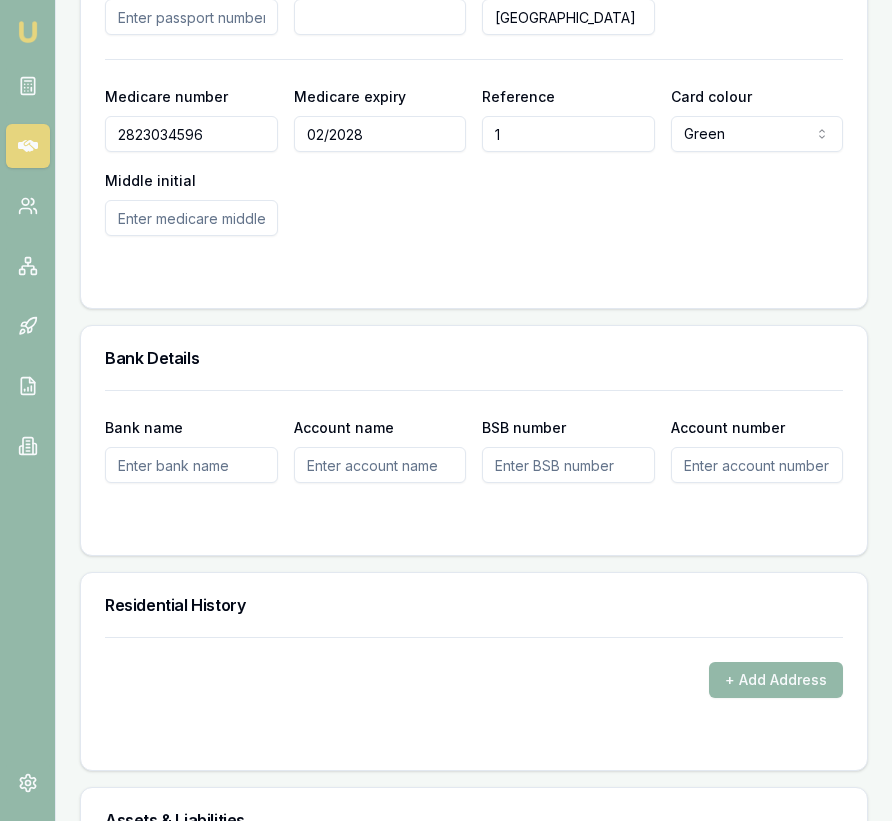 click on "+ Add Address" at bounding box center (776, 680) 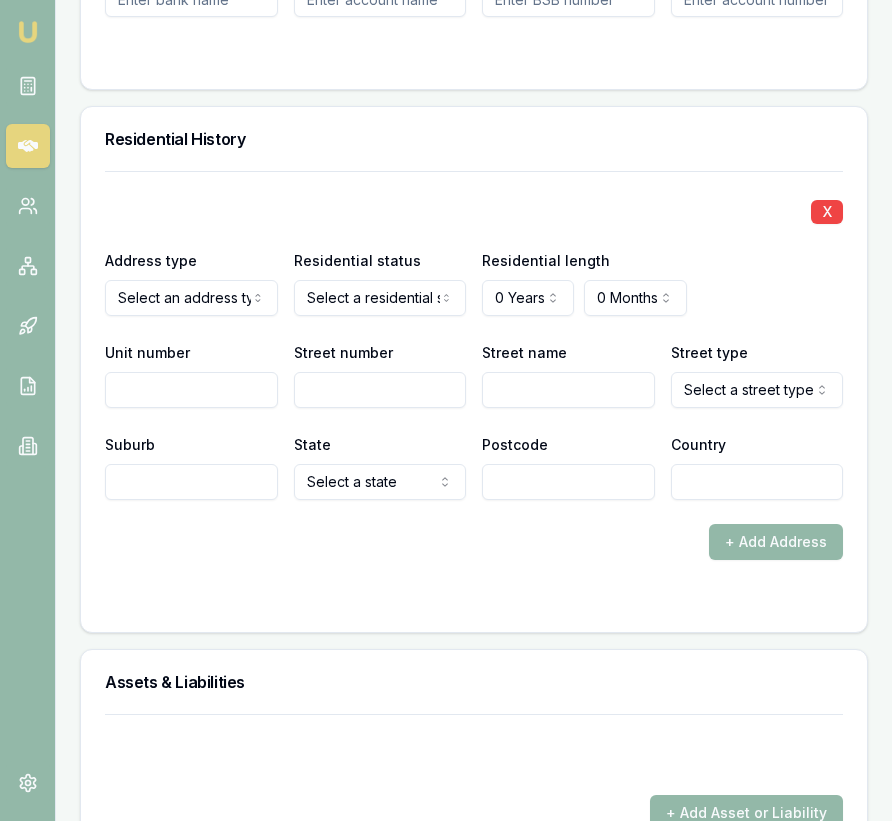 click on "Emu Broker Deals View D-ISF1GT1OES [PERSON_NAME] Toggle Menu Customer [PERSON_NAME] 0470064163 [EMAIL_ADDRESS][DOMAIN_NAME] Finance Summary $19,000 Loan Type: Commercial Asset Asset Type : Passenger Car Deal Dynamics Stage: New Lead Created Age: [DEMOGRAPHIC_DATA][DATE] Finance Details Applicants Loan Options Lender Submission Applicant Information [PERSON_NAME] switch Personal Personal Details Credit Score Identification Bank Details Residential Assets & Liabilities Business Business Details Business Financials Ownership Structure Assets & Liabilities Summary Income & Expenses Summary Assets & Liabilities Summary Personal Title * Mr Mr Mrs Miss Ms Dr Prof First name * [PERSON_NAME] Middle name  Last name * [PERSON_NAME] Date of birth [DEMOGRAPHIC_DATA] Gender  [DEMOGRAPHIC_DATA] [DEMOGRAPHIC_DATA] [DEMOGRAPHIC_DATA] Other Not disclosed Marital status  [DEMOGRAPHIC_DATA] Single [DEMOGRAPHIC_DATA] De facto [DEMOGRAPHIC_DATA] Divorced Widowed Residency status  [DEMOGRAPHIC_DATA] citizen [DEMOGRAPHIC_DATA] citizen [DEMOGRAPHIC_DATA] Temporary resident Visa holder Email [EMAIL_ADDRESS][DOMAIN_NAME] Phone [PHONE_NUMBER] Applicant SA" at bounding box center (446, -2049) 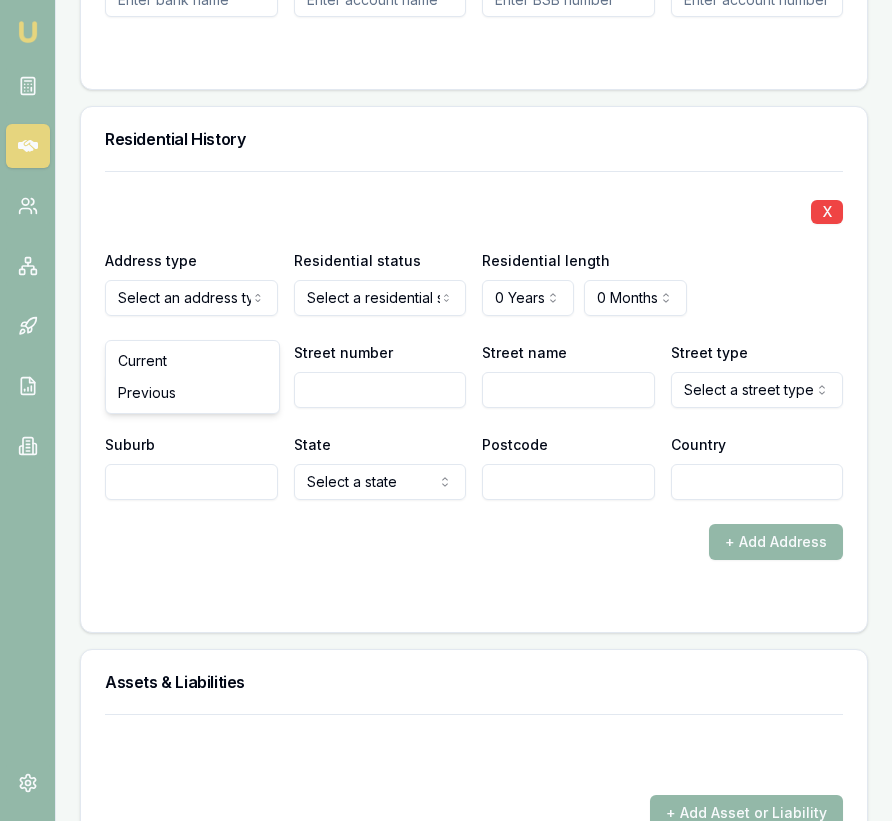 drag, startPoint x: 191, startPoint y: 369, endPoint x: 332, endPoint y: 331, distance: 146.03082 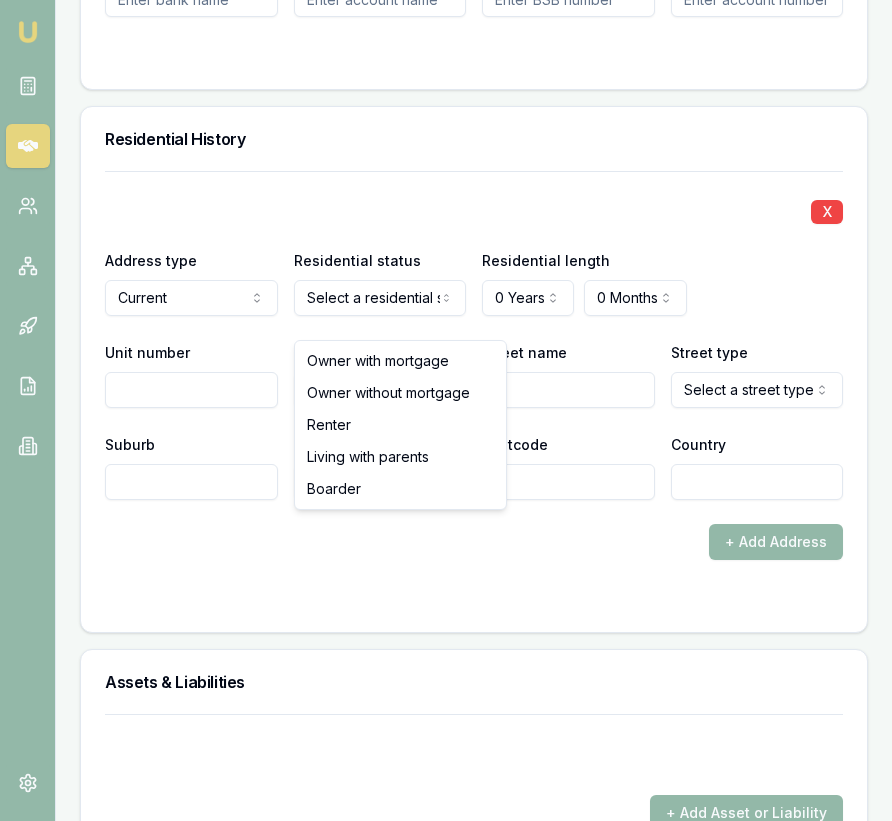 click on "Emu Broker Deals View D-ISF1GT1OES [PERSON_NAME] Toggle Menu Customer [PERSON_NAME] 0470064163 [EMAIL_ADDRESS][DOMAIN_NAME] Finance Summary $19,000 Loan Type: Commercial Asset Asset Type : Passenger Car Deal Dynamics Stage: New Lead Created Age: [DEMOGRAPHIC_DATA][DATE] Finance Details Applicants Loan Options Lender Submission Applicant Information [PERSON_NAME] switch Personal Personal Details Credit Score Identification Bank Details Residential Assets & Liabilities Business Business Details Business Financials Ownership Structure Assets & Liabilities Summary Income & Expenses Summary Assets & Liabilities Summary Personal Title * Mr Mr Mrs Miss Ms Dr Prof First name * [PERSON_NAME] Middle name  Last name * [PERSON_NAME] Date of birth [DEMOGRAPHIC_DATA] Gender  [DEMOGRAPHIC_DATA] [DEMOGRAPHIC_DATA] [DEMOGRAPHIC_DATA] Other Not disclosed Marital status  [DEMOGRAPHIC_DATA] Single [DEMOGRAPHIC_DATA] De facto [DEMOGRAPHIC_DATA] Divorced Widowed Residency status  [DEMOGRAPHIC_DATA] citizen [DEMOGRAPHIC_DATA] citizen [DEMOGRAPHIC_DATA] Temporary resident Visa holder Email [EMAIL_ADDRESS][DOMAIN_NAME] Phone [PHONE_NUMBER] Applicant SA" at bounding box center [446, -2049] 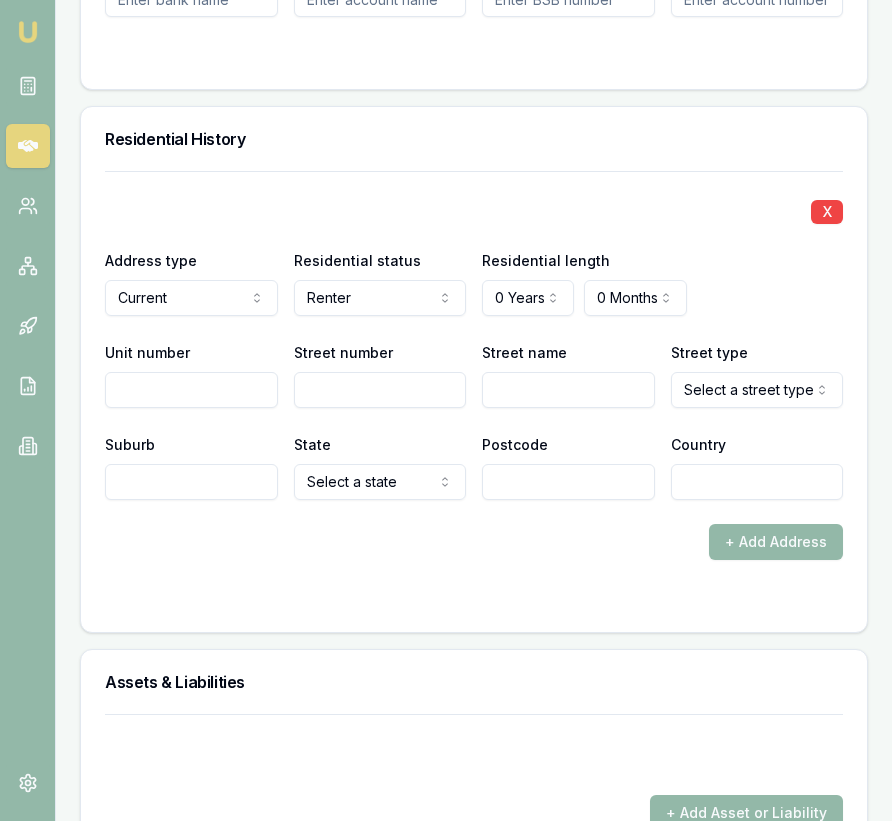 click on "Emu Broker Deals View D-ISF1GT1OES [PERSON_NAME] Toggle Menu Customer [PERSON_NAME] 0470064163 [EMAIL_ADDRESS][DOMAIN_NAME] Finance Summary $19,000 Loan Type: Commercial Asset Asset Type : Passenger Car Deal Dynamics Stage: New Lead Created Age: [DEMOGRAPHIC_DATA][DATE] Finance Details Applicants Loan Options Lender Submission Applicant Information [PERSON_NAME] switch Personal Personal Details Credit Score Identification Bank Details Residential Assets & Liabilities Business Business Details Business Financials Ownership Structure Assets & Liabilities Summary Income & Expenses Summary Assets & Liabilities Summary Personal Title * Mr Mr Mrs Miss Ms Dr Prof First name * [PERSON_NAME] Middle name  Last name * [PERSON_NAME] Date of birth [DEMOGRAPHIC_DATA] Gender  [DEMOGRAPHIC_DATA] [DEMOGRAPHIC_DATA] [DEMOGRAPHIC_DATA] Other Not disclosed Marital status  [DEMOGRAPHIC_DATA] Single [DEMOGRAPHIC_DATA] De facto [DEMOGRAPHIC_DATA] Divorced Widowed Residency status  [DEMOGRAPHIC_DATA] citizen [DEMOGRAPHIC_DATA] citizen [DEMOGRAPHIC_DATA] Temporary resident Visa holder Email [EMAIL_ADDRESS][DOMAIN_NAME] Phone [PHONE_NUMBER] Applicant SA" at bounding box center [446, -2049] 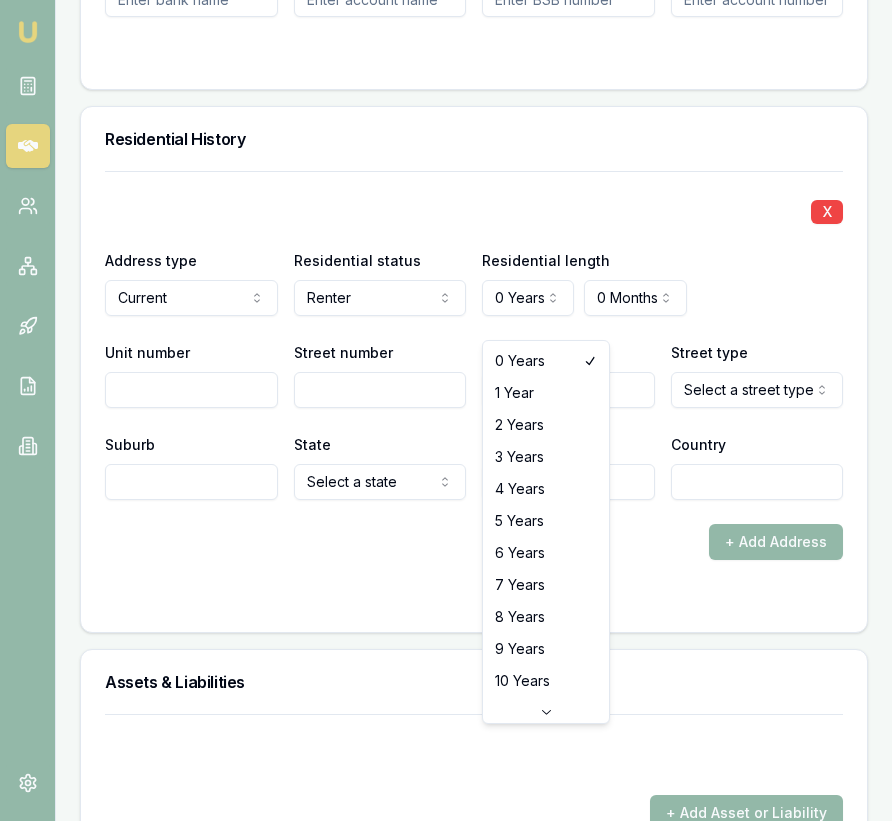 select on "3" 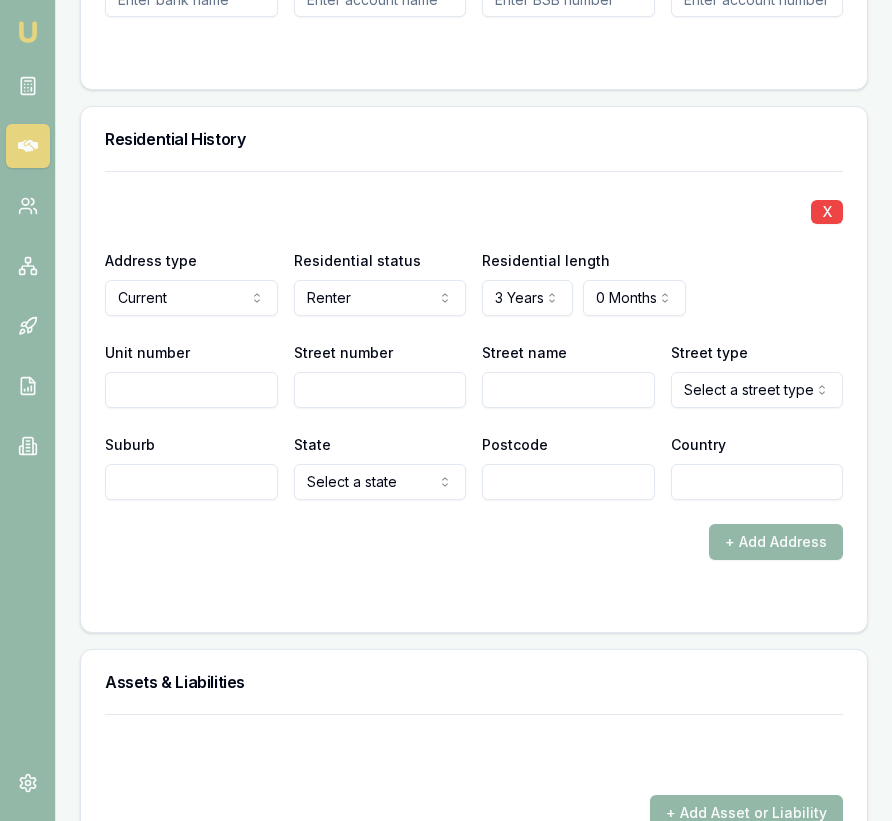 click on "Emu Broker Deals View D-ISF1GT1OES [PERSON_NAME] Toggle Menu Customer [PERSON_NAME] 0470064163 [EMAIL_ADDRESS][DOMAIN_NAME] Finance Summary $19,000 Loan Type: Commercial Asset Asset Type : Passenger Car Deal Dynamics Stage: New Lead Created Age: [DEMOGRAPHIC_DATA][DATE] Finance Details Applicants Loan Options Lender Submission Applicant Information [PERSON_NAME] switch Personal Personal Details Credit Score Identification Bank Details Residential Assets & Liabilities Business Business Details Business Financials Ownership Structure Assets & Liabilities Summary Income & Expenses Summary Assets & Liabilities Summary Personal Title * Mr Mr Mrs Miss Ms Dr Prof First name * [PERSON_NAME] Middle name  Last name * [PERSON_NAME] Date of birth [DEMOGRAPHIC_DATA] Gender  [DEMOGRAPHIC_DATA] [DEMOGRAPHIC_DATA] [DEMOGRAPHIC_DATA] Other Not disclosed Marital status  [DEMOGRAPHIC_DATA] Single [DEMOGRAPHIC_DATA] De facto [DEMOGRAPHIC_DATA] Divorced Widowed Residency status  [DEMOGRAPHIC_DATA] citizen [DEMOGRAPHIC_DATA] citizen [DEMOGRAPHIC_DATA] Temporary resident Visa holder Email [EMAIL_ADDRESS][DOMAIN_NAME] Phone [PHONE_NUMBER] Applicant SA" at bounding box center (446, -2049) 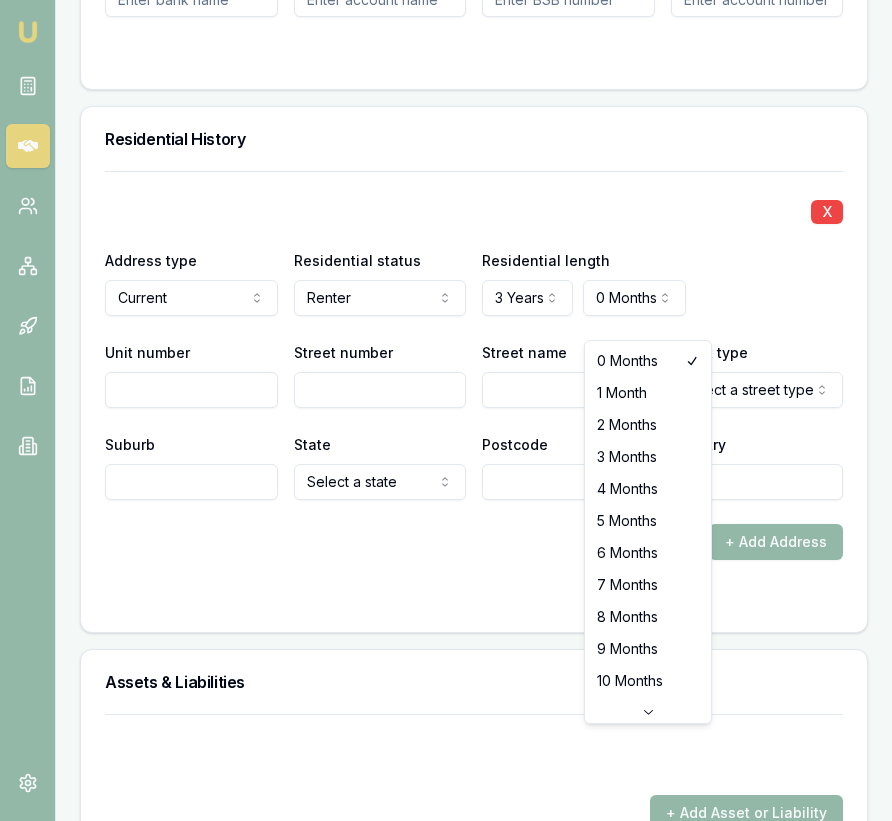 select on "5" 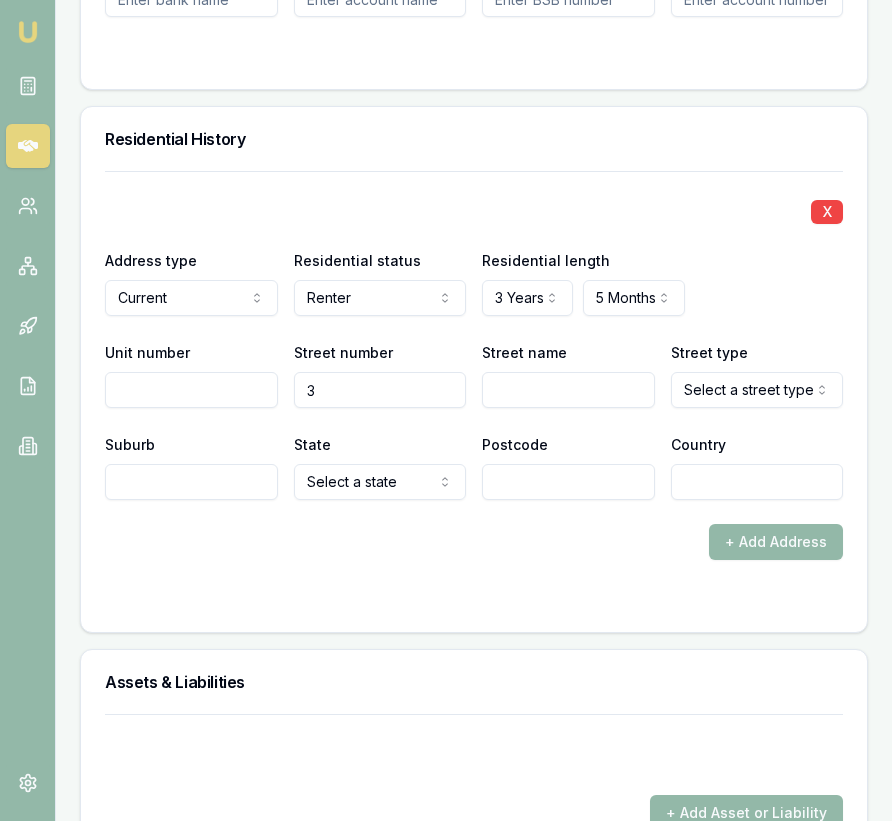 click on "Street name" at bounding box center (568, 390) 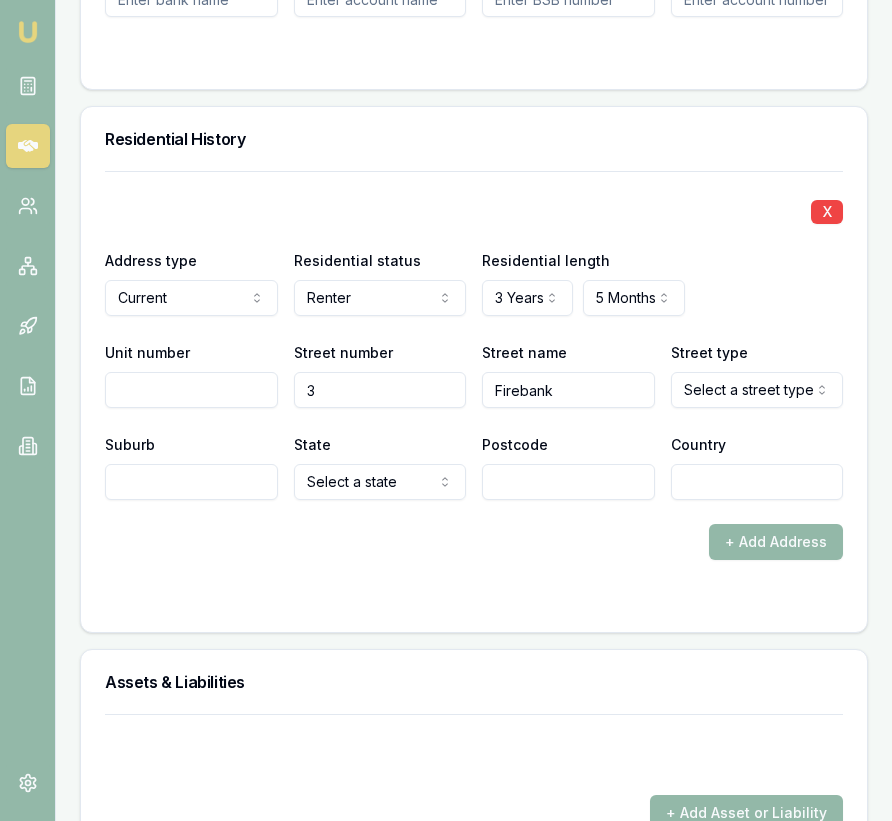 type on "Firebank" 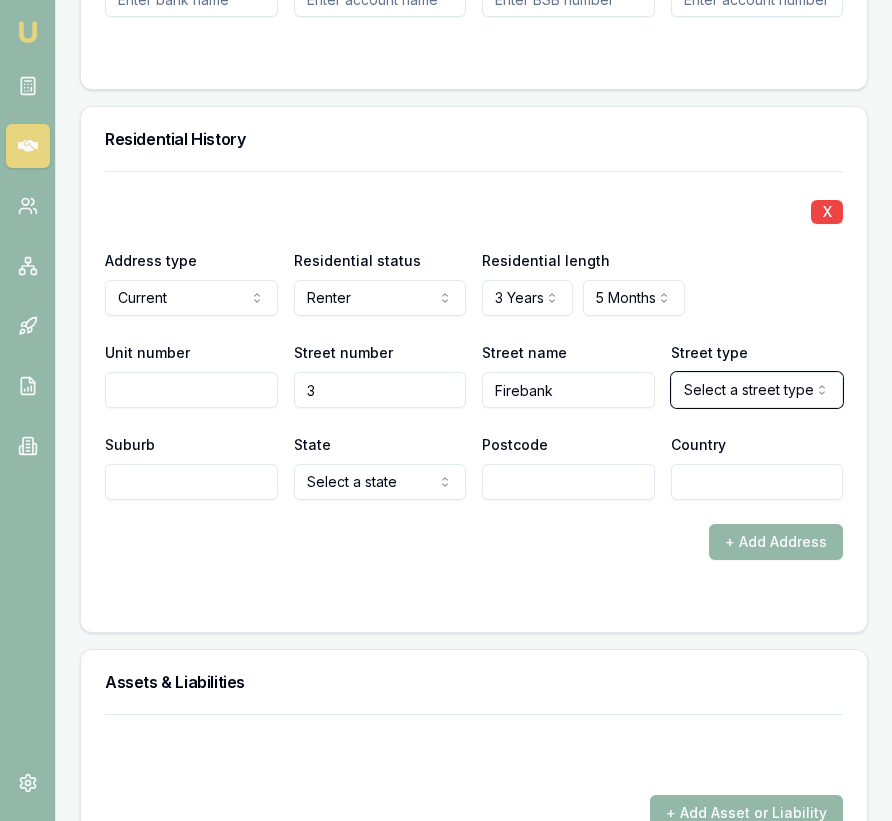 type 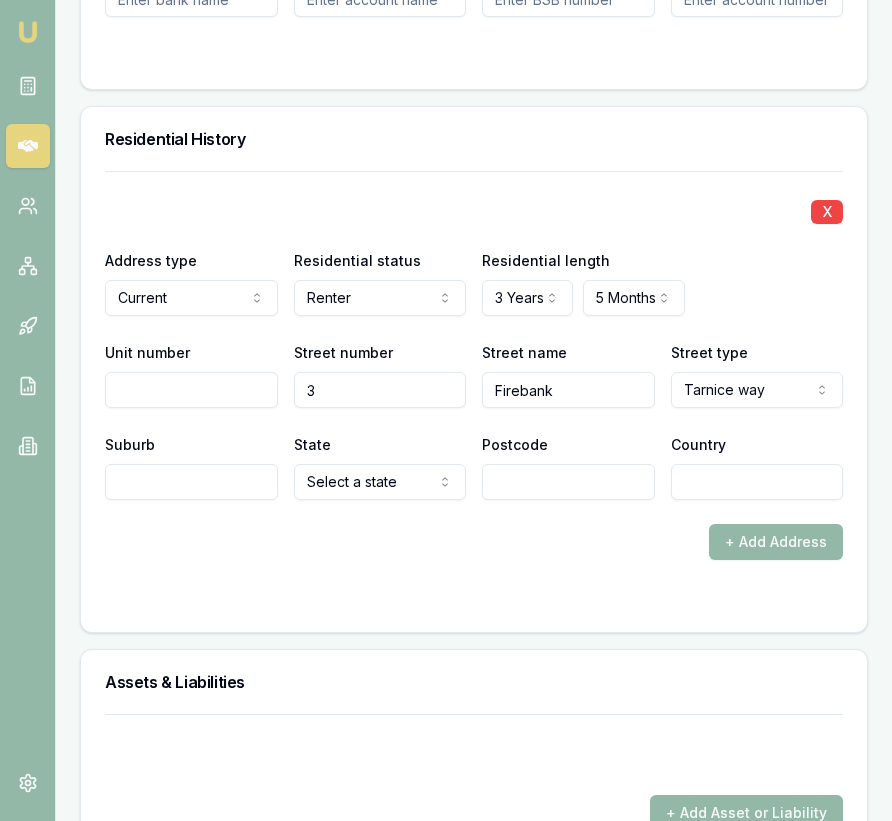click on "Emu Broker Deals View D-ISF1GT1OES [PERSON_NAME] Toggle Menu Customer [PERSON_NAME] 0470064163 [EMAIL_ADDRESS][DOMAIN_NAME] Finance Summary $19,000 Loan Type: Commercial Asset Asset Type : Passenger Car Deal Dynamics Stage: New Lead Created Age: [DEMOGRAPHIC_DATA][DATE] Finance Details Applicants Loan Options Lender Submission Applicant Information [PERSON_NAME] switch Personal Personal Details Credit Score Identification Bank Details Residential Assets & Liabilities Business Business Details Business Financials Ownership Structure Assets & Liabilities Summary Income & Expenses Summary Assets & Liabilities Summary Personal Title * Mr Mr Mrs Miss Ms Dr Prof First name * [PERSON_NAME] Middle name  Last name * [PERSON_NAME] Date of birth [DEMOGRAPHIC_DATA] Gender  [DEMOGRAPHIC_DATA] [DEMOGRAPHIC_DATA] [DEMOGRAPHIC_DATA] Other Not disclosed Marital status  [DEMOGRAPHIC_DATA] Single [DEMOGRAPHIC_DATA] De facto [DEMOGRAPHIC_DATA] Divorced Widowed Residency status  [DEMOGRAPHIC_DATA] citizen [DEMOGRAPHIC_DATA] citizen [DEMOGRAPHIC_DATA] Temporary resident Visa holder Email [EMAIL_ADDRESS][DOMAIN_NAME] Phone [PHONE_NUMBER] Applicant SA" at bounding box center [446, -2049] 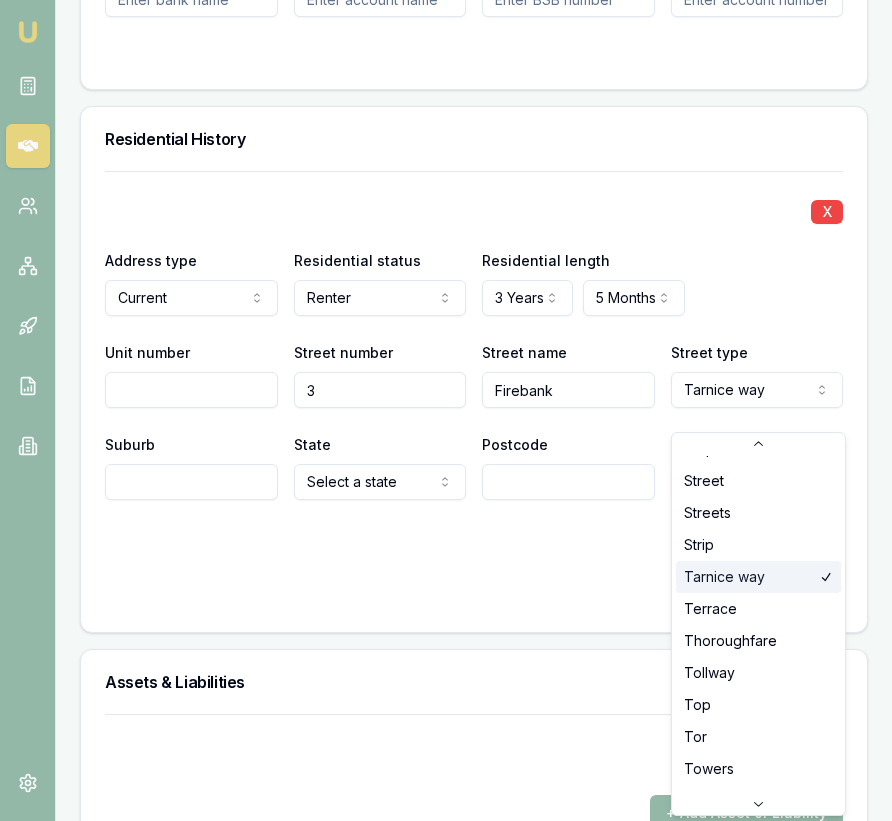 scroll, scrollTop: 5498, scrollLeft: 0, axis: vertical 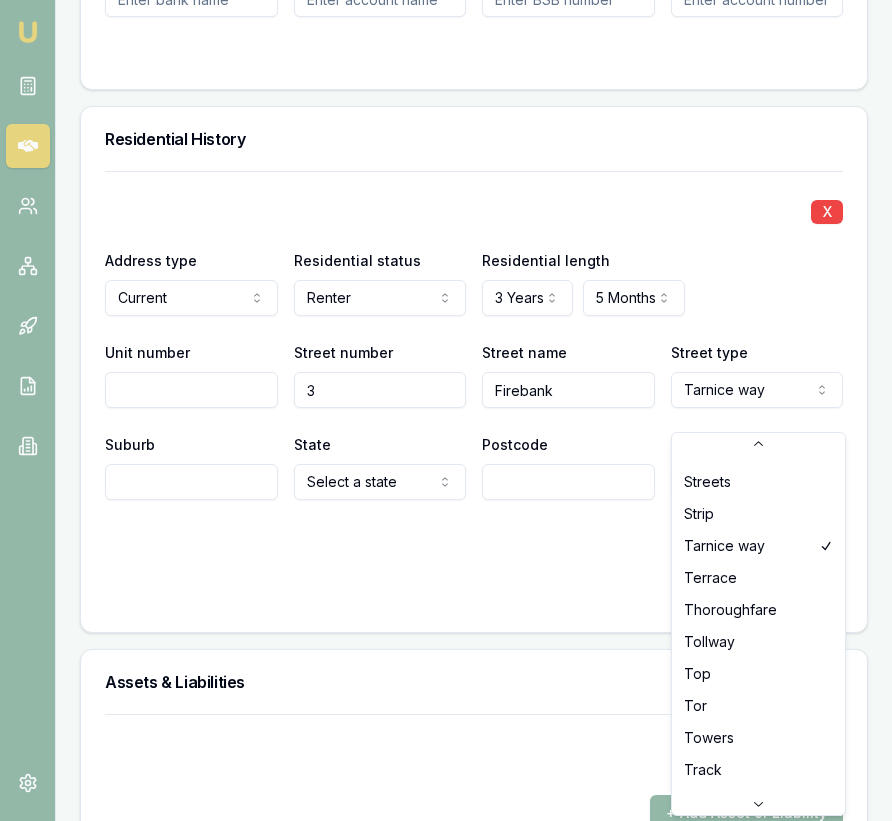 select on "Terrace" 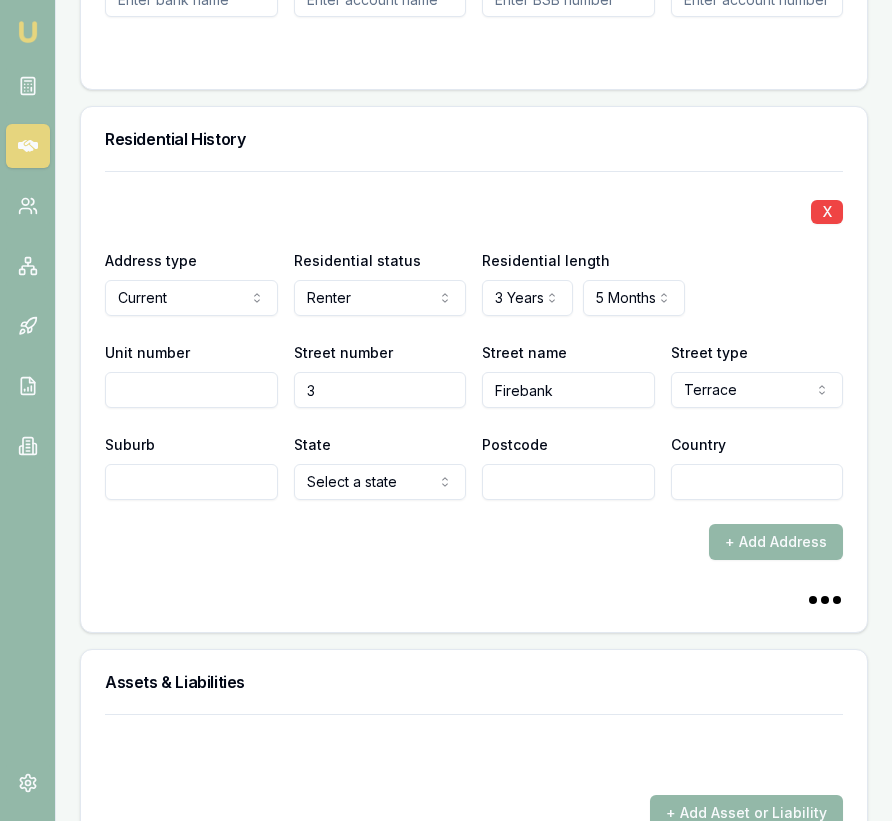 click on "Suburb" at bounding box center (191, 482) 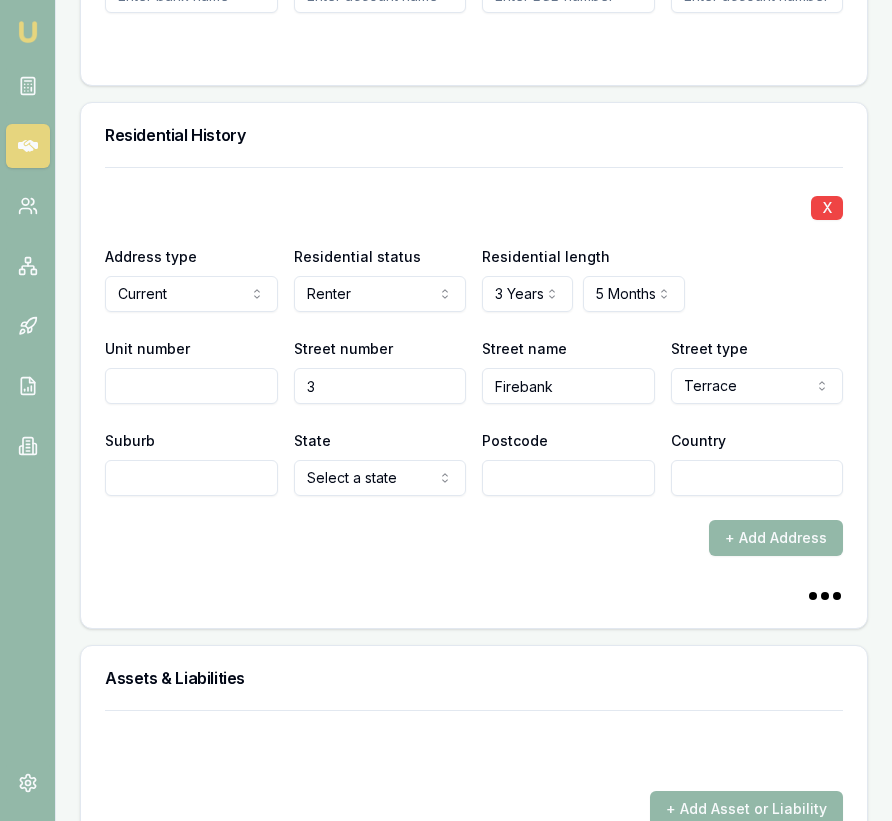 scroll, scrollTop: 2467, scrollLeft: 0, axis: vertical 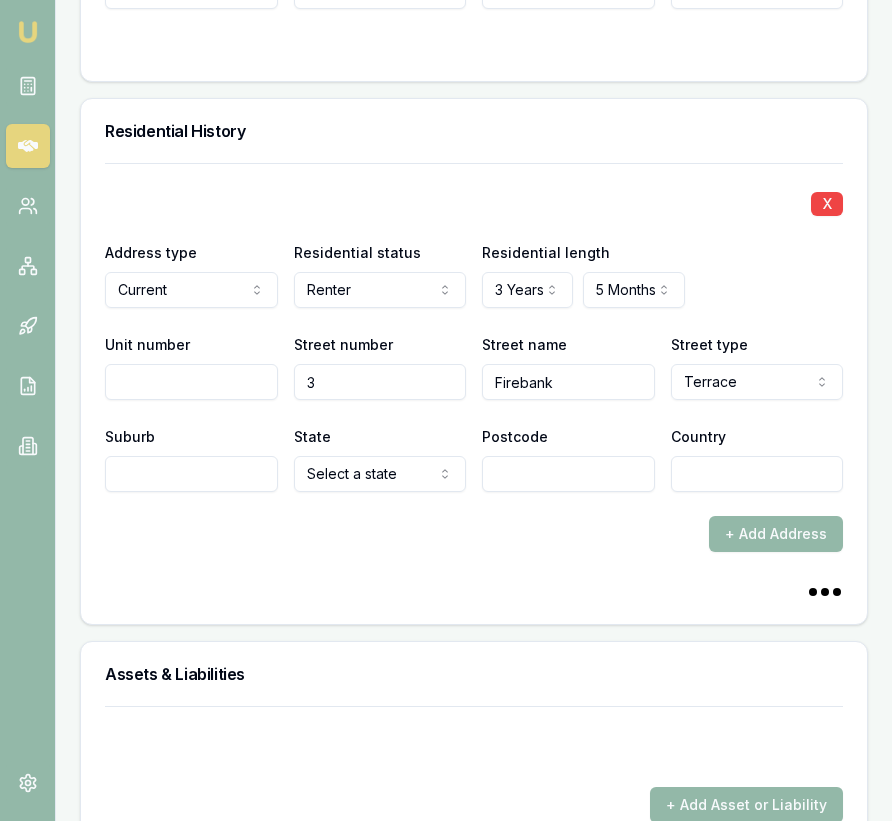 type on "S" 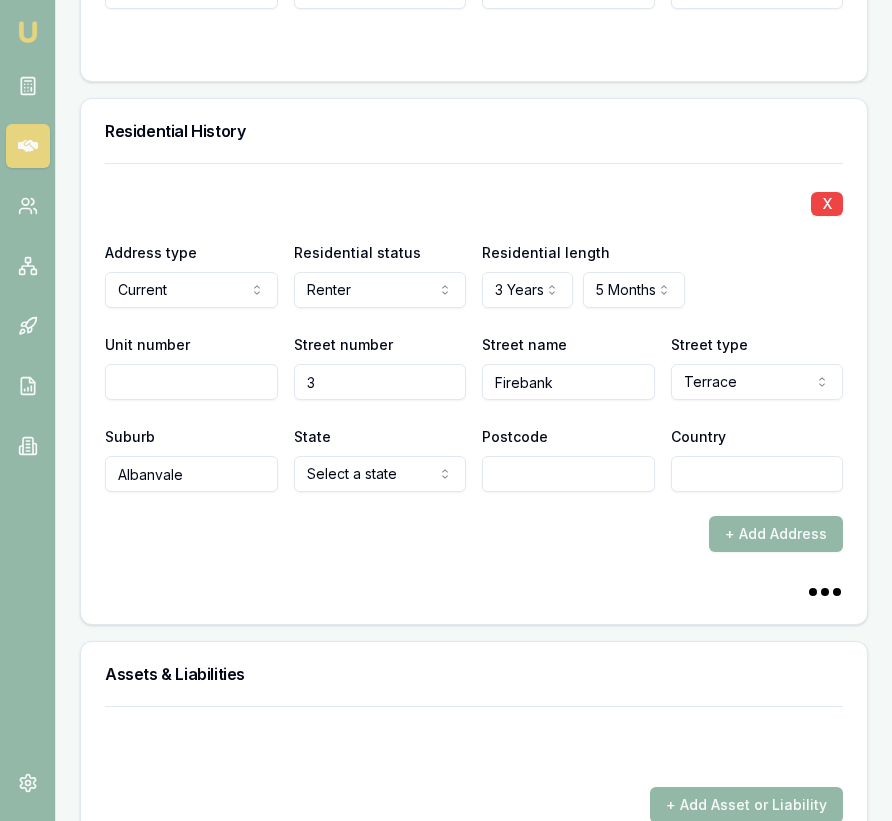 type on "Albanvale" 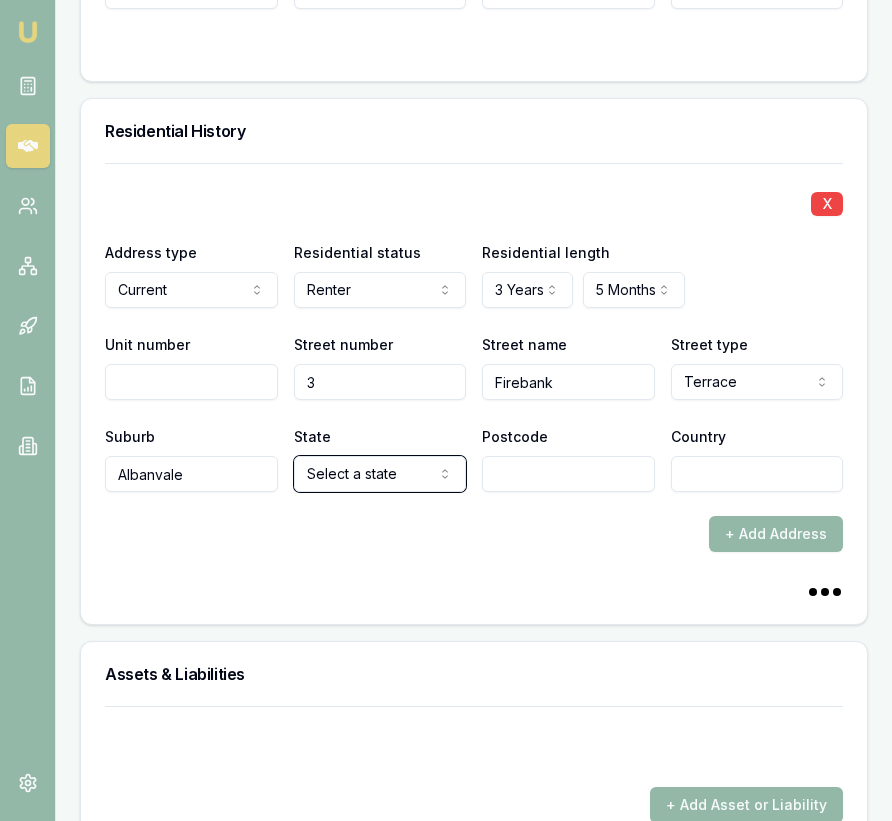 type 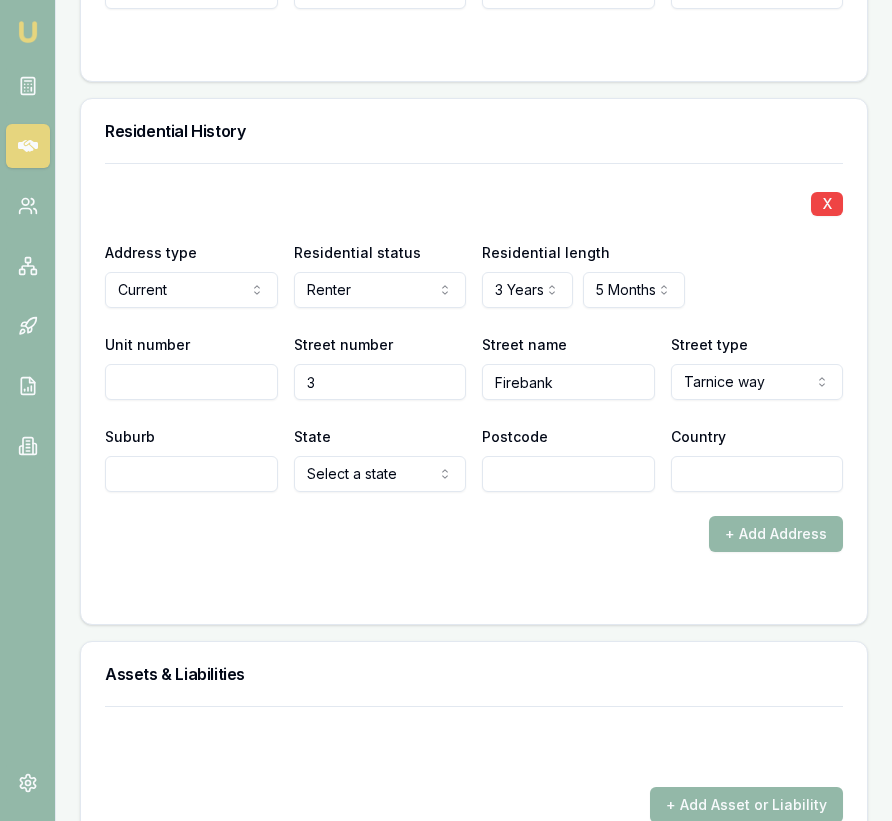 click on "Suburb" at bounding box center [191, 474] 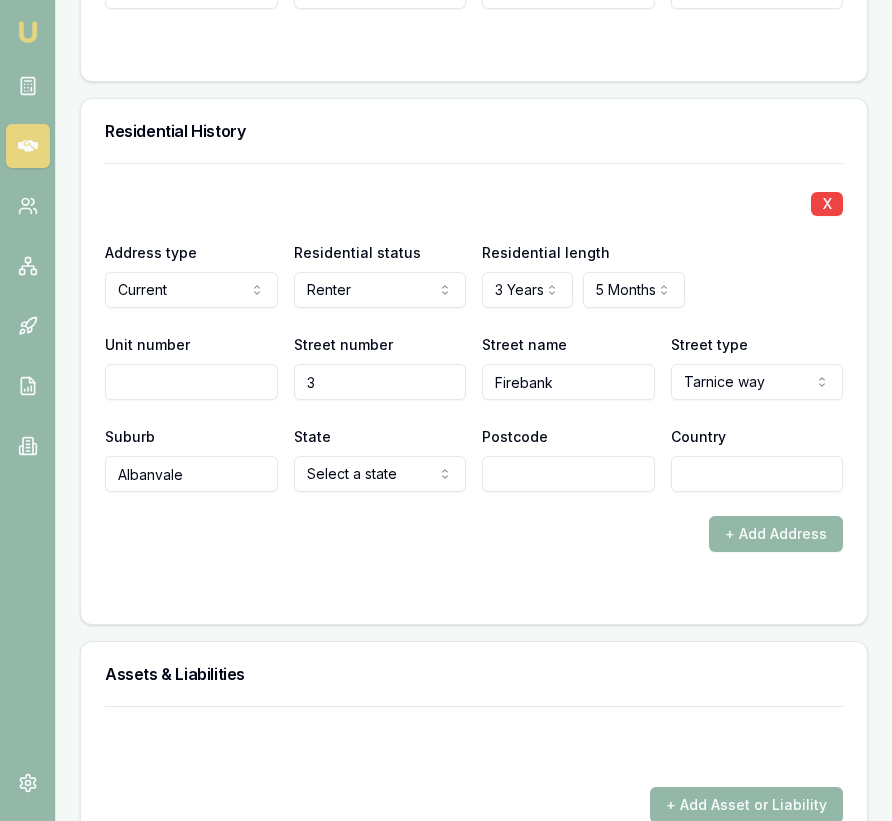 type on "Albanvale" 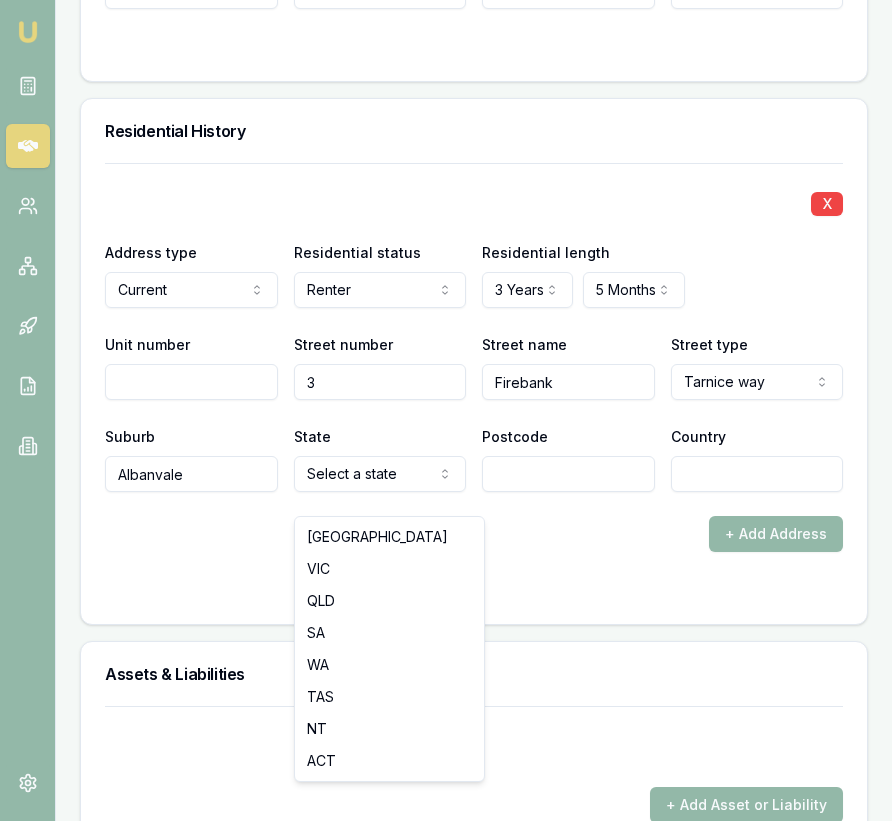 select on "VIC" 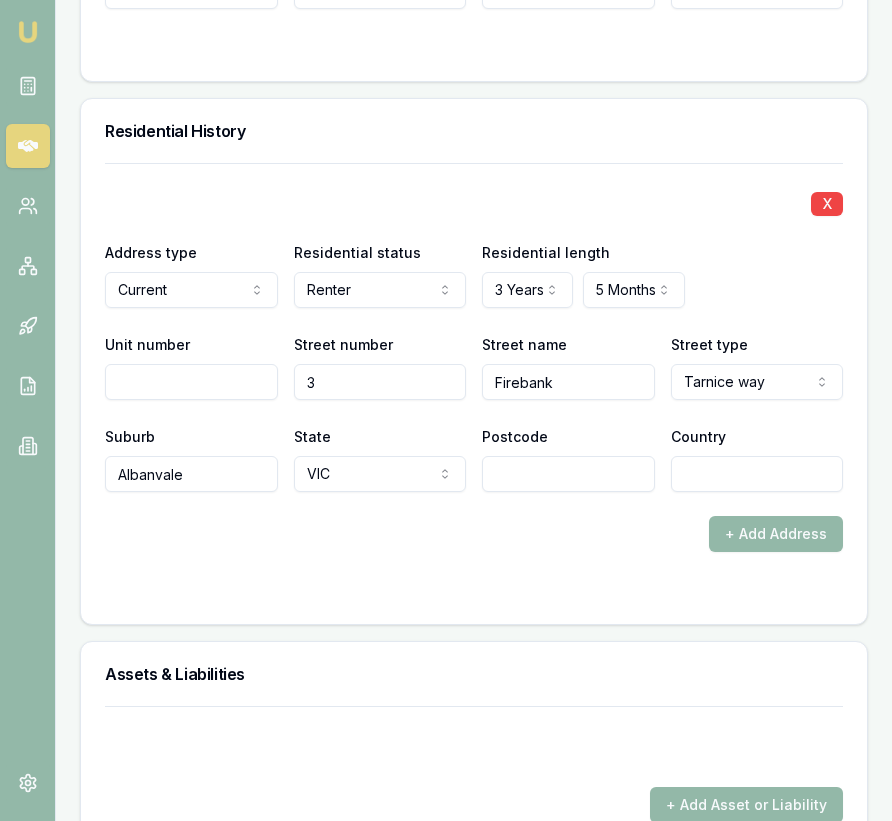 click on "Postcode" at bounding box center [568, 474] 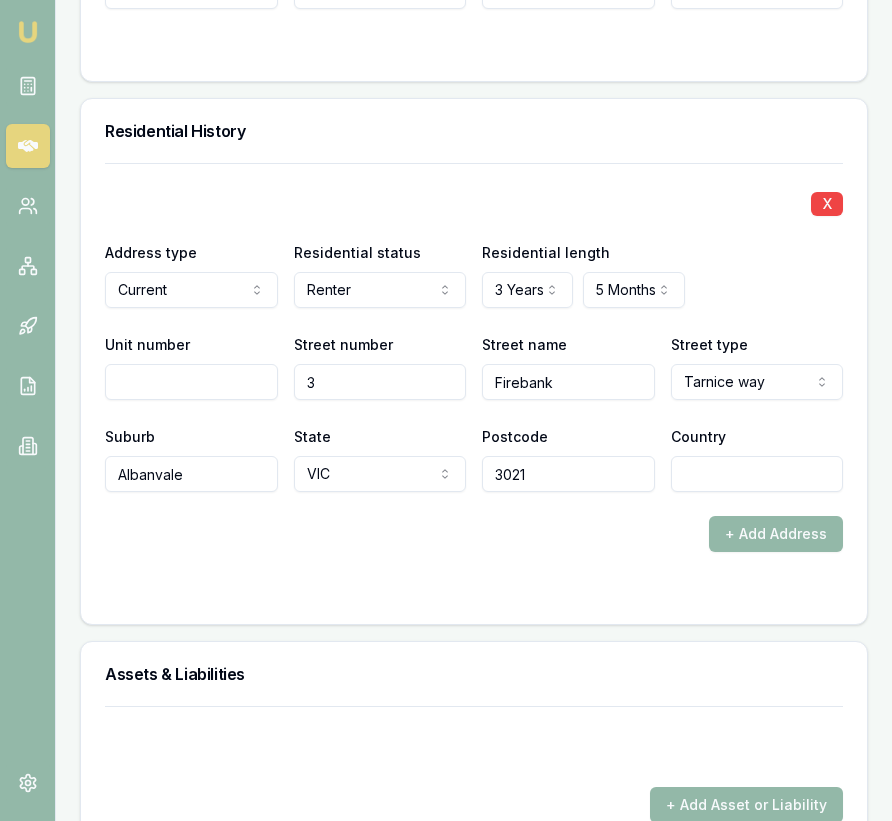 type on "3021" 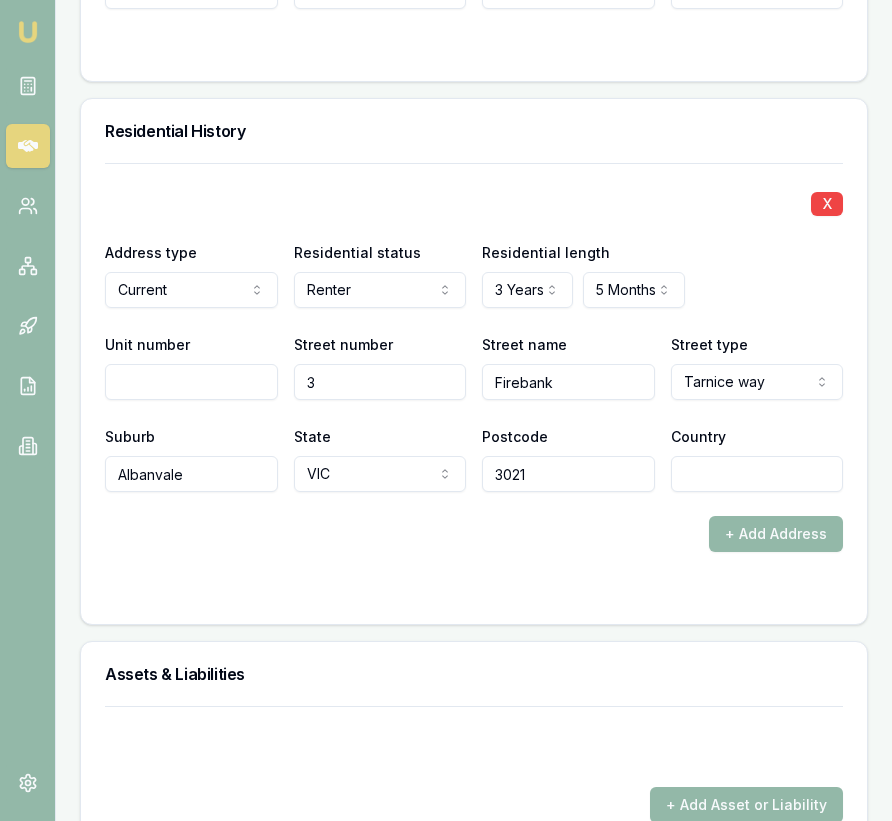 click on "Country" at bounding box center (757, 474) 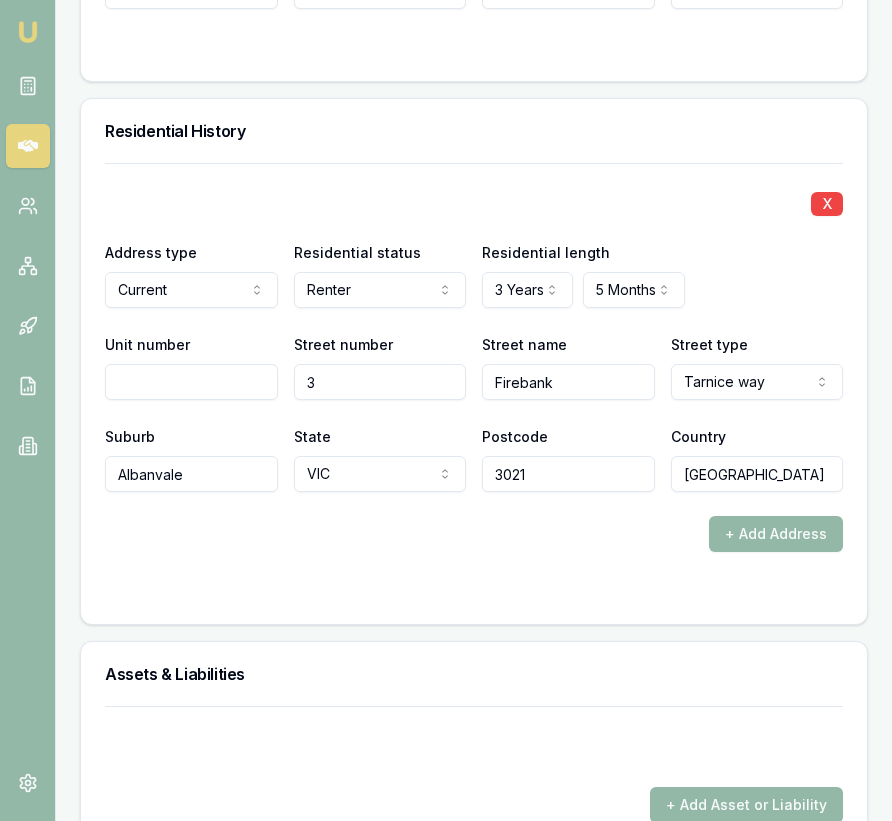 type on "[GEOGRAPHIC_DATA]" 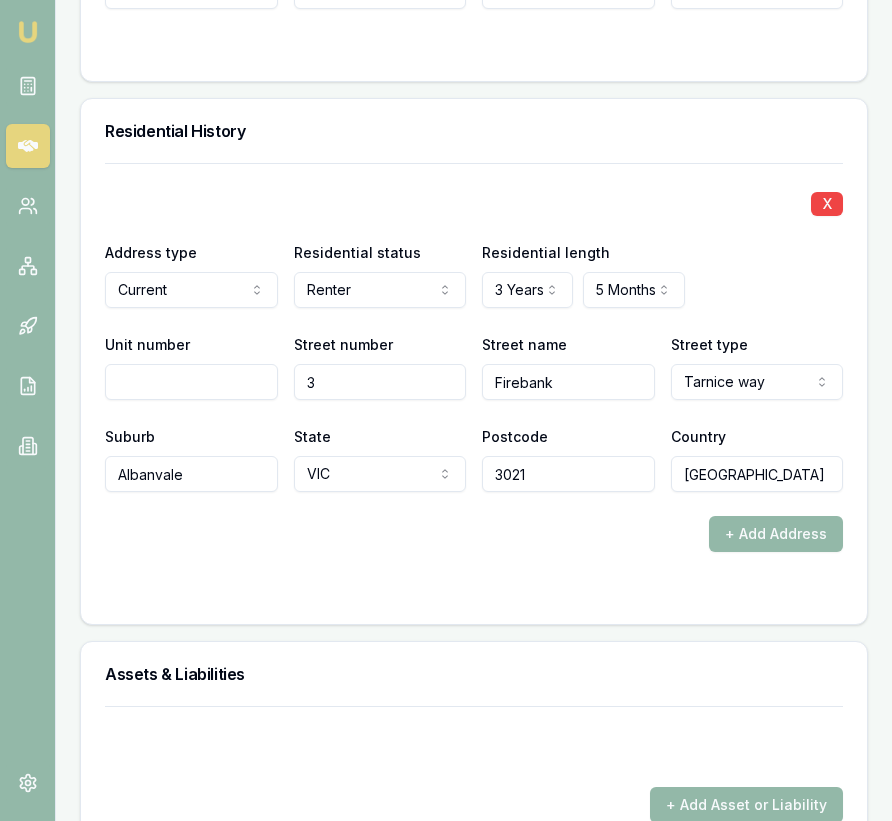 click on "X Address type  Current Current Previous Residential status  Renter Owner with mortgage Owner without mortgage Renter Living with parents Boarder Residential length  3 Years 0 Years 1 Year 2 Years 3 Years 4 Years 5 Years 6 Years 7 Years 8 Years 9 Years 10 Years 11 Years 12 Years 13 Years 14 Years 15 Years 16 Years 17 Years 18 Years 19 Years 20 Years 5 Months 0 Months 1 Month 2 Months 3 Months 4 Months 5 Months 6 Months 7 Months 8 Months 9 Months 10 Months 11 Months Unit number  Street number  [GEOGRAPHIC_DATA] name  [GEOGRAPHIC_DATA] type  Tarnice way Access Alley [GEOGRAPHIC_DATA] [GEOGRAPHIC_DATA] [GEOGRAPHIC_DATA] [GEOGRAPHIC_DATA] Circuit Circus Close [GEOGRAPHIC_DATA] [GEOGRAPHIC_DATA] Cruiseway Cul-de-sac Cutting [PERSON_NAME] Dell Deviation Dip Distributor Drive Driveway Edge Elbow End Entrance [GEOGRAPHIC_DATA] SA" at bounding box center [474, 381] 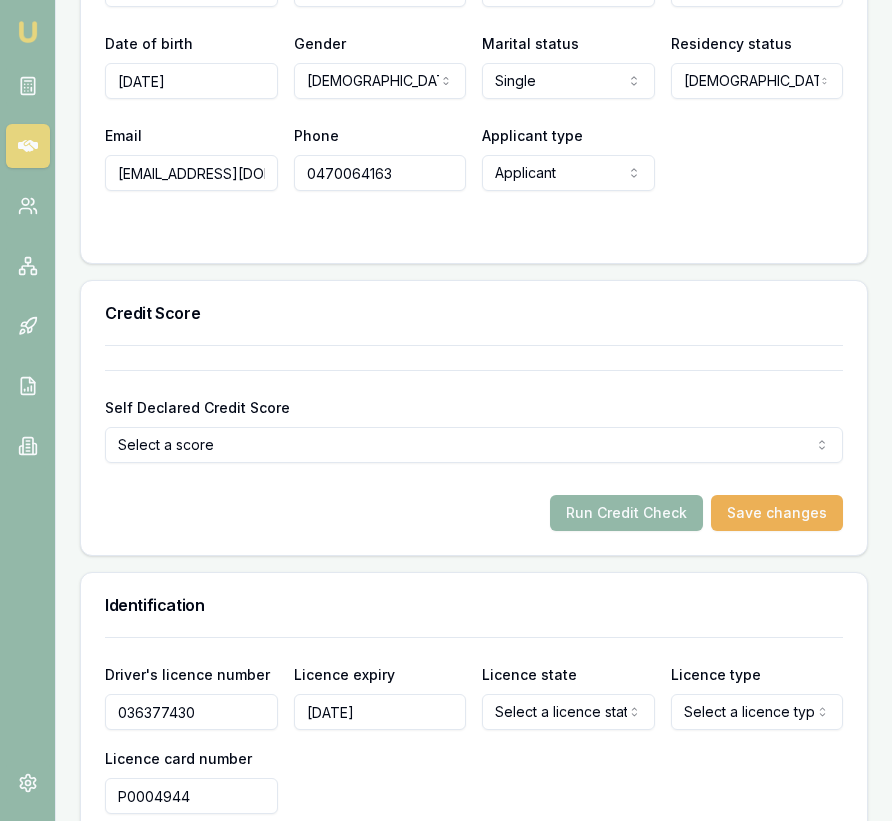 scroll, scrollTop: 1280, scrollLeft: 0, axis: vertical 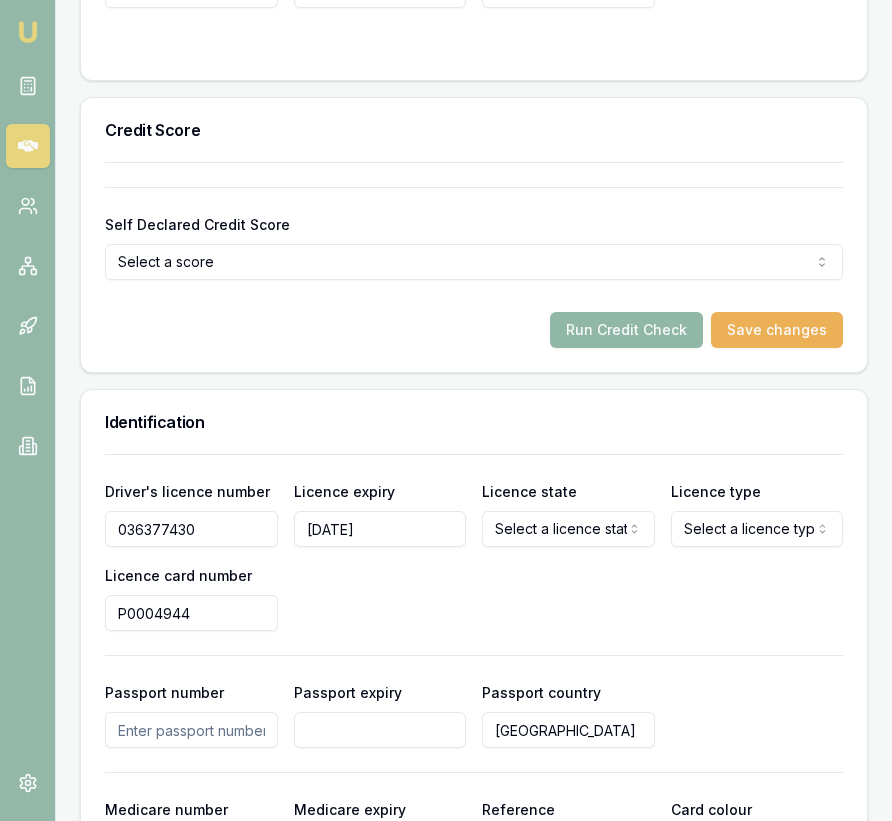 click on "Run Credit Check" at bounding box center [626, 330] 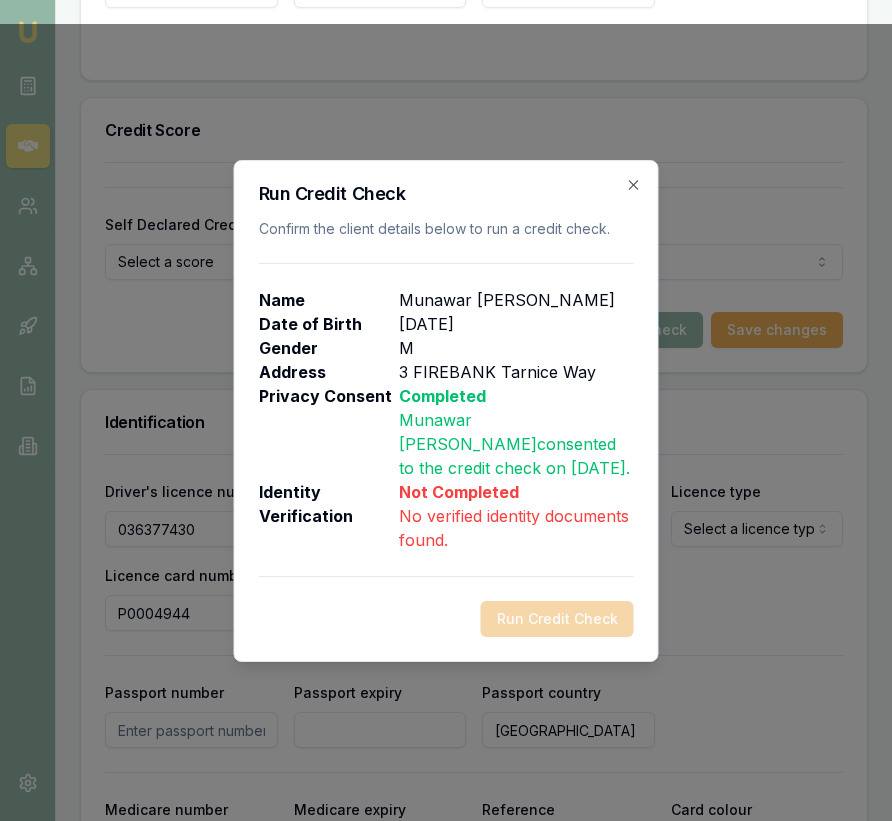 click 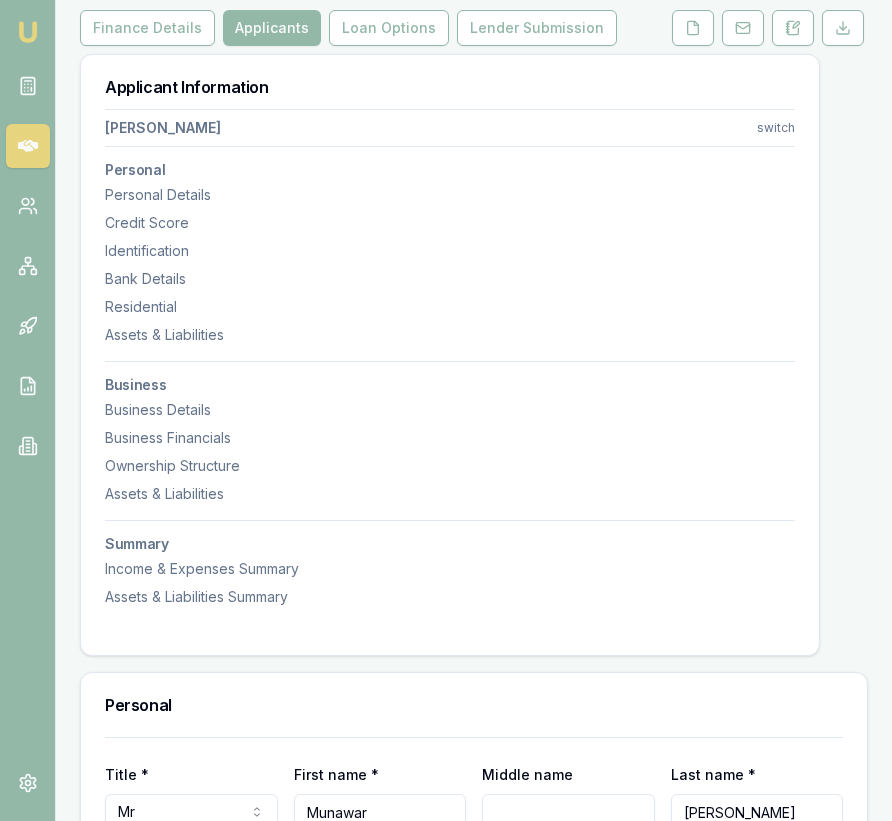 scroll, scrollTop: 0, scrollLeft: 0, axis: both 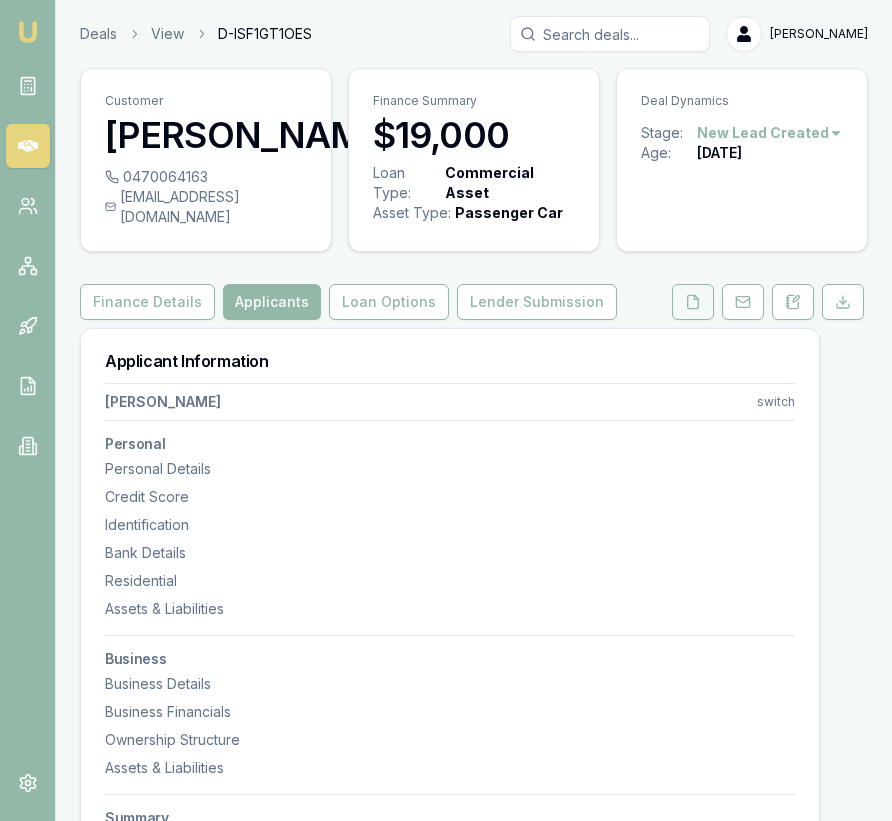 click at bounding box center [693, 302] 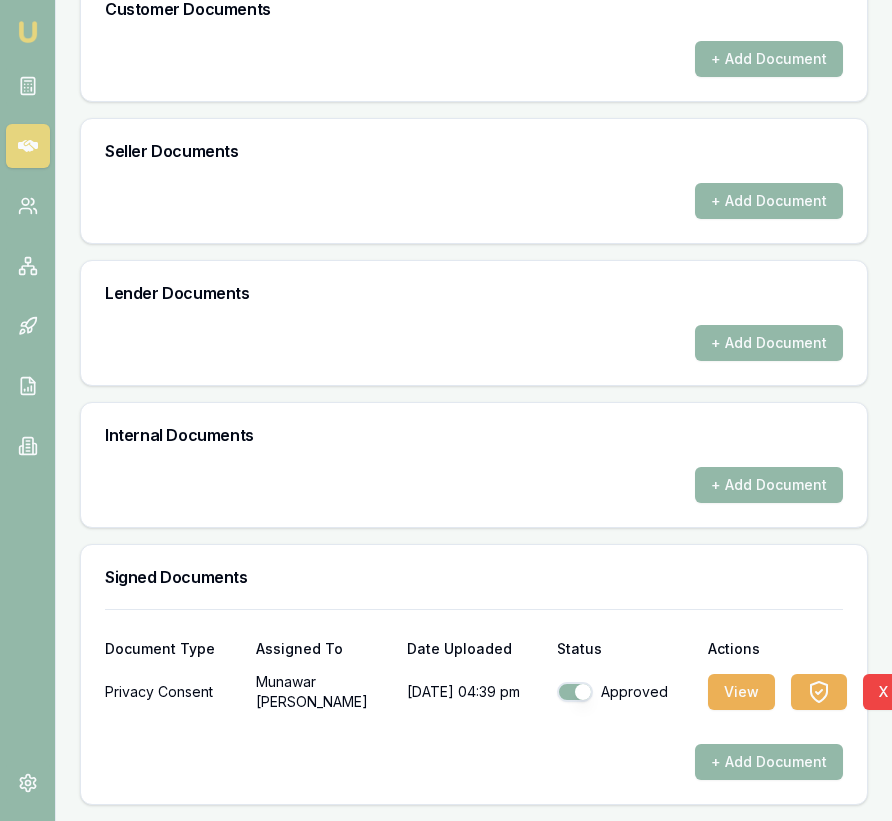 scroll, scrollTop: 0, scrollLeft: 0, axis: both 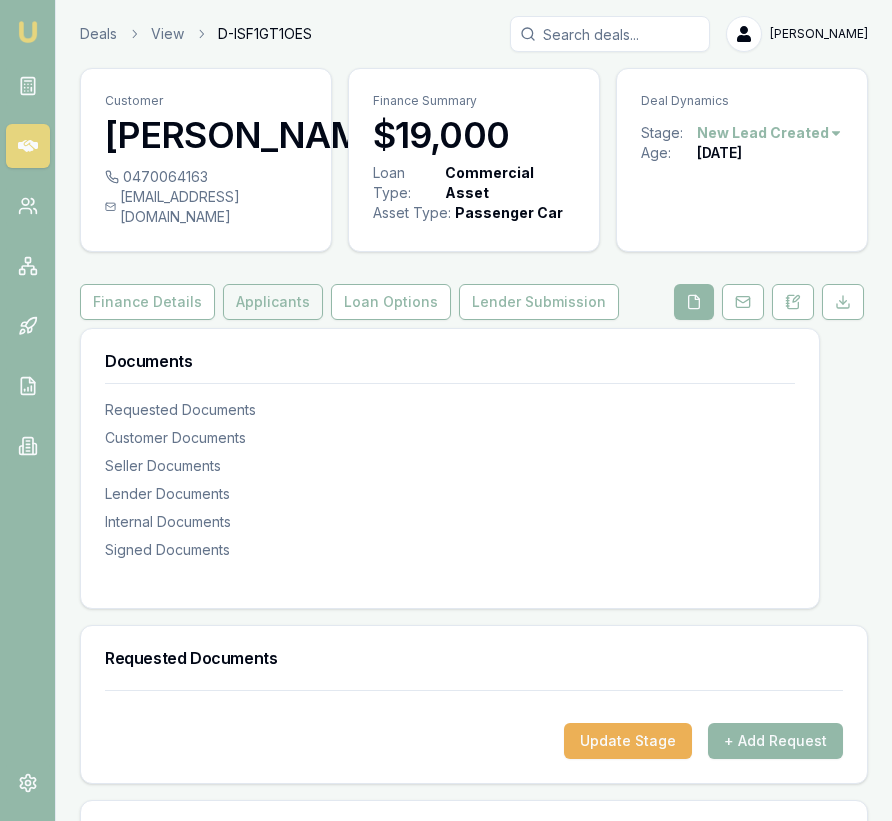click on "Applicants" at bounding box center [273, 302] 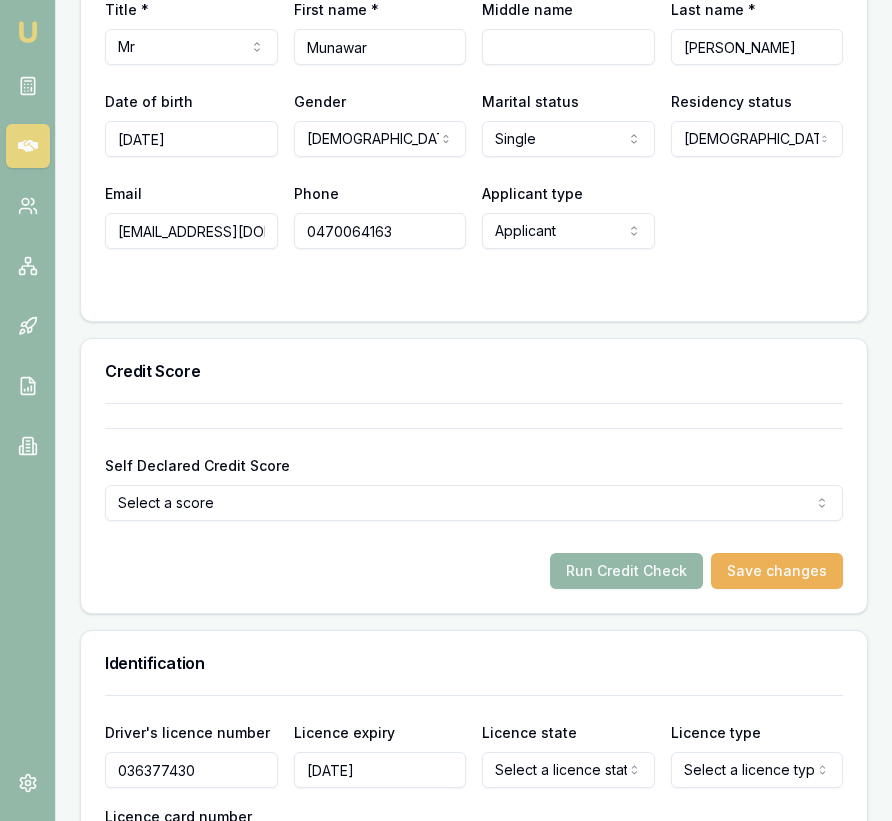 scroll, scrollTop: 1045, scrollLeft: 0, axis: vertical 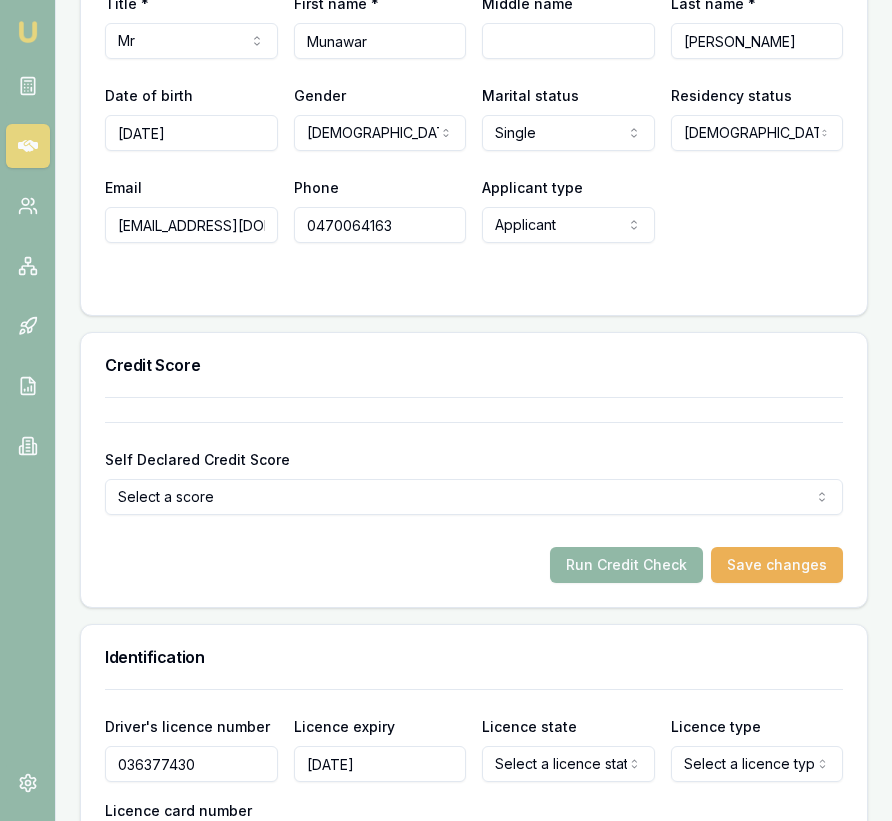 click on "Run Credit Check" at bounding box center (626, 565) 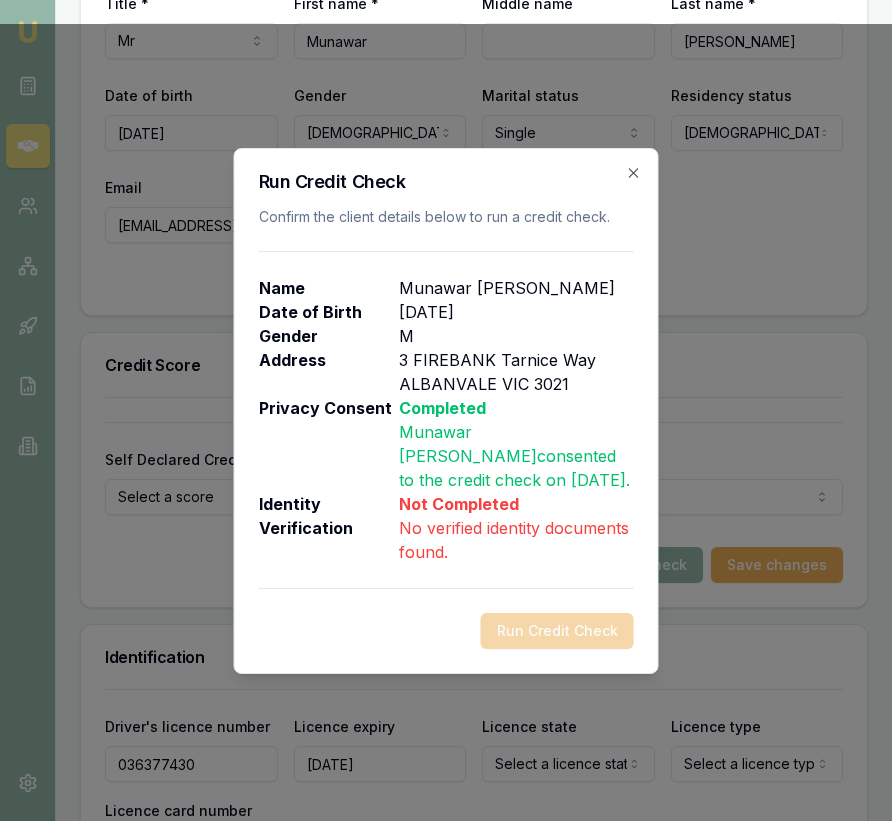 click 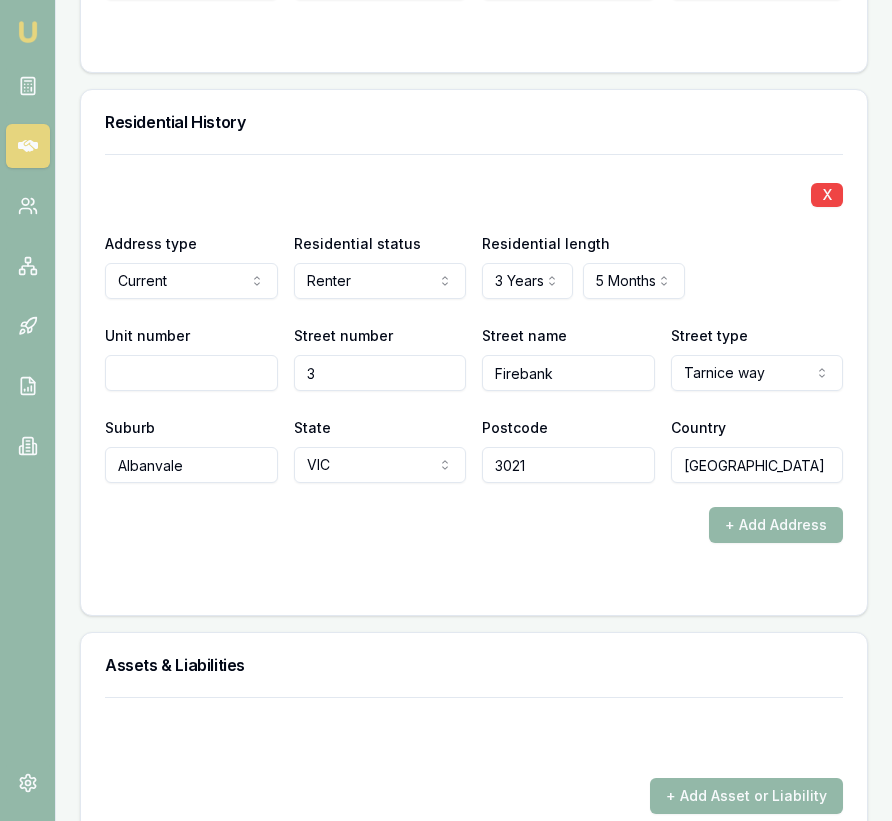 scroll, scrollTop: 2467, scrollLeft: 0, axis: vertical 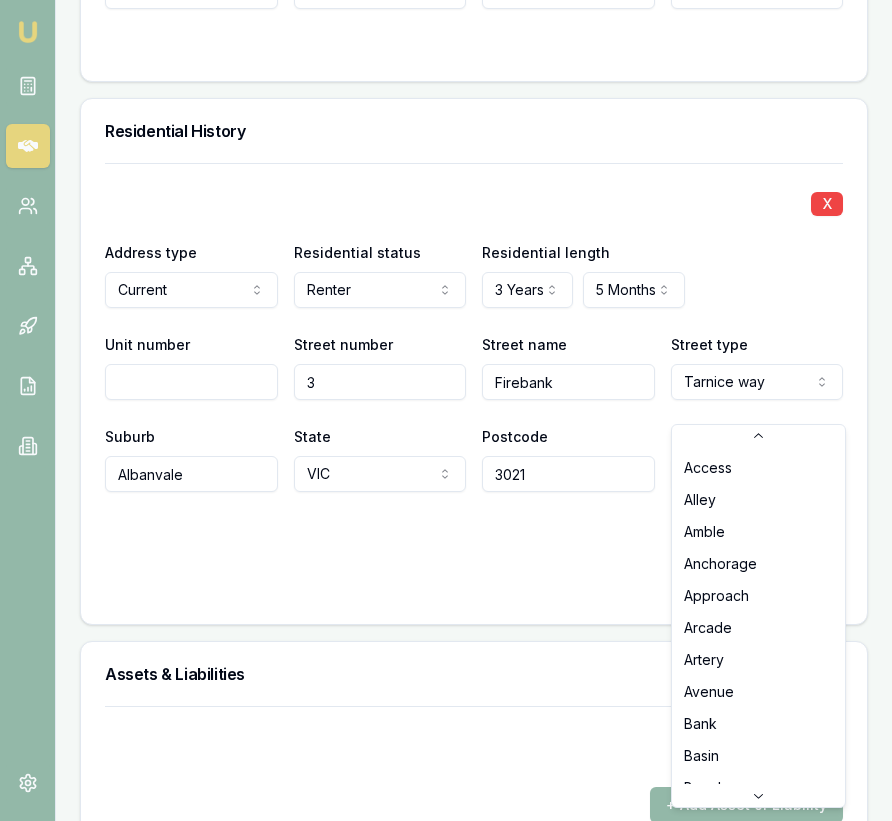 click on "Emu Broker Deals View D-ISF1GT1OES [PERSON_NAME] Toggle Menu Customer [PERSON_NAME] 0470064163 [EMAIL_ADDRESS][DOMAIN_NAME] Finance Summary $19,000 Loan Type: Commercial Asset Asset Type : Passenger Car Deal Dynamics Stage: New Lead Created Age: [DEMOGRAPHIC_DATA][DATE] Finance Details Applicants Loan Options Lender Submission Applicant Information [PERSON_NAME] switch Personal Personal Details Credit Score Identification Bank Details Residential Assets & Liabilities Business Business Details Business Financials Ownership Structure Assets & Liabilities Summary Income & Expenses Summary Assets & Liabilities Summary Personal Title * Mr Mr Mrs Miss Ms Dr Prof First name * [PERSON_NAME] Middle name  Last name * [PERSON_NAME] Date of birth [DEMOGRAPHIC_DATA] Gender  [DEMOGRAPHIC_DATA] [DEMOGRAPHIC_DATA] [DEMOGRAPHIC_DATA] Other Not disclosed Marital status  [DEMOGRAPHIC_DATA] Single [DEMOGRAPHIC_DATA] De facto [DEMOGRAPHIC_DATA] Divorced Widowed Residency status  [DEMOGRAPHIC_DATA] citizen [DEMOGRAPHIC_DATA] citizen [DEMOGRAPHIC_DATA] Temporary resident Visa holder Email [EMAIL_ADDRESS][DOMAIN_NAME] Phone [PHONE_NUMBER] Applicant SA" at bounding box center [446, -2057] 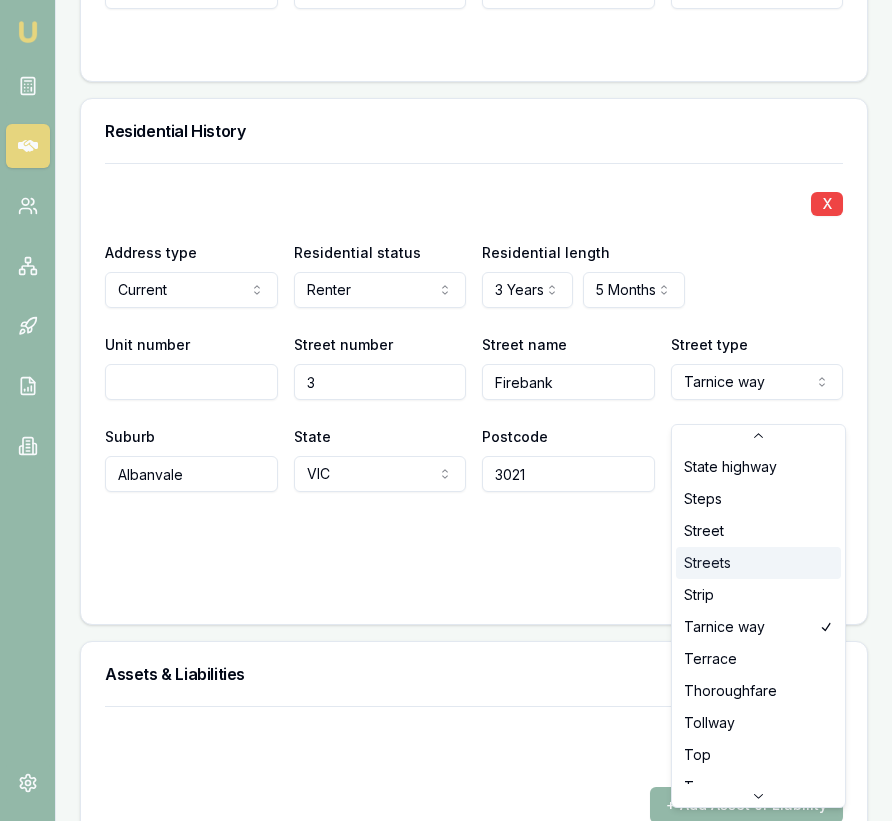 scroll, scrollTop: 5422, scrollLeft: 0, axis: vertical 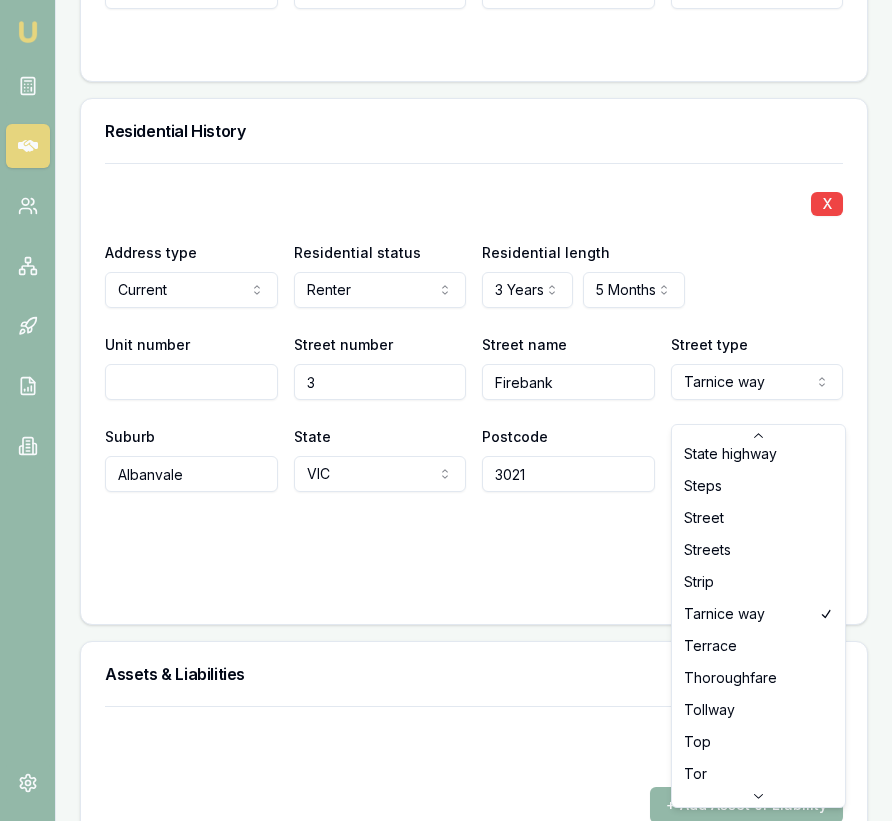 select on "Terrace" 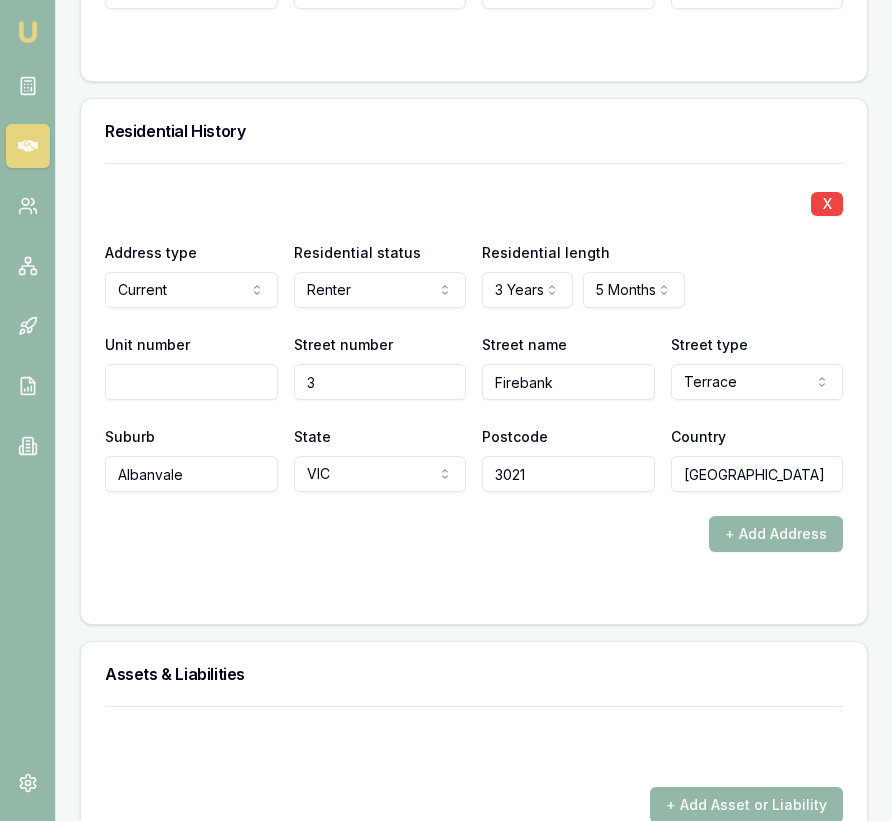 click on "X Address type  Current Current Previous Residential status  Renter Owner with mortgage Owner without mortgage Renter Living with parents Boarder Residential length  3 Years 0 Years 1 Year 2 Years 3 Years 4 Years 5 Years 6 Years 7 Years 8 Years 9 Years 10 Years 11 Years 12 Years 13 Years 14 Years 15 Years 16 Years 17 Years 18 Years 19 Years 20 Years 5 Months 0 Months 1 Month 2 Months 3 Months 4 Months 5 Months 6 Months 7 Months 8 Months 9 Months 10 Months 11 Months Unit number  Street number  [GEOGRAPHIC_DATA] name  [GEOGRAPHIC_DATA] type  Terrace Access Alley [GEOGRAPHIC_DATA] [GEOGRAPHIC_DATA] [GEOGRAPHIC_DATA] Circuit Circus Close [GEOGRAPHIC_DATA] Crossway Cruiseway Cul-de-sac Cutting [PERSON_NAME] Dell Deviation Dip Distributor Drive Driveway Edge [GEOGRAPHIC_DATA] Entrance [GEOGRAPHIC_DATA]" at bounding box center [474, 381] 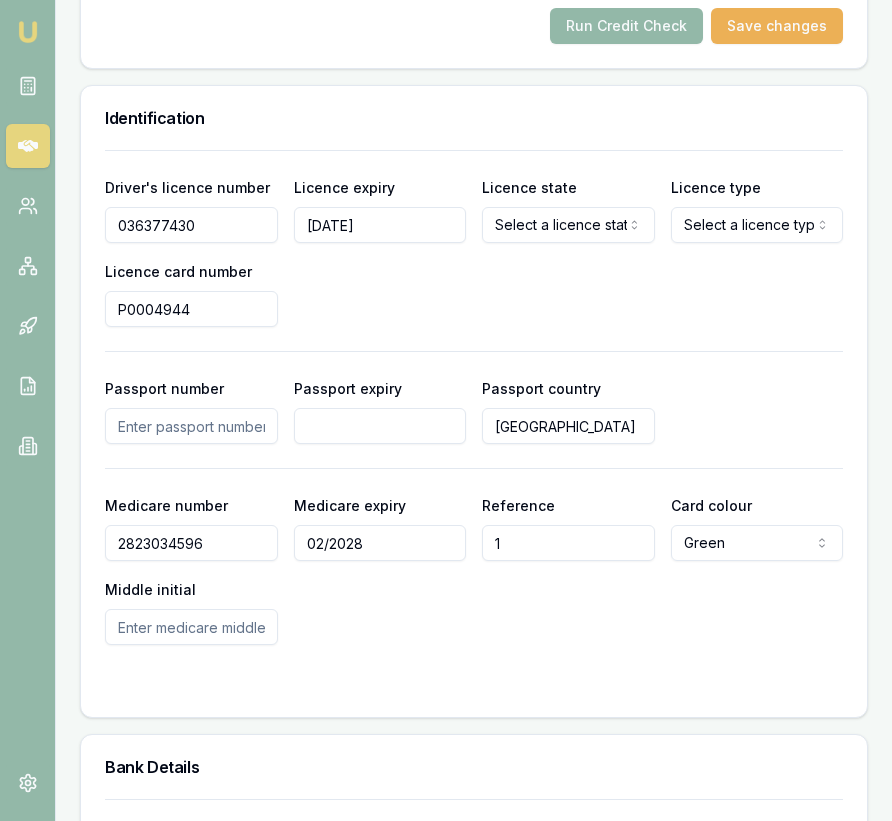 scroll, scrollTop: 1582, scrollLeft: 0, axis: vertical 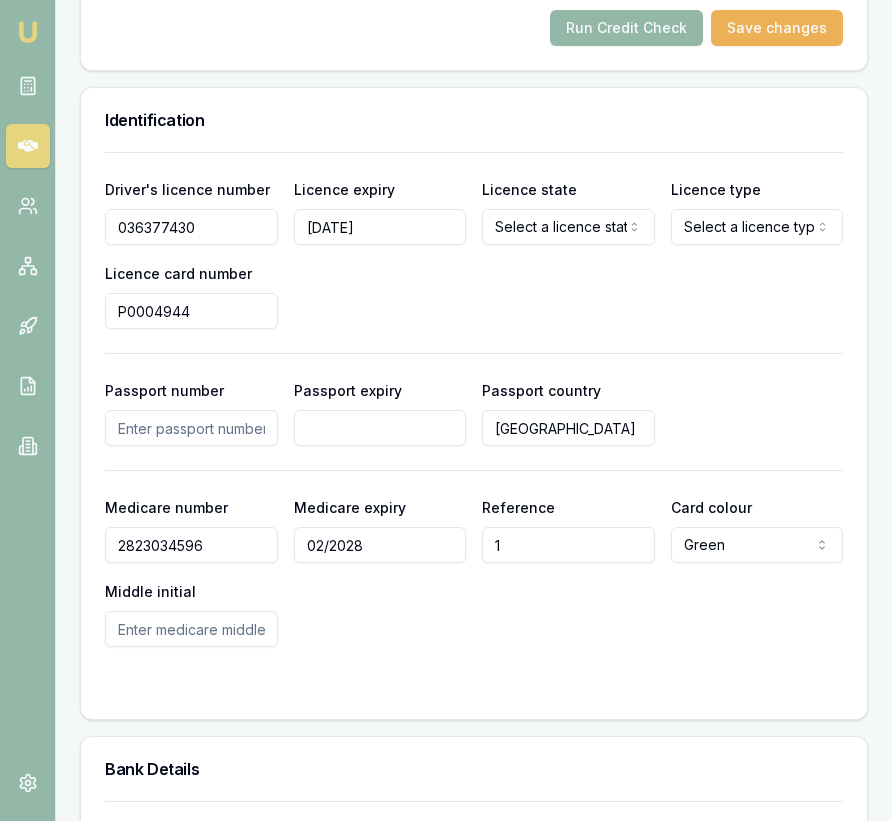 drag, startPoint x: 597, startPoint y: 213, endPoint x: 584, endPoint y: 262, distance: 50.695168 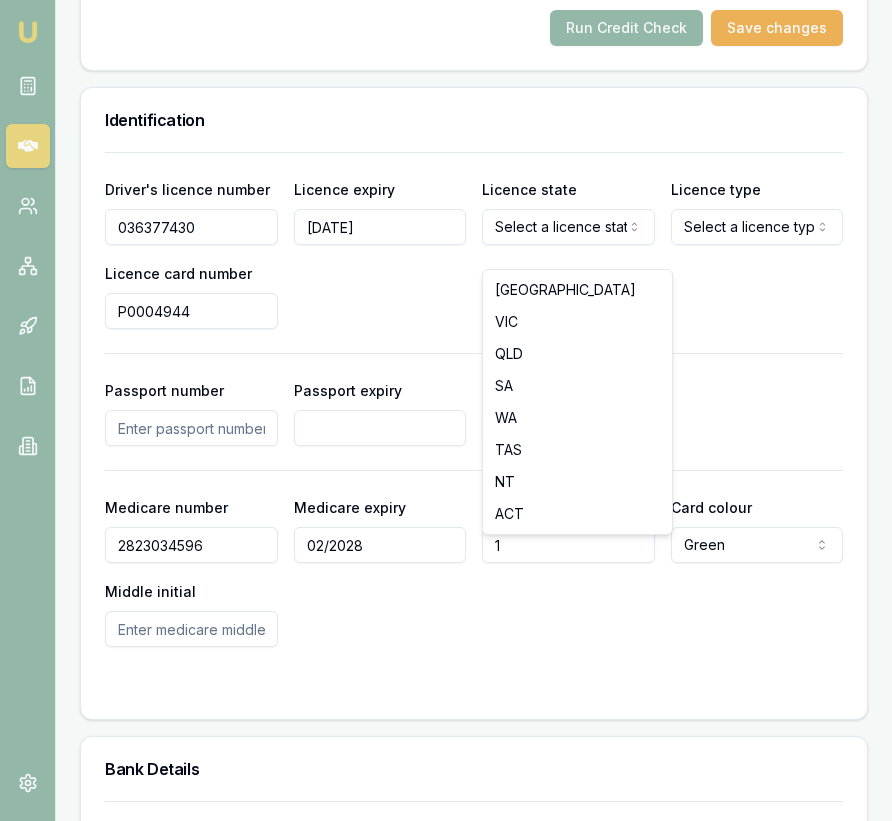 click on "Emu Broker Deals View D-ISF1GT1OES [PERSON_NAME] Toggle Menu Customer [PERSON_NAME] 0470064163 [EMAIL_ADDRESS][DOMAIN_NAME] Finance Summary $19,000 Loan Type: Commercial Asset Asset Type : Passenger Car Deal Dynamics Stage: New Lead Created Age: [DEMOGRAPHIC_DATA][DATE] Finance Details Applicants Loan Options Lender Submission Applicant Information [PERSON_NAME] switch Personal Personal Details Credit Score Identification Bank Details Residential Assets & Liabilities Business Business Details Business Financials Ownership Structure Assets & Liabilities Summary Income & Expenses Summary Assets & Liabilities Summary Personal Title * Mr Mr Mrs Miss Ms Dr Prof First name * [PERSON_NAME] Middle name  Last name * [PERSON_NAME] Date of birth [DEMOGRAPHIC_DATA] Gender  [DEMOGRAPHIC_DATA] [DEMOGRAPHIC_DATA] [DEMOGRAPHIC_DATA] Other Not disclosed Marital status  [DEMOGRAPHIC_DATA] Single [DEMOGRAPHIC_DATA] De facto [DEMOGRAPHIC_DATA] Divorced Widowed Residency status  [DEMOGRAPHIC_DATA] citizen [DEMOGRAPHIC_DATA] citizen [DEMOGRAPHIC_DATA] Temporary resident Visa holder Email [EMAIL_ADDRESS][DOMAIN_NAME] Phone [PHONE_NUMBER] Applicant SA" at bounding box center [446, -1172] 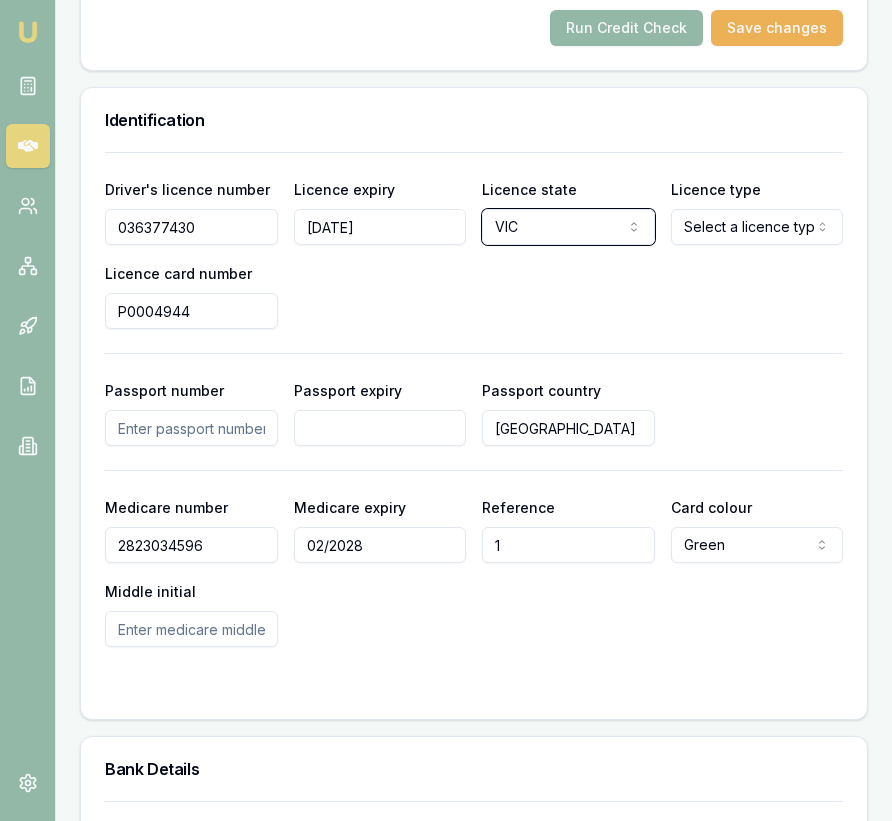 scroll, scrollTop: 1584, scrollLeft: 0, axis: vertical 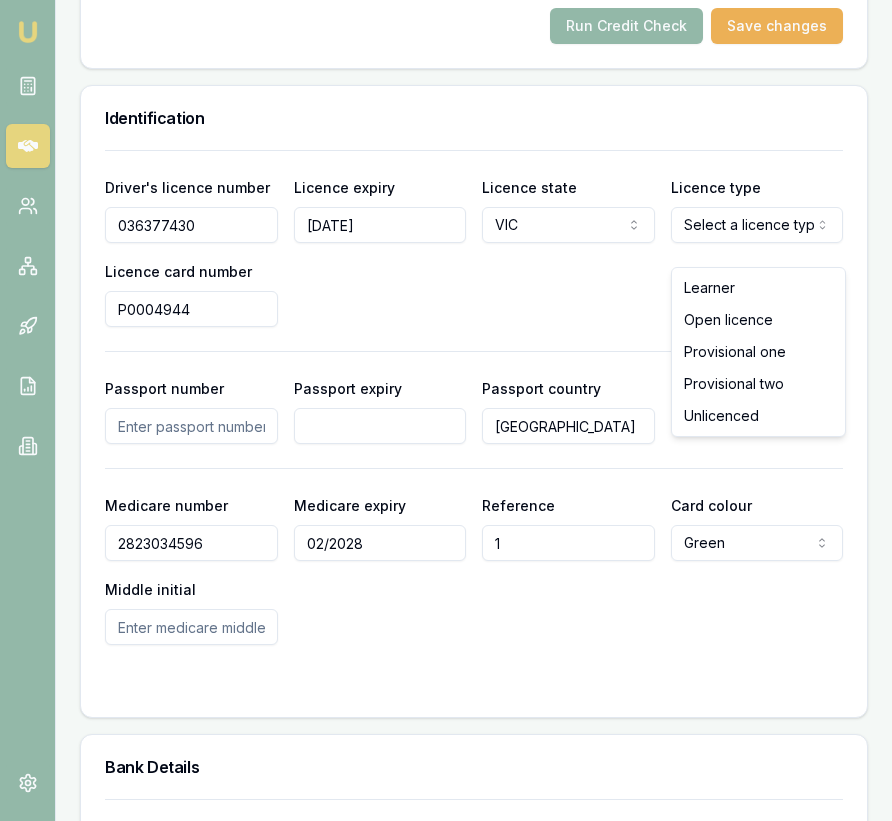 click on "Emu Broker Deals View D-ISF1GT1OES [PERSON_NAME] Toggle Menu Customer [PERSON_NAME] 0470064163 [EMAIL_ADDRESS][DOMAIN_NAME] Finance Summary $19,000 Loan Type: Commercial Asset Asset Type : Passenger Car Deal Dynamics Stage: New Lead Created Age: [DEMOGRAPHIC_DATA][DATE] Finance Details Applicants Loan Options Lender Submission Applicant Information [PERSON_NAME] switch Personal Personal Details Credit Score Identification Bank Details Residential Assets & Liabilities Business Business Details Business Financials Ownership Structure Assets & Liabilities Summary Income & Expenses Summary Assets & Liabilities Summary Personal Title * Mr Mr Mrs Miss Ms Dr Prof First name * [PERSON_NAME] Middle name  Last name * [PERSON_NAME] Date of birth [DEMOGRAPHIC_DATA] Gender  [DEMOGRAPHIC_DATA] [DEMOGRAPHIC_DATA] [DEMOGRAPHIC_DATA] Other Not disclosed Marital status  [DEMOGRAPHIC_DATA] Single [DEMOGRAPHIC_DATA] De facto [DEMOGRAPHIC_DATA] Divorced Widowed Residency status  [DEMOGRAPHIC_DATA] citizen [DEMOGRAPHIC_DATA] citizen [DEMOGRAPHIC_DATA] Temporary resident Visa holder Email [EMAIL_ADDRESS][DOMAIN_NAME] Phone [PHONE_NUMBER] Applicant SA" at bounding box center (446, -1174) 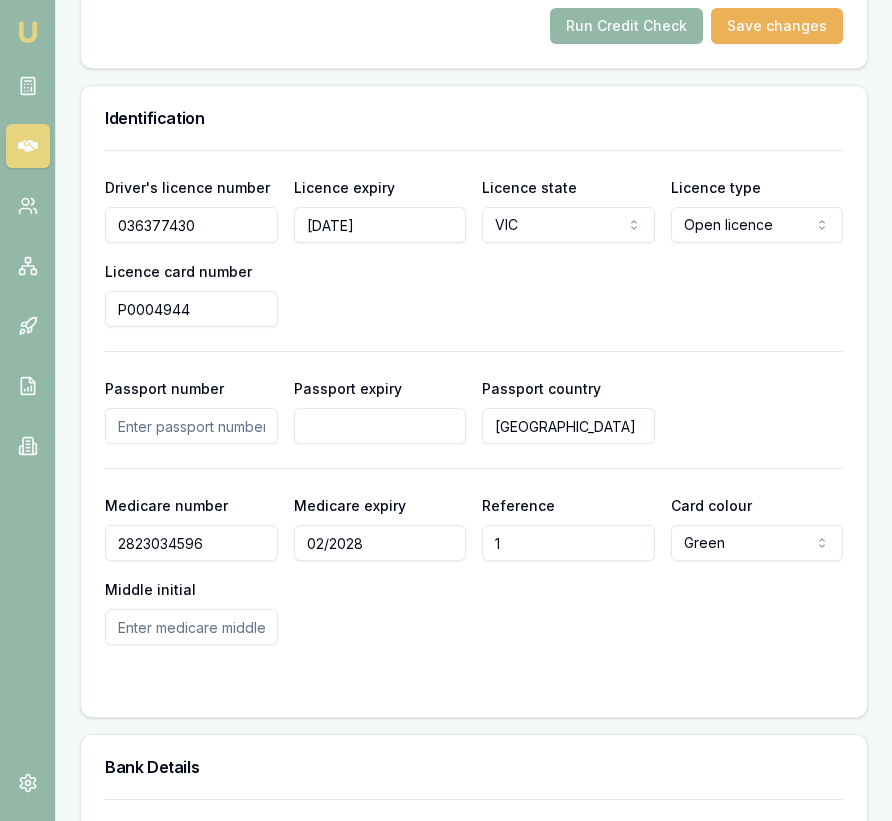 click on "Driver's licence number  [DRIVERS_LICENSE_NUMBER] Licence expiry  [DATE] Licence state  [GEOGRAPHIC_DATA] [GEOGRAPHIC_DATA] [GEOGRAPHIC_DATA] [GEOGRAPHIC_DATA] [GEOGRAPHIC_DATA] [GEOGRAPHIC_DATA] [GEOGRAPHIC_DATA] NT ACT Licence type  Open licence Learner Open licence Provisional one Provisional two Unlicenced Licence card number  P0004944" at bounding box center [474, 251] 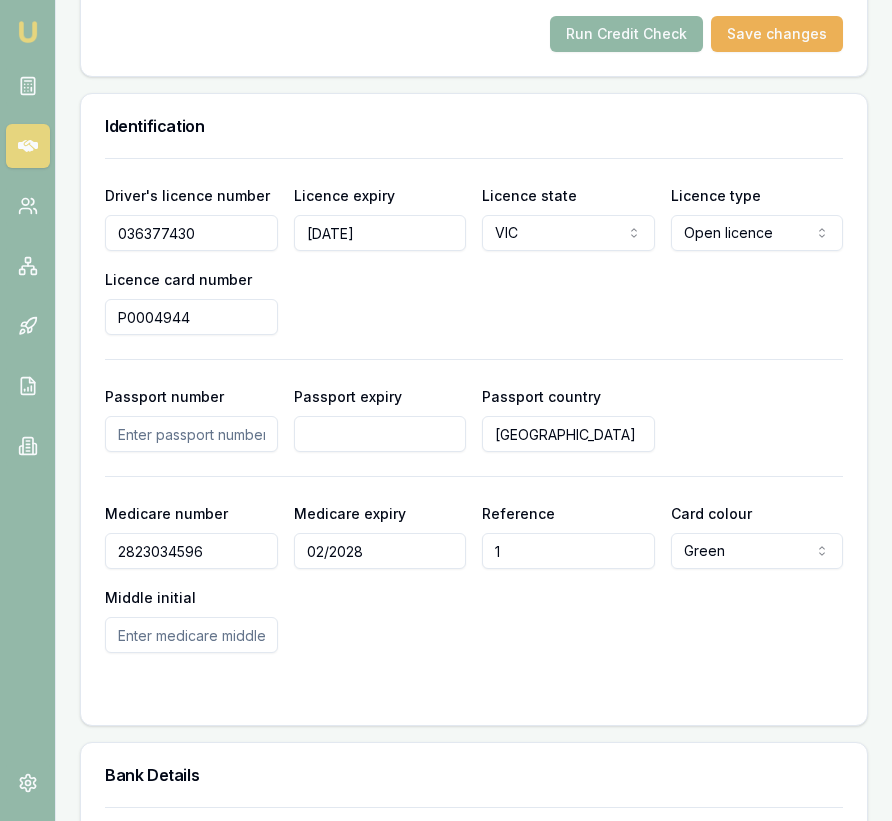 select 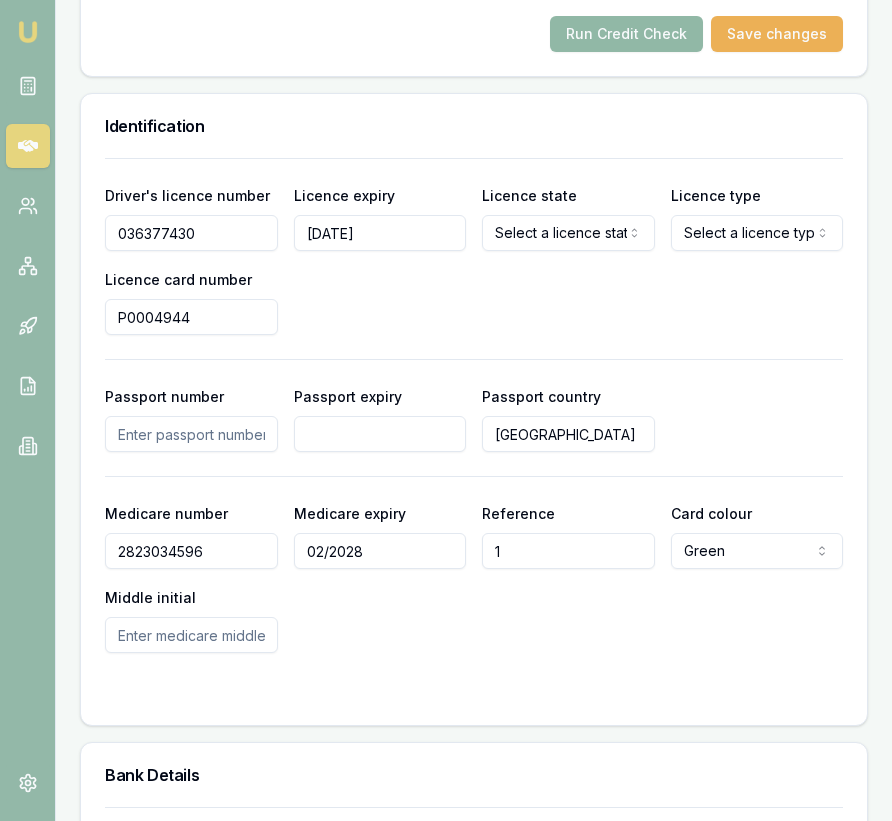click on "Run Credit Check" at bounding box center (626, 34) 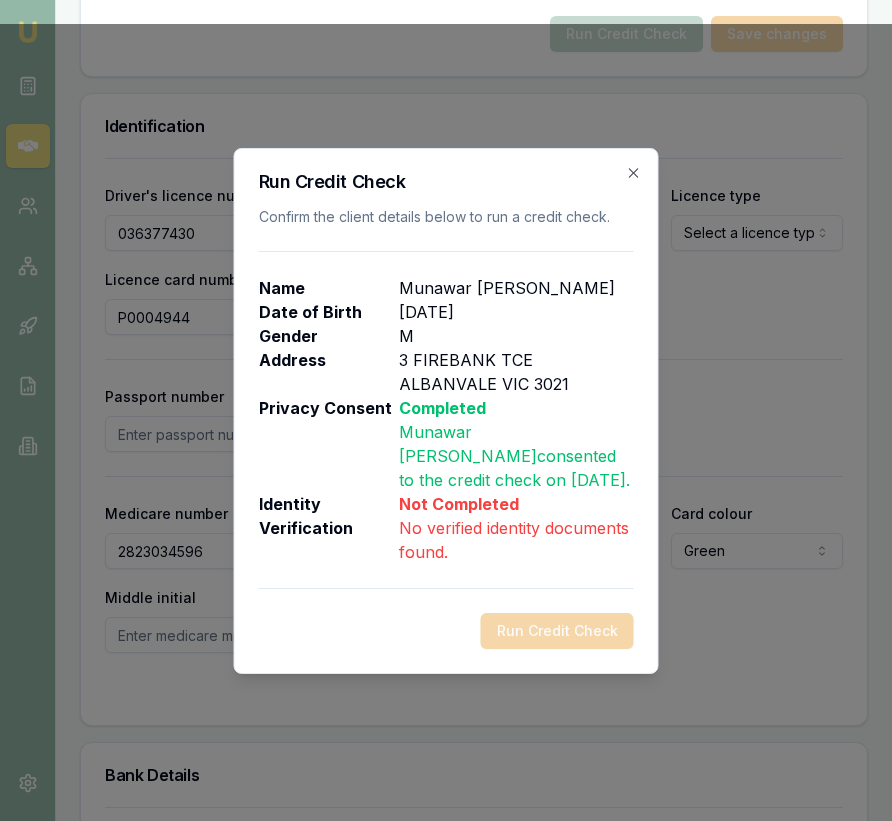 scroll, scrollTop: 1571, scrollLeft: 0, axis: vertical 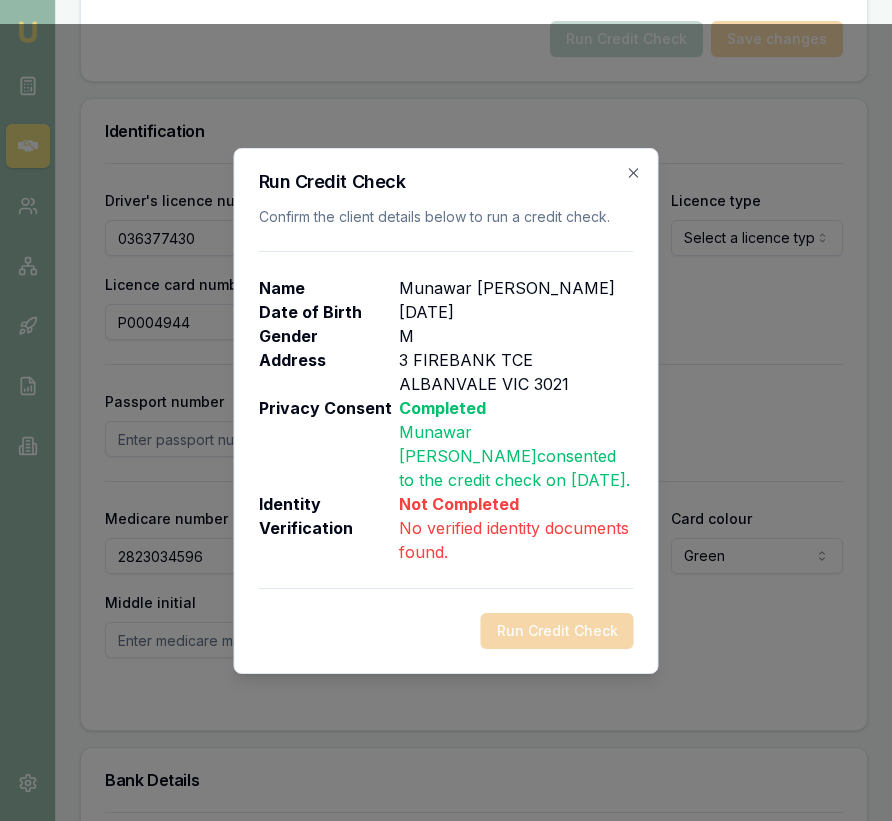 click 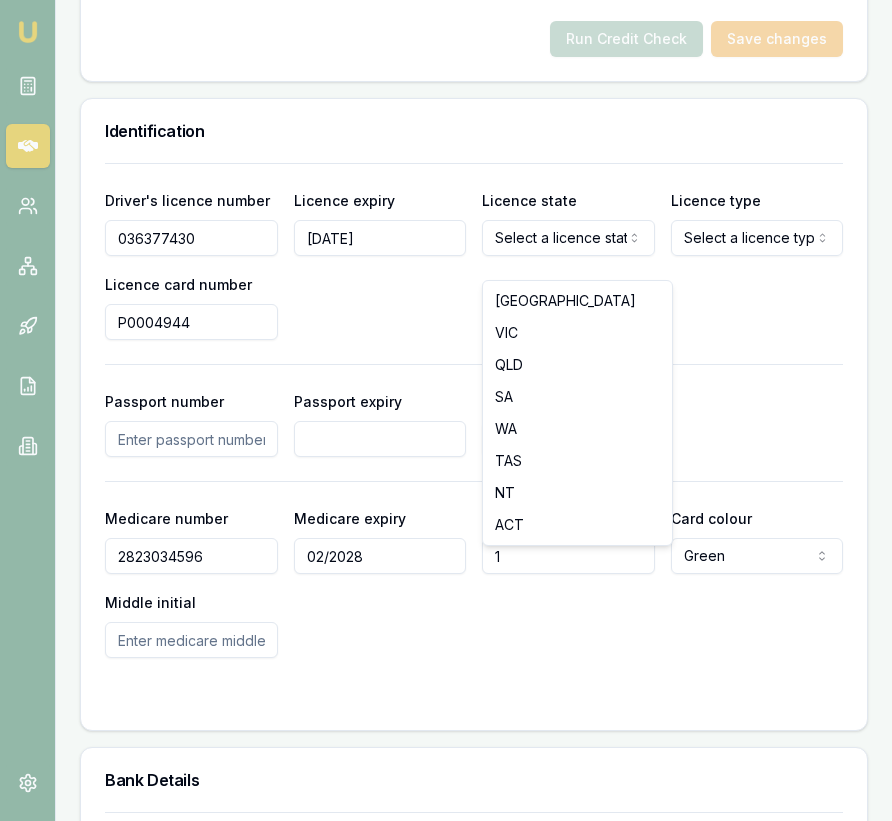 click on "Emu Broker Deals View D-ISF1GT1OES [PERSON_NAME] Toggle Menu Customer [PERSON_NAME] 0470064163 [EMAIL_ADDRESS][DOMAIN_NAME] Finance Summary $19,000 Loan Type: Commercial Asset Asset Type : Passenger Car Deal Dynamics Stage: New Lead Created Age: [DEMOGRAPHIC_DATA][DATE] Finance Details Applicants Loan Options Lender Submission Applicant Information [PERSON_NAME] switch Personal Personal Details Credit Score Identification Bank Details Residential Assets & Liabilities Business Business Details Business Financials Ownership Structure Assets & Liabilities Summary Income & Expenses Summary Assets & Liabilities Summary Personal Title * Mr Mr Mrs Miss Ms Dr Prof First name * [PERSON_NAME] Middle name  Last name * [PERSON_NAME] Date of birth [DEMOGRAPHIC_DATA] Gender  [DEMOGRAPHIC_DATA] [DEMOGRAPHIC_DATA] [DEMOGRAPHIC_DATA] Other Not disclosed Marital status  [DEMOGRAPHIC_DATA] Single [DEMOGRAPHIC_DATA] De facto [DEMOGRAPHIC_DATA] Divorced Widowed Residency status  [DEMOGRAPHIC_DATA] citizen [DEMOGRAPHIC_DATA] citizen [DEMOGRAPHIC_DATA] Temporary resident Visa holder Email [EMAIL_ADDRESS][DOMAIN_NAME] Phone [PHONE_NUMBER] Applicant SA" at bounding box center [446, -1161] 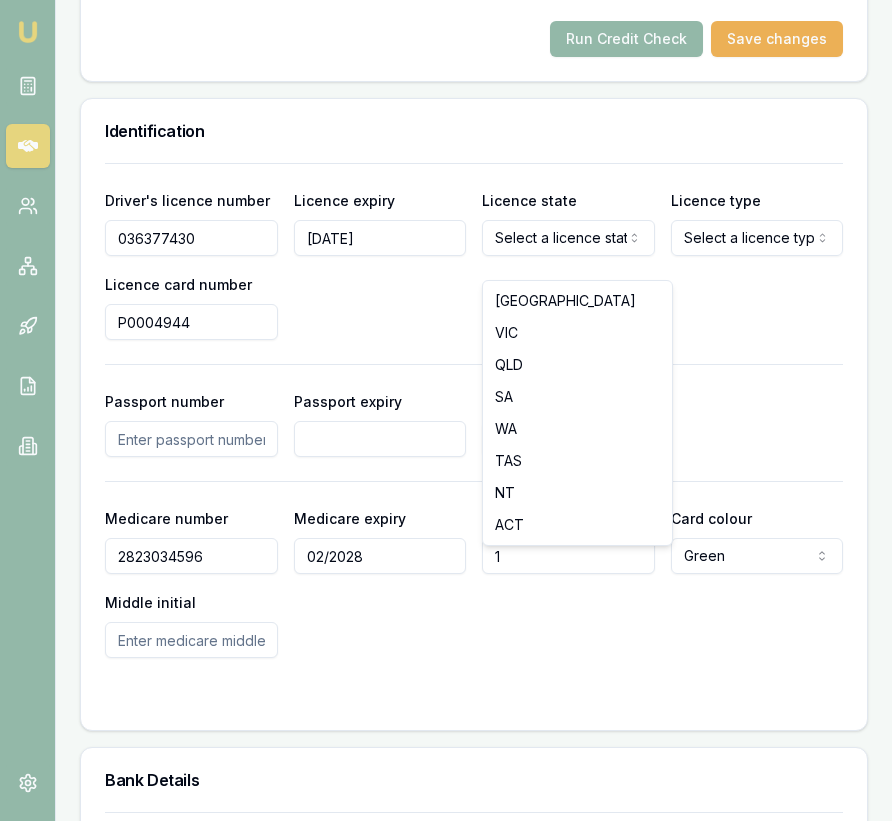 select on "VIC" 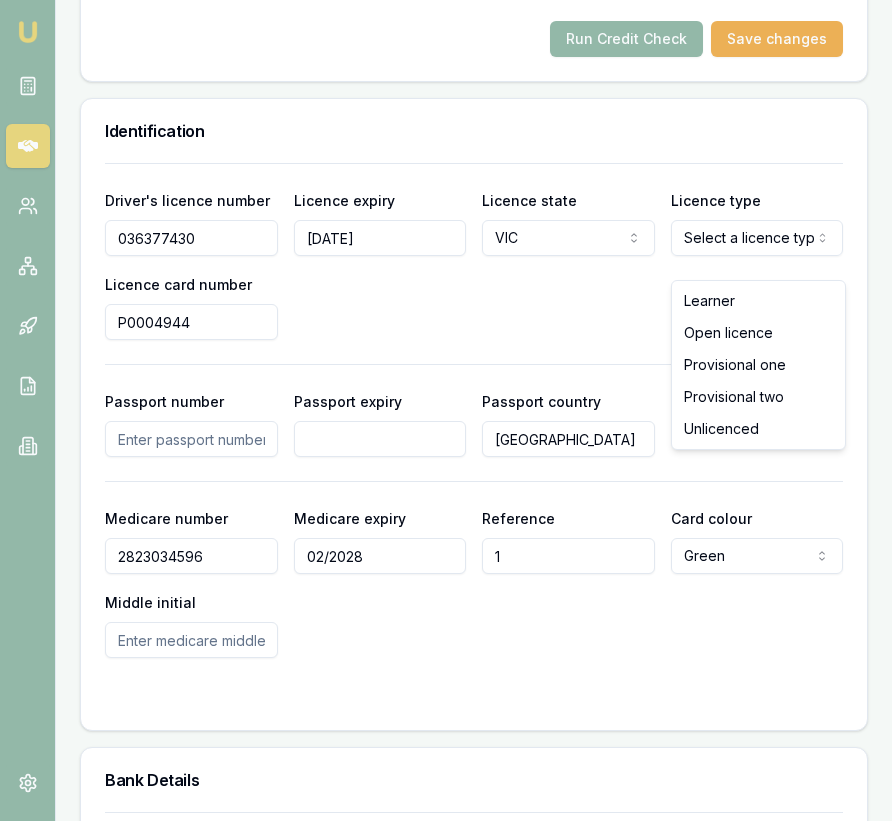 click on "Emu Broker Deals View D-ISF1GT1OES [PERSON_NAME] Toggle Menu Customer [PERSON_NAME] 0470064163 [EMAIL_ADDRESS][DOMAIN_NAME] Finance Summary $19,000 Loan Type: Commercial Asset Asset Type : Passenger Car Deal Dynamics Stage: New Lead Created Age: [DEMOGRAPHIC_DATA][DATE] Finance Details Applicants Loan Options Lender Submission Applicant Information [PERSON_NAME] switch Personal Personal Details Credit Score Identification Bank Details Residential Assets & Liabilities Business Business Details Business Financials Ownership Structure Assets & Liabilities Summary Income & Expenses Summary Assets & Liabilities Summary Personal Title * Mr Mr Mrs Miss Ms Dr Prof First name * [PERSON_NAME] Middle name  Last name * [PERSON_NAME] Date of birth [DEMOGRAPHIC_DATA] Gender  [DEMOGRAPHIC_DATA] [DEMOGRAPHIC_DATA] [DEMOGRAPHIC_DATA] Other Not disclosed Marital status  [DEMOGRAPHIC_DATA] Single [DEMOGRAPHIC_DATA] De facto [DEMOGRAPHIC_DATA] Divorced Widowed Residency status  [DEMOGRAPHIC_DATA] citizen [DEMOGRAPHIC_DATA] citizen [DEMOGRAPHIC_DATA] Temporary resident Visa holder Email [EMAIL_ADDRESS][DOMAIN_NAME] Phone [PHONE_NUMBER] Applicant SA" at bounding box center [446, -1161] 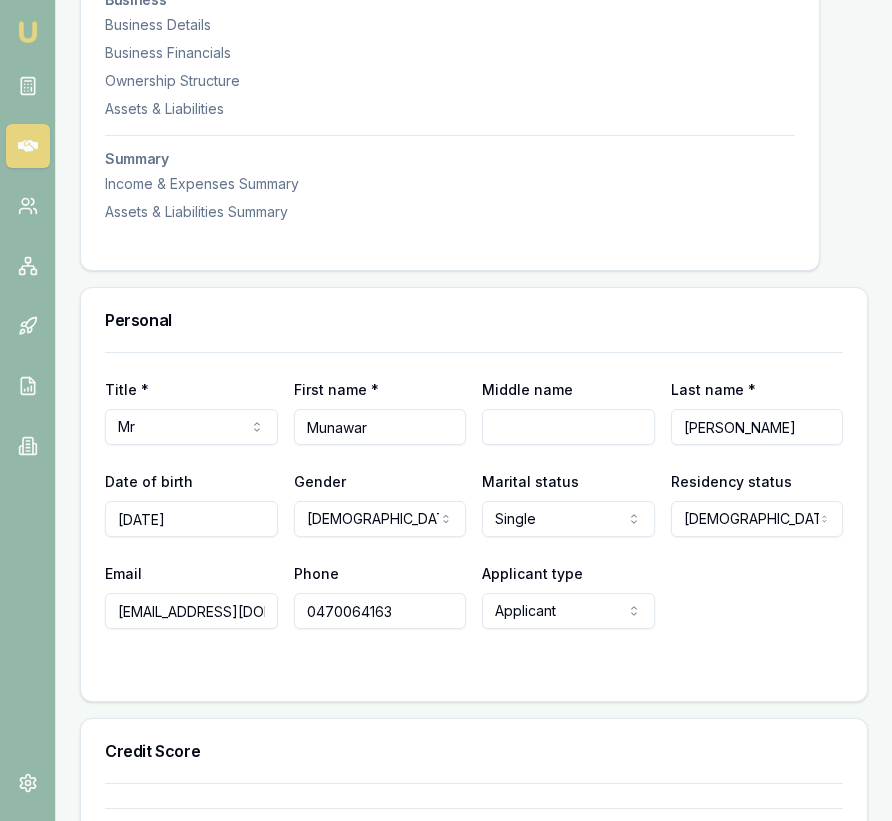 scroll, scrollTop: 0, scrollLeft: 0, axis: both 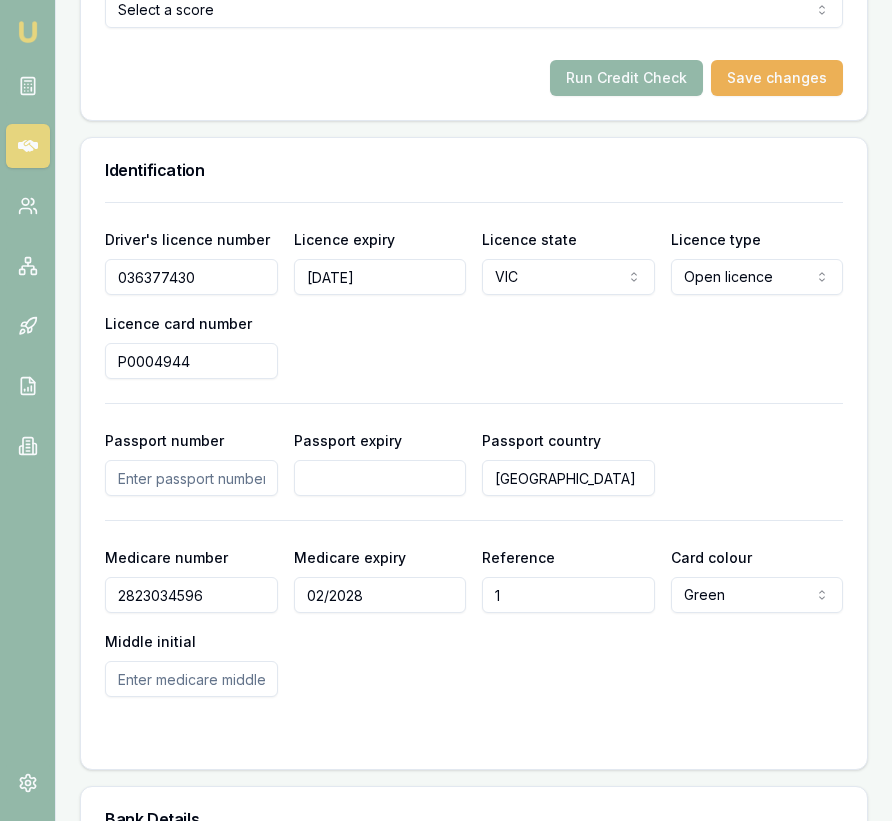 click on "Driver's licence number  [DRIVERS_LICENSE_NUMBER] Licence expiry  [DATE] Licence state  [GEOGRAPHIC_DATA] [GEOGRAPHIC_DATA] [GEOGRAPHIC_DATA] [GEOGRAPHIC_DATA] SA [GEOGRAPHIC_DATA] [GEOGRAPHIC_DATA] NT ACT Licence type  Open licence Learner Open licence Provisional one Provisional two Unlicenced Licence card number  [PASSPORT] Passport number  Passport expiry  Passport country  [GEOGRAPHIC_DATA] Medicare number  [MEDICAL_ID] Medicare expiry  02/2028 Reference  1 Card colour  Green Green Blue Yellow Middle initial" at bounding box center (474, 449) 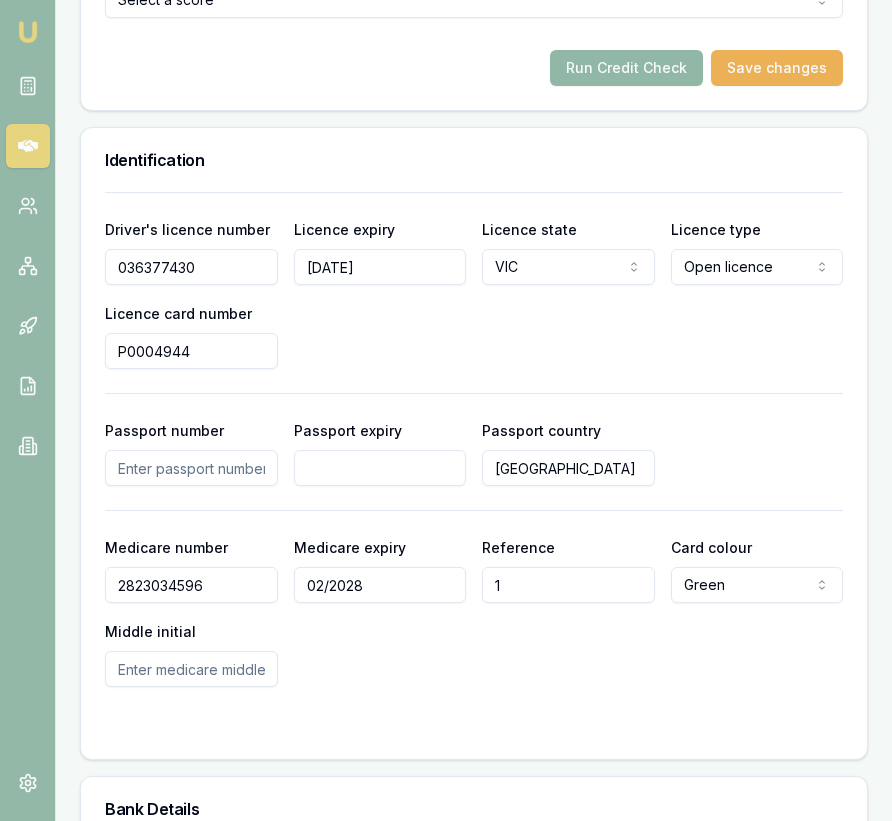 click on "Run Credit Check" at bounding box center [626, 68] 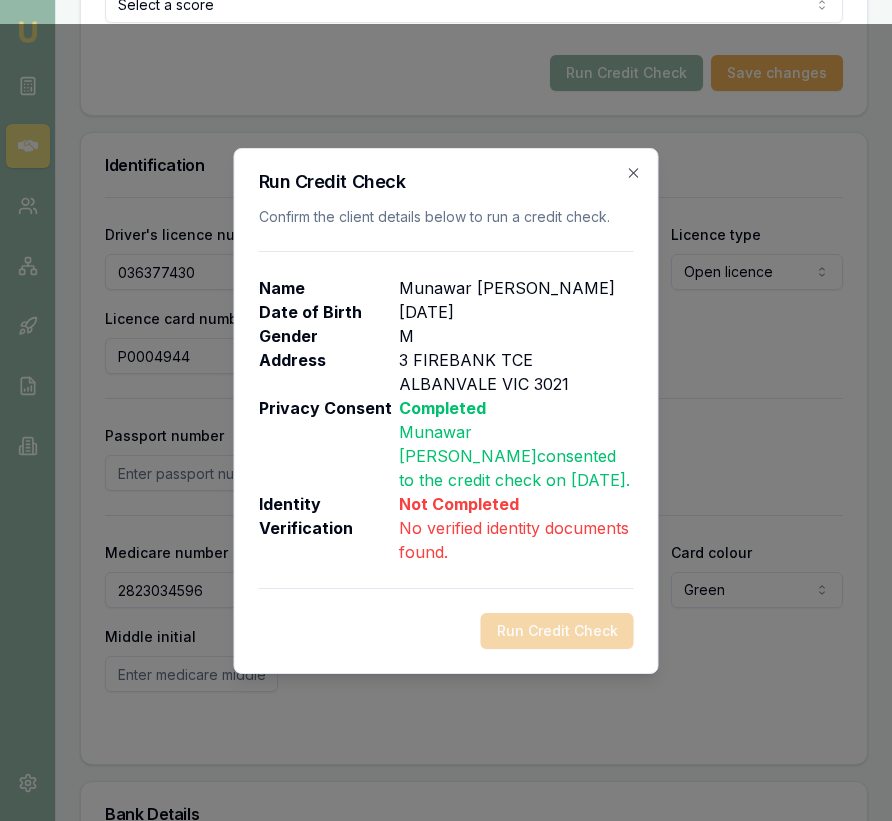 click on "Run Credit Check Confirm the client details below to run a credit check. Name [PERSON_NAME] Date of Birth [DEMOGRAPHIC_DATA] Gender [DEMOGRAPHIC_DATA] Address   3   [GEOGRAPHIC_DATA] Privacy Consent Completed [PERSON_NAME]  consented to the credit check on   [DATE] . Identity Verification Not Completed No verified identity documents found. Run Credit Check Close" at bounding box center (446, 411) 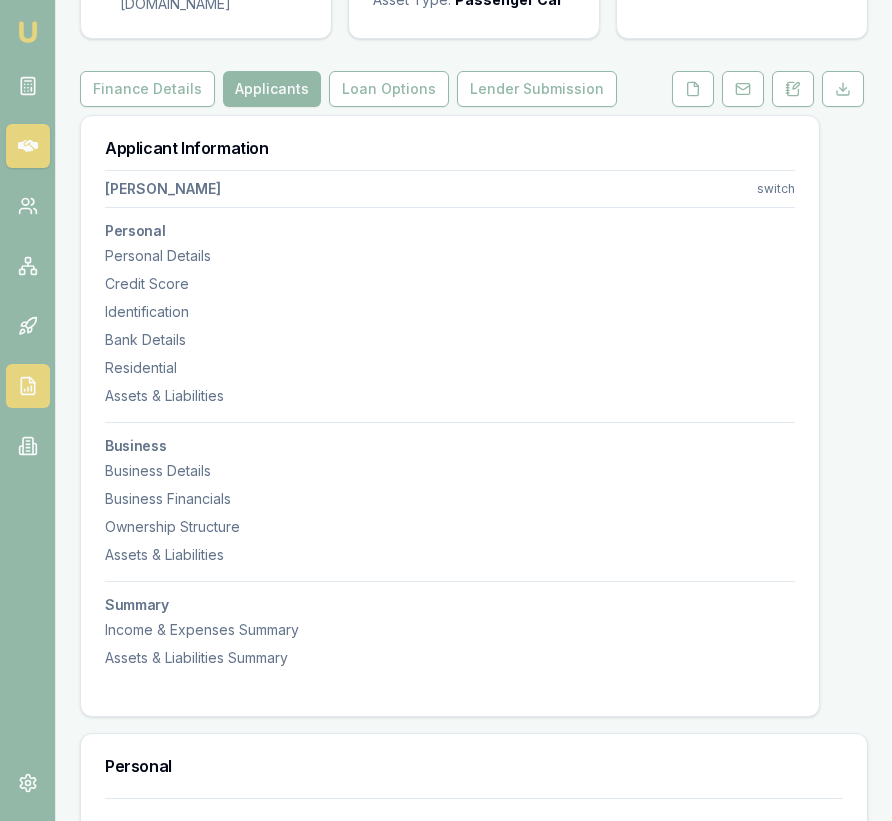 scroll, scrollTop: 0, scrollLeft: 0, axis: both 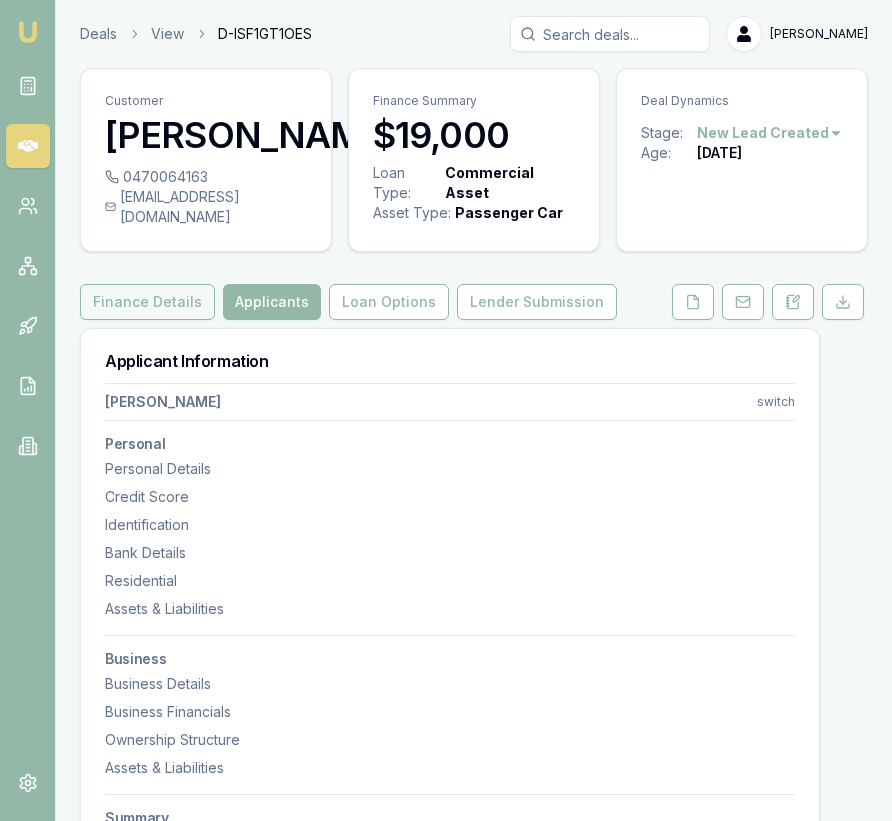 click on "Finance Details" at bounding box center (147, 302) 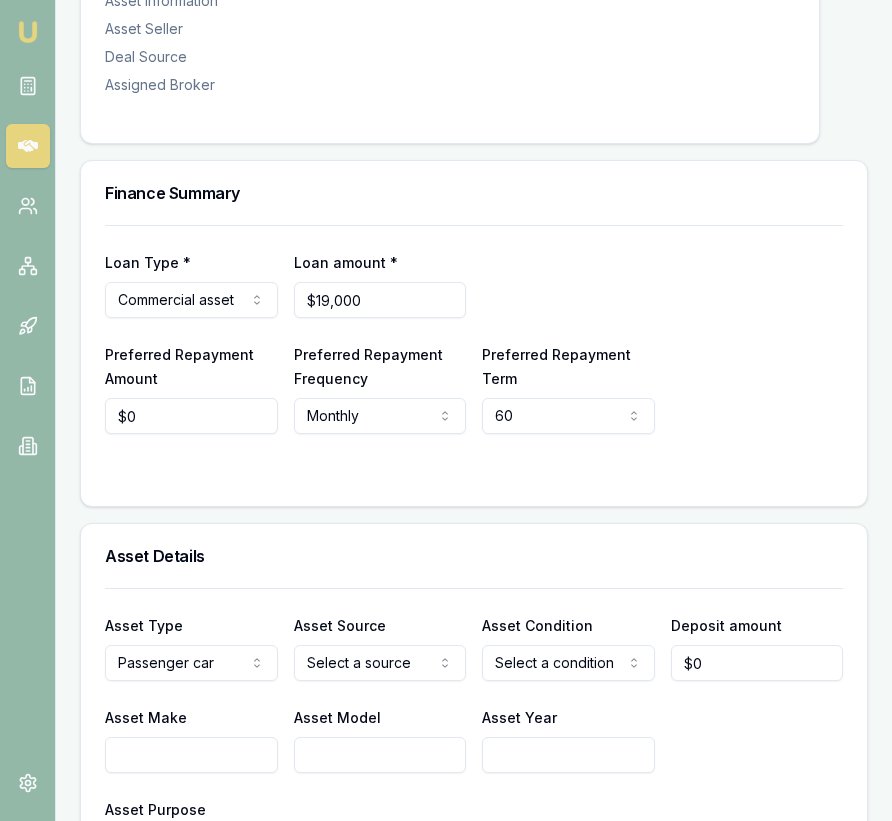 scroll, scrollTop: 533, scrollLeft: 0, axis: vertical 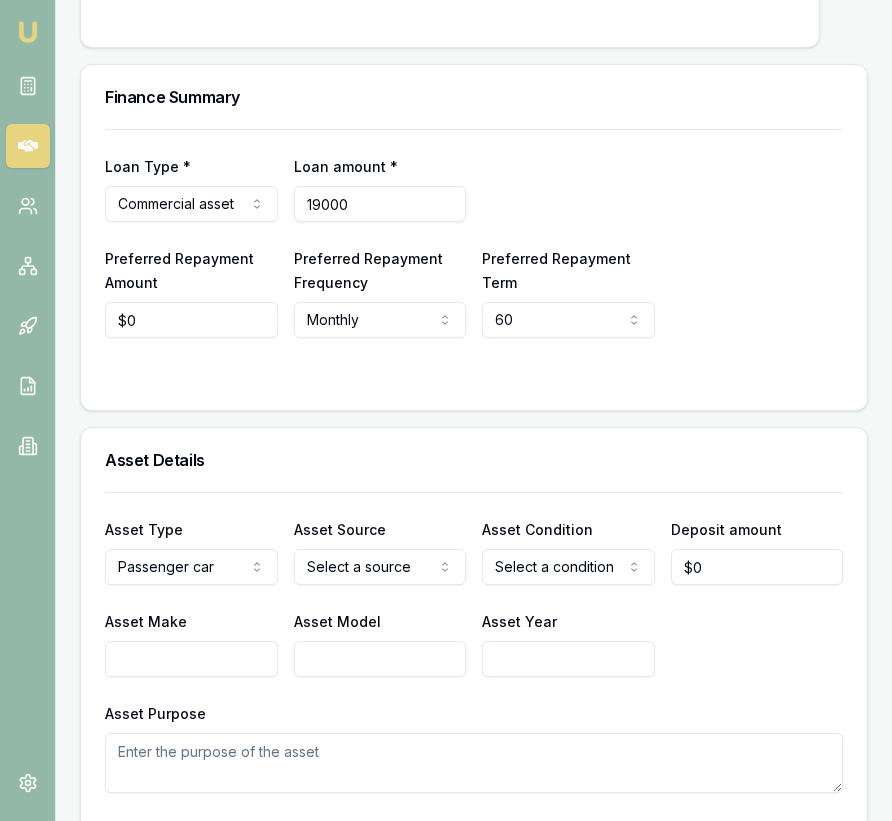 click on "19000" at bounding box center [380, 204] 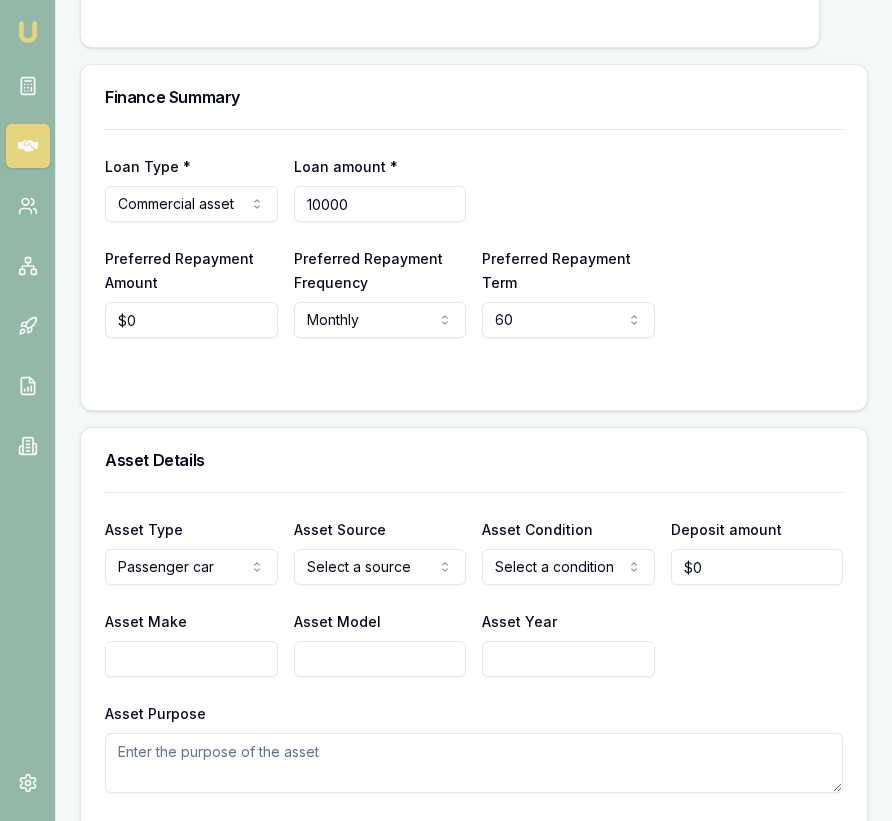 type on "$10,000" 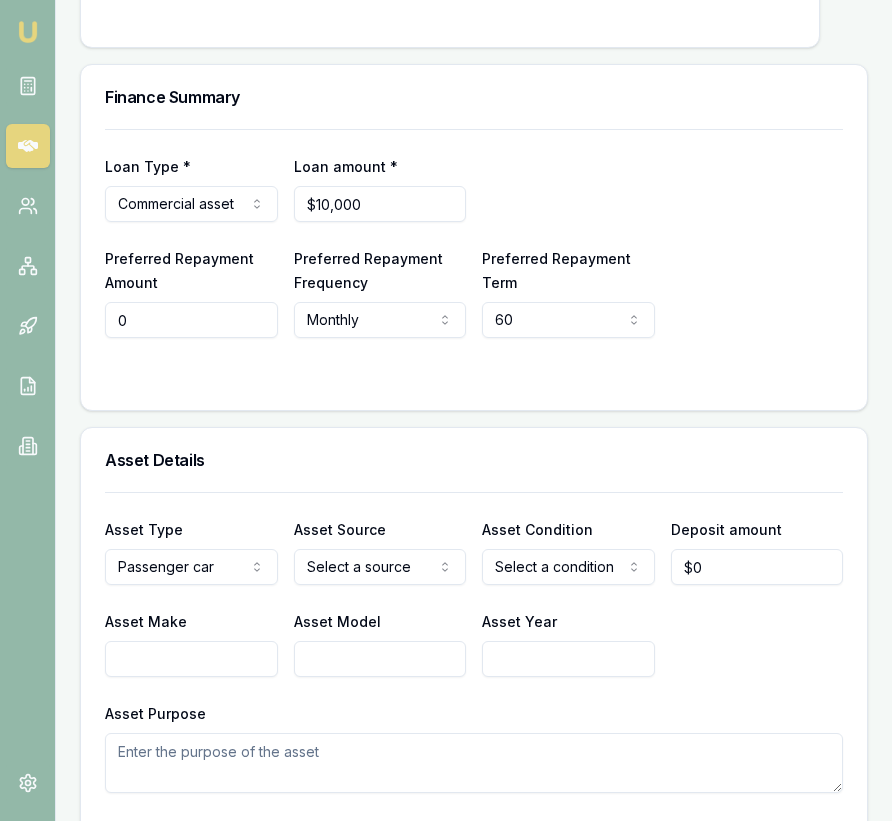click on "0" at bounding box center [191, 320] 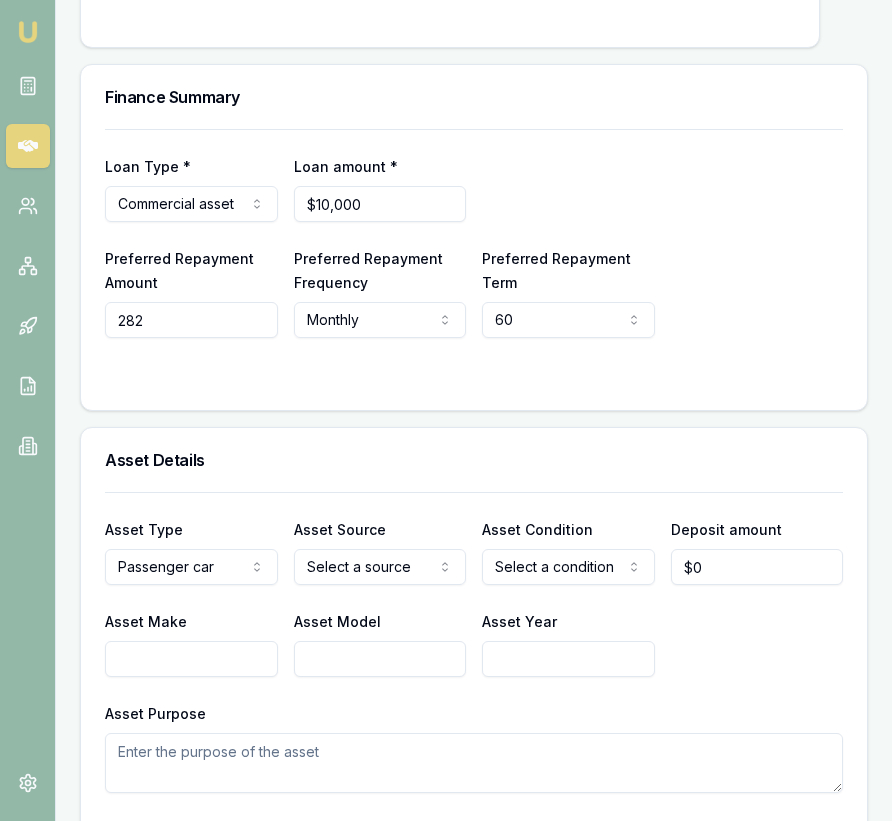type on "$282" 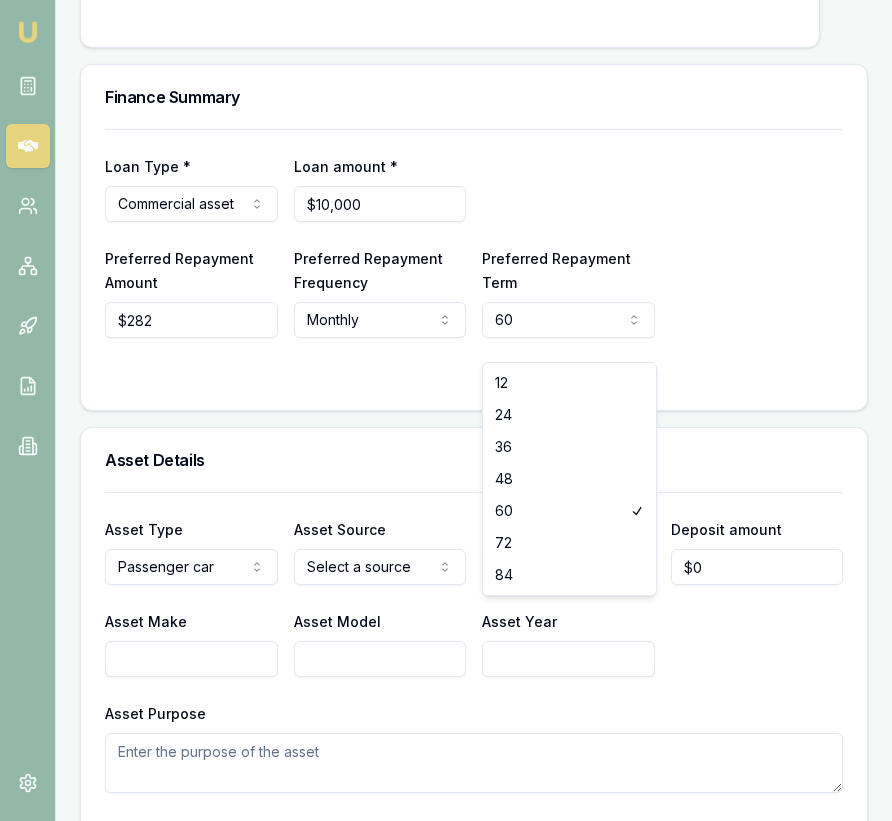 click on "Emu Broker Deals View D-ISF1GT1OES [PERSON_NAME] Toggle Menu Customer [PERSON_NAME] 0470064163 [EMAIL_ADDRESS][DOMAIN_NAME] Finance Summary $19,000 Loan Type: Commercial Asset Asset Type : Passenger Car Deal Dynamics Stage: New Lead Created Age: [DEMOGRAPHIC_DATA][DATE] Finance Details Applicants Loan Options Lender Submission Finance Details Finance Summary Asset Information Asset Seller Deal Source Assigned Broker Finance Summary Loan Type * Commercial asset Consumer loan Consumer asset Commercial loan Commercial asset Loan amount * $10,000 Preferred Repayment Amount  $282 Preferred Repayment Frequency  Monthly Weekly Fortnightly Monthly Preferred Repayment Term  60 12 24 36 48 60 72 84 Asset Details Asset Type  Passenger car Passenger car Electric vehicle Light commercial Other motor vehicle Agricultural equipment Materials handling Access equipment Light trucks Heavy trucks Trailers Buses coaches Construction Earth moving Commercial property Other primary Medical equipment Laboratory equipment Mining equipment Used" at bounding box center [446, -123] 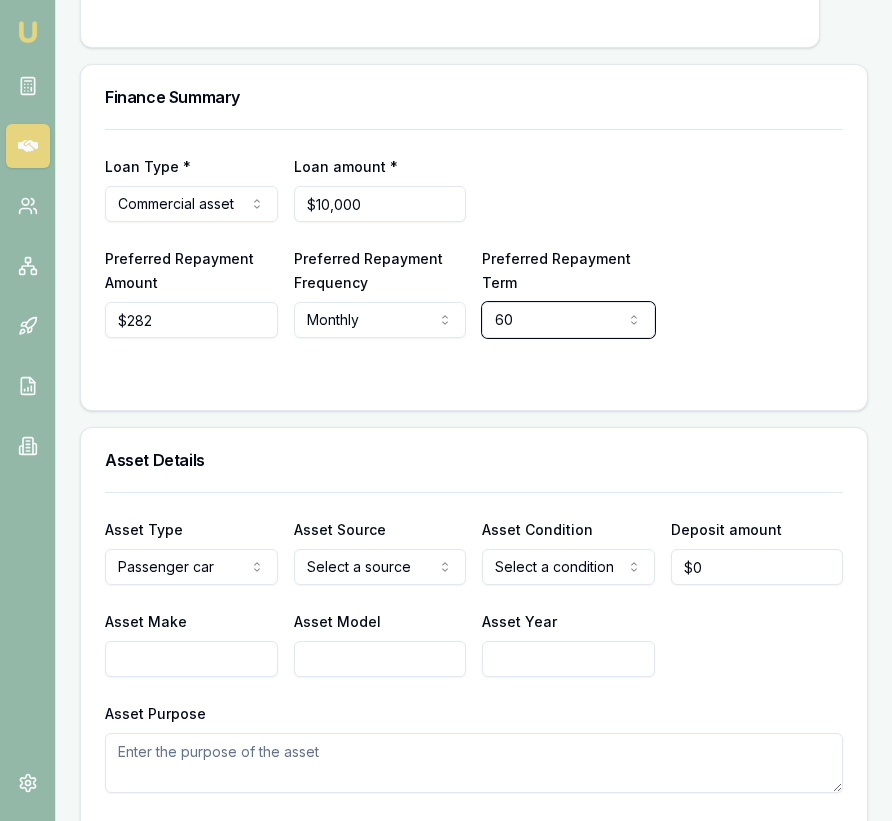 click on "Emu Broker Deals View D-ISF1GT1OES [PERSON_NAME] Toggle Menu Customer [PERSON_NAME] 0470064163 [EMAIL_ADDRESS][DOMAIN_NAME] Finance Summary $19,000 Loan Type: Commercial Asset Asset Type : Passenger Car Deal Dynamics Stage: New Lead Created Age: [DEMOGRAPHIC_DATA][DATE] Finance Details Applicants Loan Options Lender Submission Finance Details Finance Summary Asset Information Asset Seller Deal Source Assigned Broker Finance Summary Loan Type * Commercial asset Consumer loan Consumer asset Commercial loan Commercial asset Loan amount * $10,000 Preferred Repayment Amount  $282 Preferred Repayment Frequency  Monthly Weekly Fortnightly Monthly Preferred Repayment Term  60 12 24 36 48 60 72 84 Asset Details Asset Type  Passenger car Passenger car Electric vehicle Light commercial Other motor vehicle Agricultural equipment Materials handling Access equipment Light trucks Heavy trucks Trailers Buses coaches Construction Earth moving Commercial property Other primary Medical equipment Laboratory equipment Mining equipment Used" at bounding box center [446, -123] 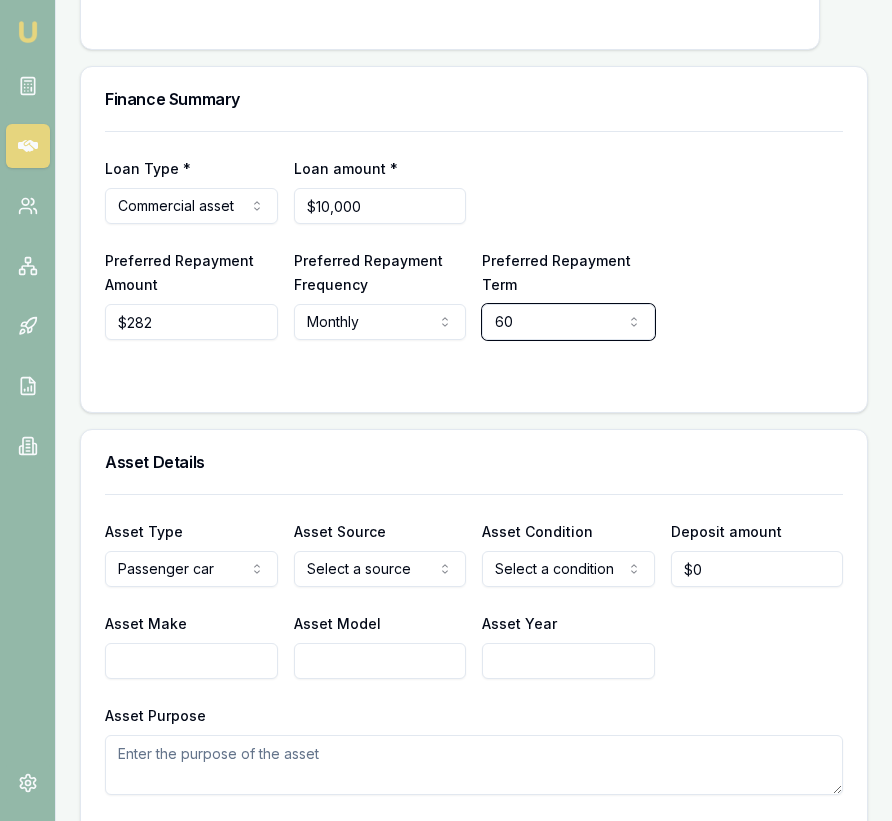 scroll, scrollTop: 0, scrollLeft: 0, axis: both 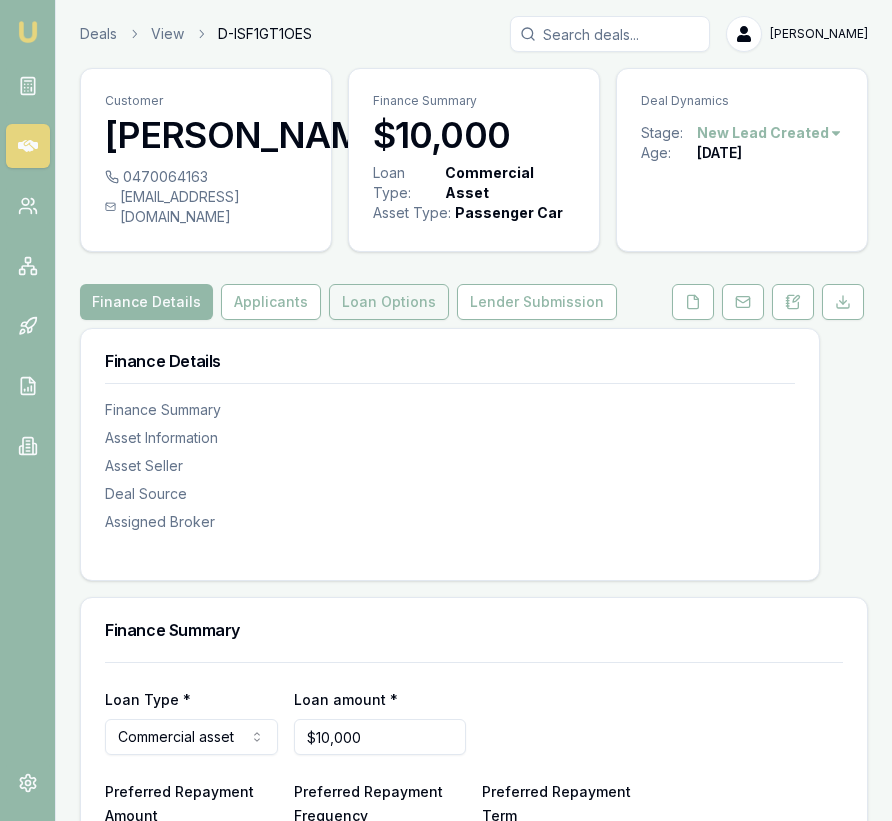 click on "Loan Options" at bounding box center [389, 302] 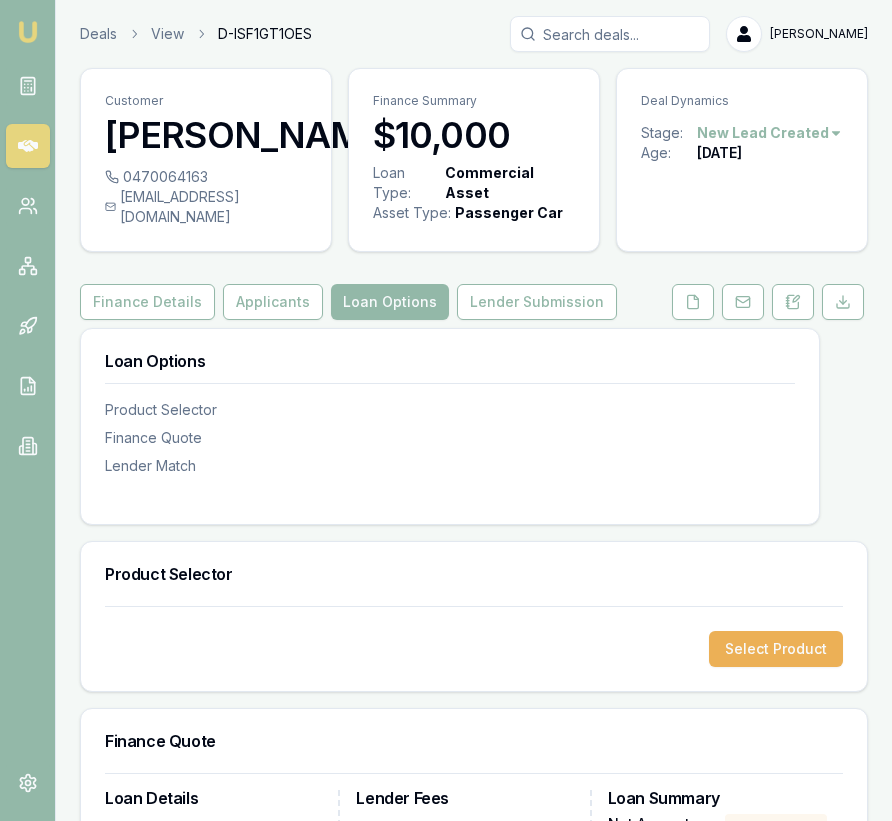 click on "Applicants" at bounding box center [273, 302] 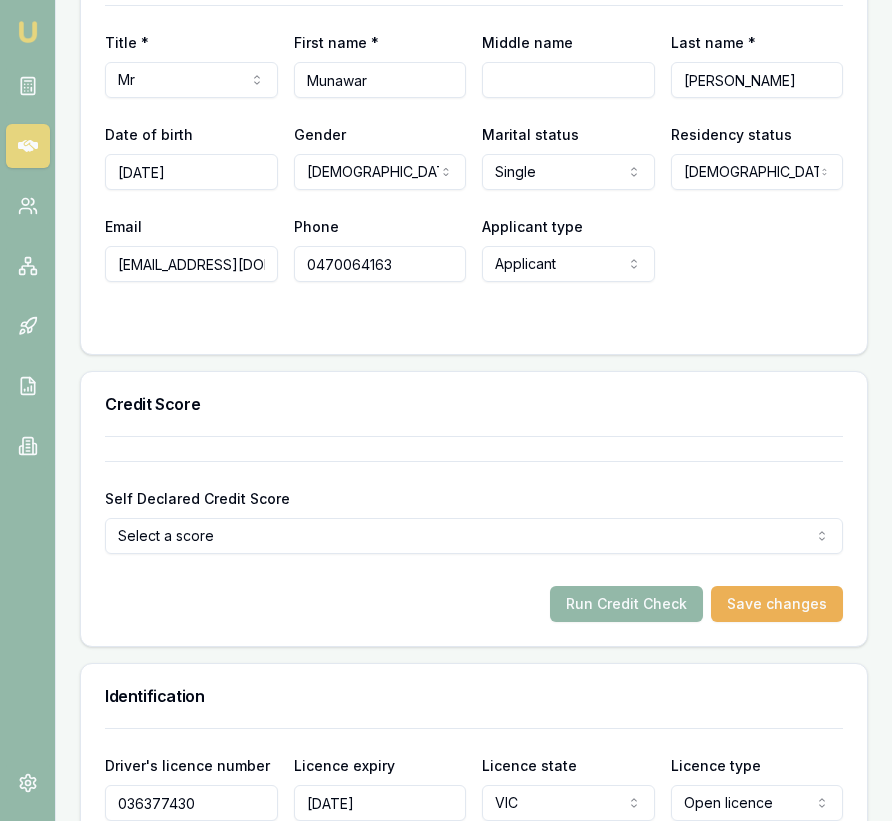 scroll, scrollTop: 1007, scrollLeft: 0, axis: vertical 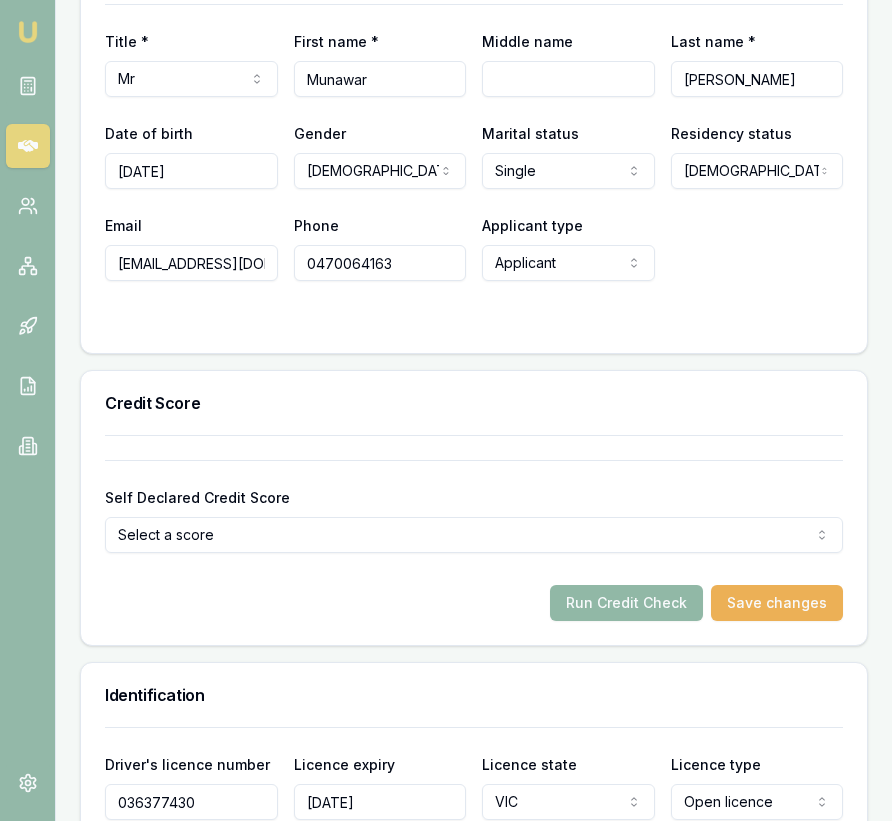 click on "Run Credit Check" at bounding box center (626, 603) 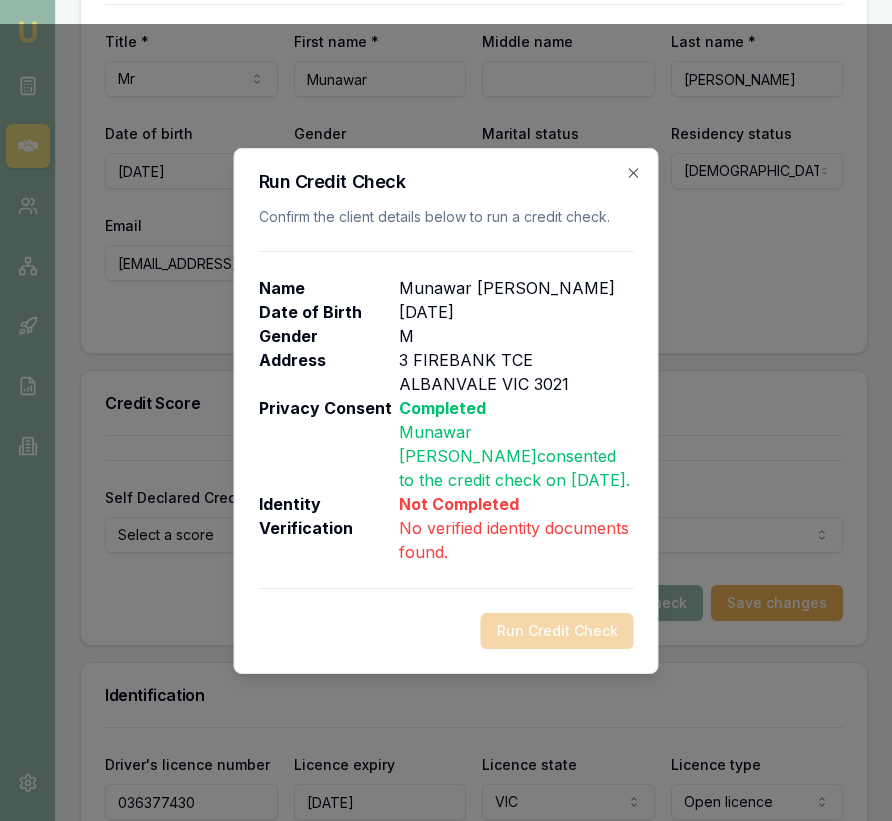 click on "Not Completed" at bounding box center (516, 504) 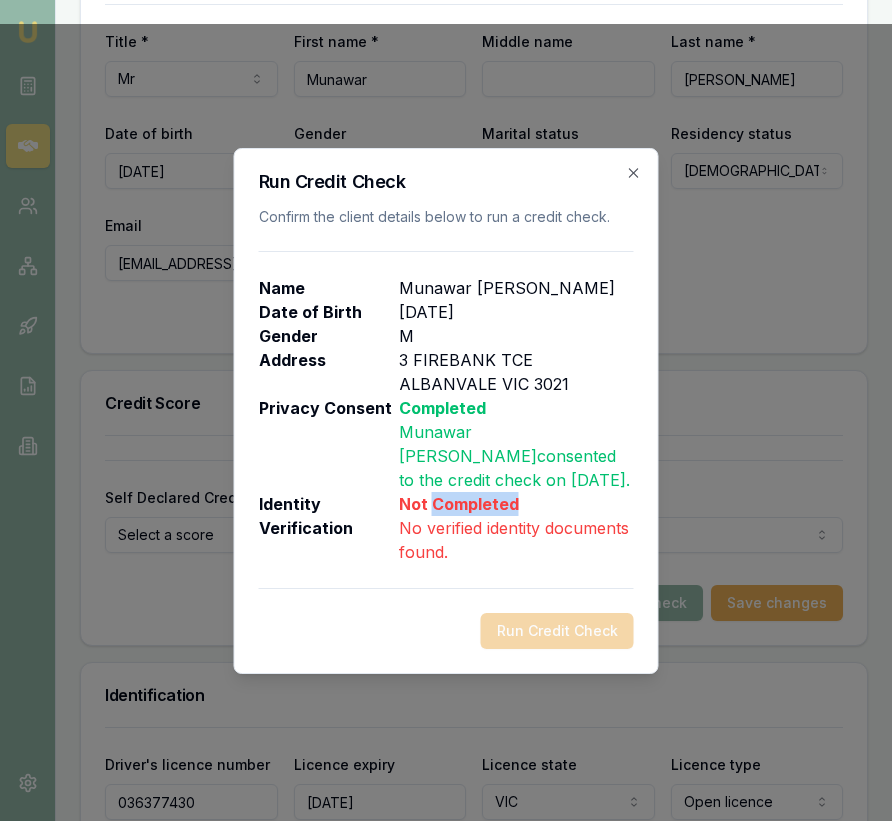 click on "Not Completed" at bounding box center (516, 504) 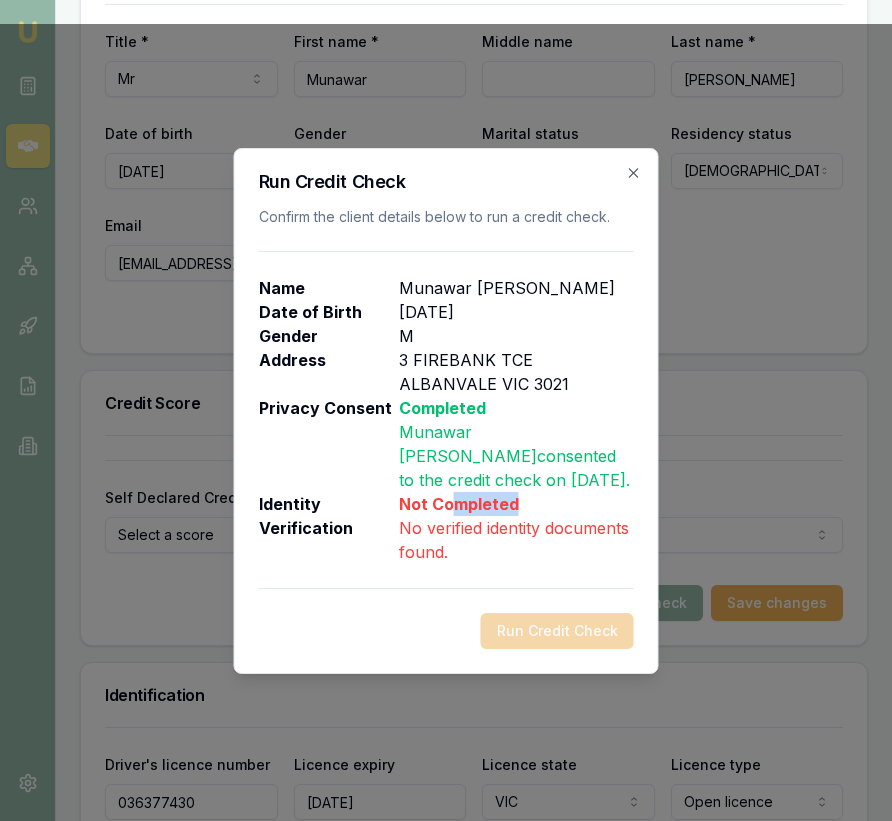 drag, startPoint x: 458, startPoint y: 513, endPoint x: 470, endPoint y: 508, distance: 13 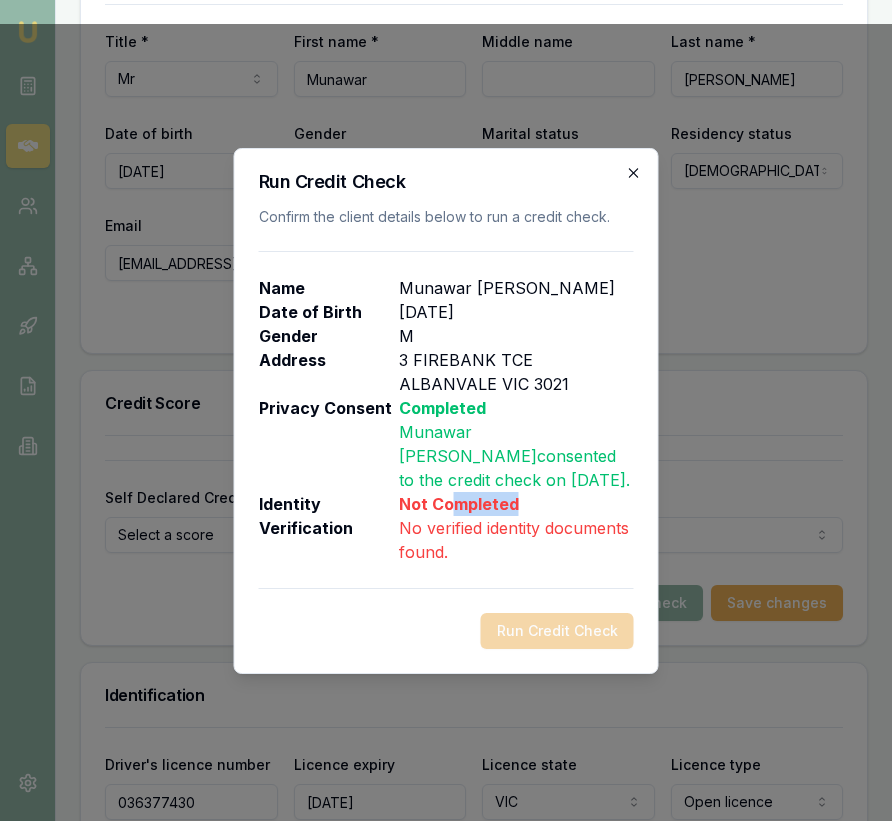click 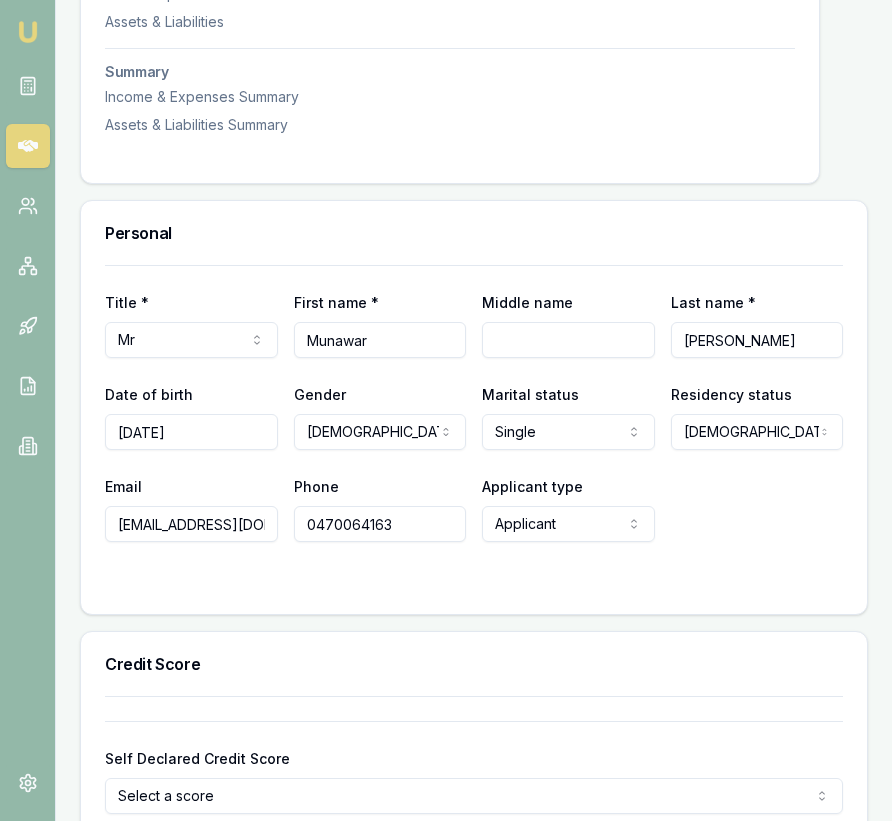 scroll, scrollTop: 747, scrollLeft: 0, axis: vertical 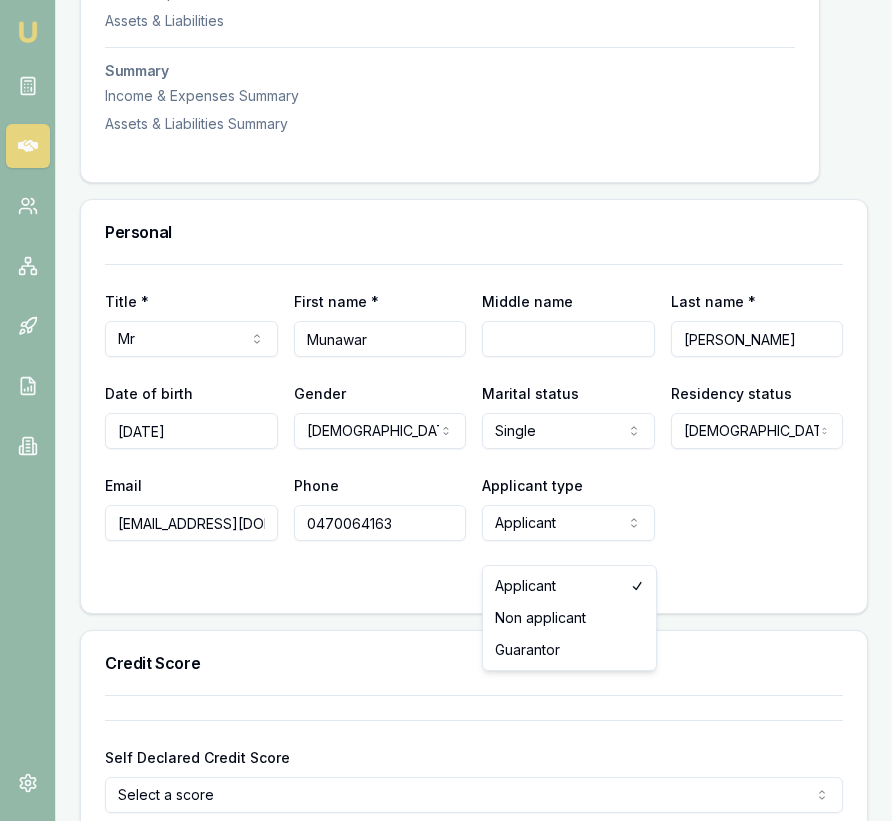 click on "Emu Broker Deals View D-ISF1GT1OES [PERSON_NAME] Toggle Menu Customer [PERSON_NAME] 0470064163 [EMAIL_ADDRESS][DOMAIN_NAME] Finance Summary $10,000 Loan Type: Commercial Asset Asset Type : Passenger Car Deal Dynamics Stage: New Lead Created Age: [DEMOGRAPHIC_DATA][DATE] Finance Details Applicants Loan Options Lender Submission Applicant Information [PERSON_NAME] switch Personal Personal Details Credit Score Identification Bank Details Residential Assets & Liabilities Business Business Details Business Financials Ownership Structure Assets & Liabilities Summary Income & Expenses Summary Assets & Liabilities Summary Personal Title * Mr Mr Mrs Miss Ms Dr Prof First name * [PERSON_NAME] Middle name  Last name * [PERSON_NAME] Date of birth [DEMOGRAPHIC_DATA] Gender  [DEMOGRAPHIC_DATA] [DEMOGRAPHIC_DATA] [DEMOGRAPHIC_DATA] Other Not disclosed Marital status  [DEMOGRAPHIC_DATA] Single [DEMOGRAPHIC_DATA] De facto [DEMOGRAPHIC_DATA] Divorced Widowed Residency status  [DEMOGRAPHIC_DATA] citizen [DEMOGRAPHIC_DATA] citizen [DEMOGRAPHIC_DATA] Temporary resident Visa holder Email [EMAIL_ADDRESS][DOMAIN_NAME] Phone [PHONE_NUMBER] Applicant SA" at bounding box center [446, -337] 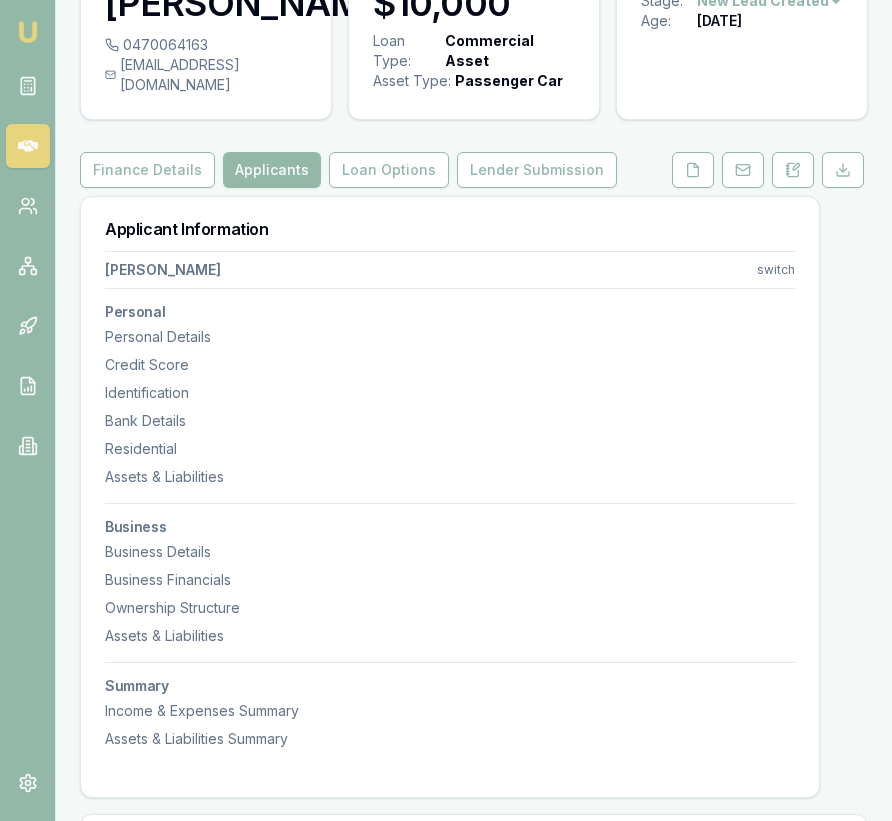 scroll, scrollTop: 131, scrollLeft: 0, axis: vertical 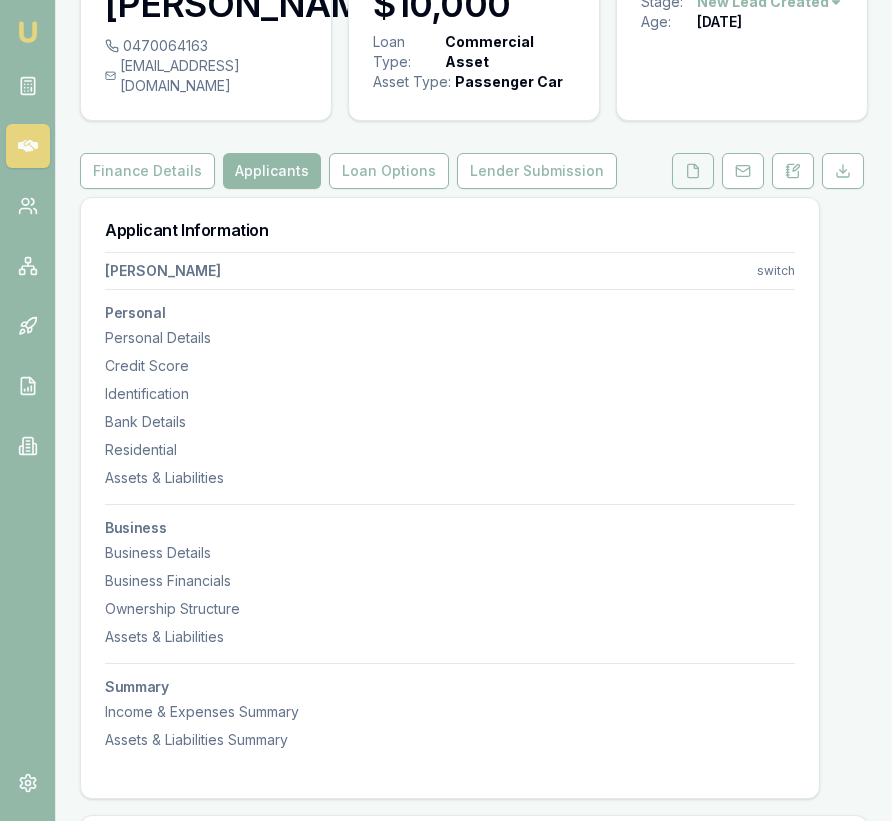 click at bounding box center [693, 171] 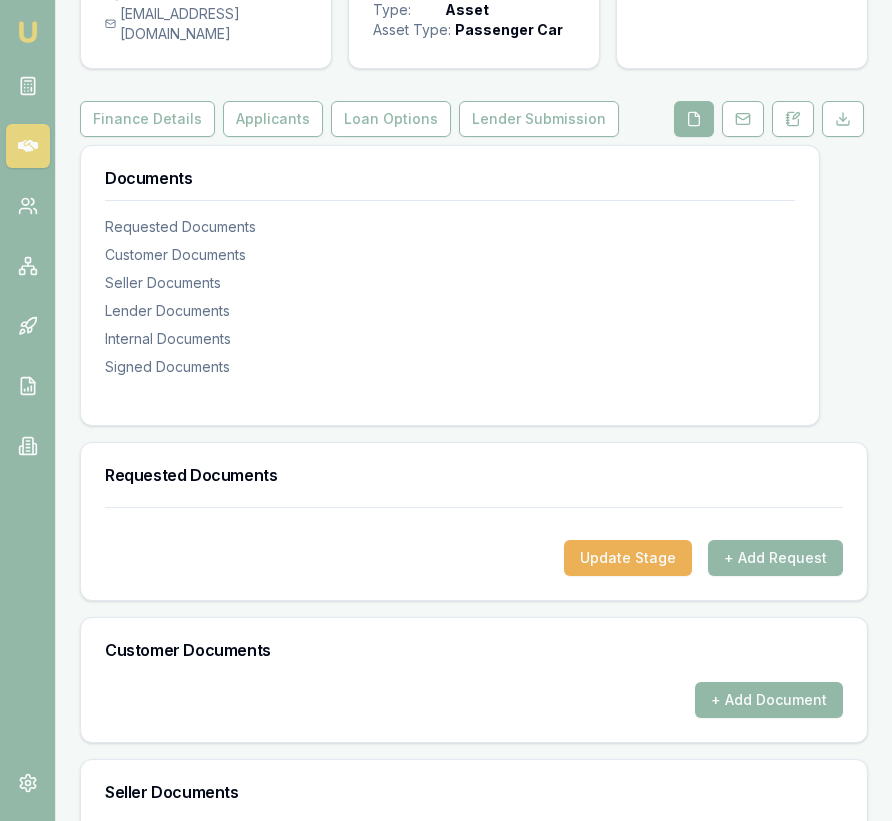 scroll, scrollTop: 0, scrollLeft: 0, axis: both 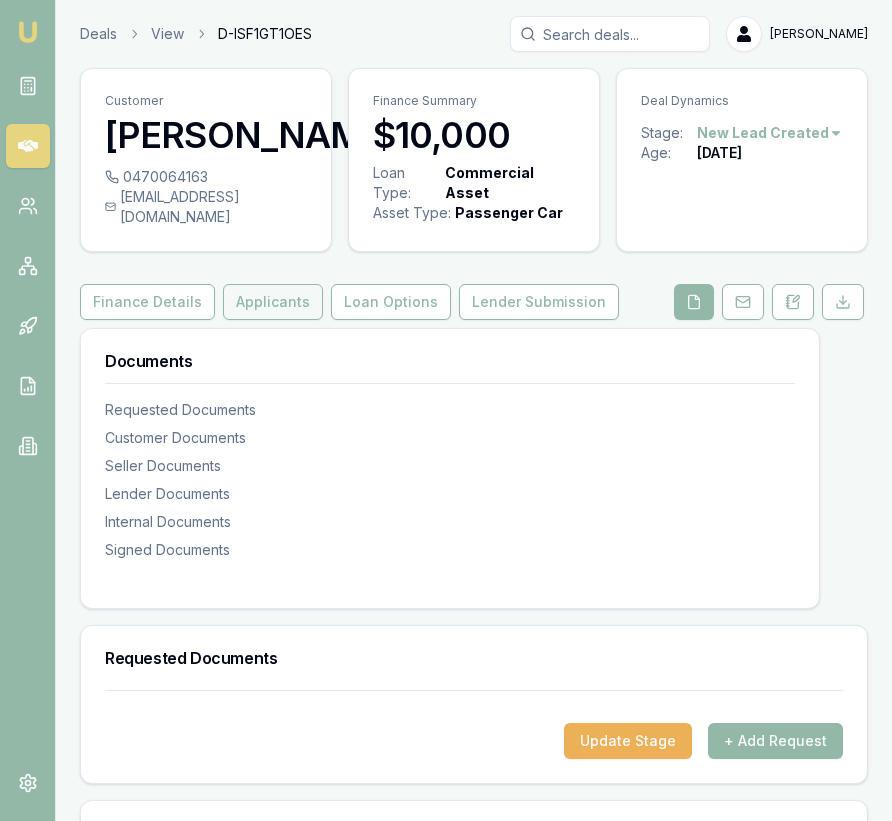 click on "Applicants" at bounding box center (273, 302) 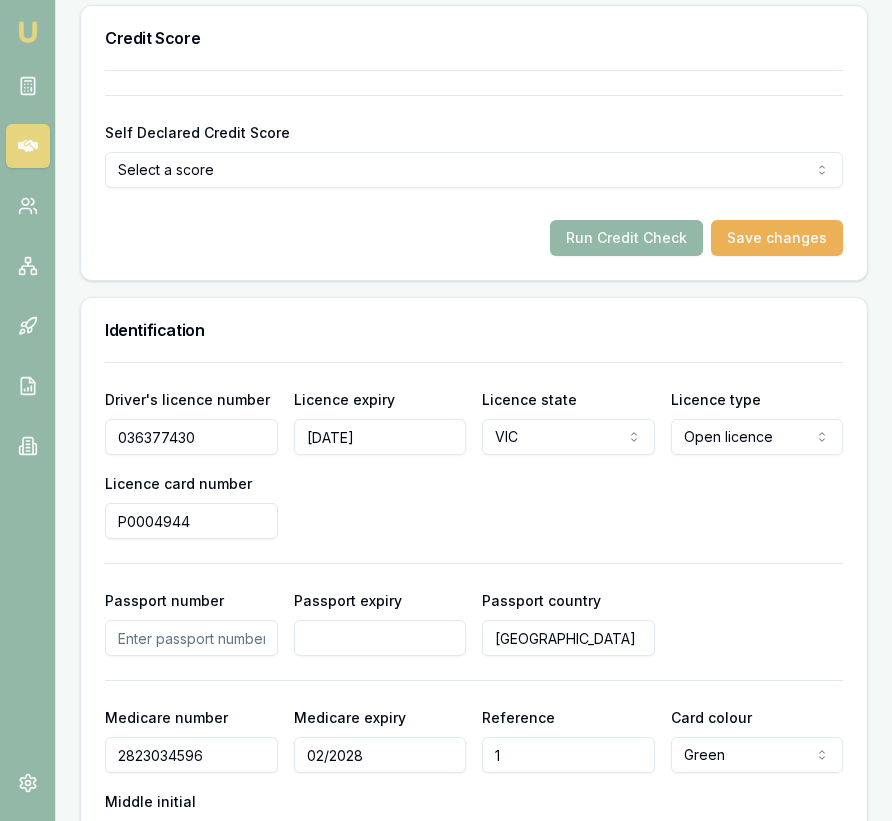scroll, scrollTop: 1283, scrollLeft: 0, axis: vertical 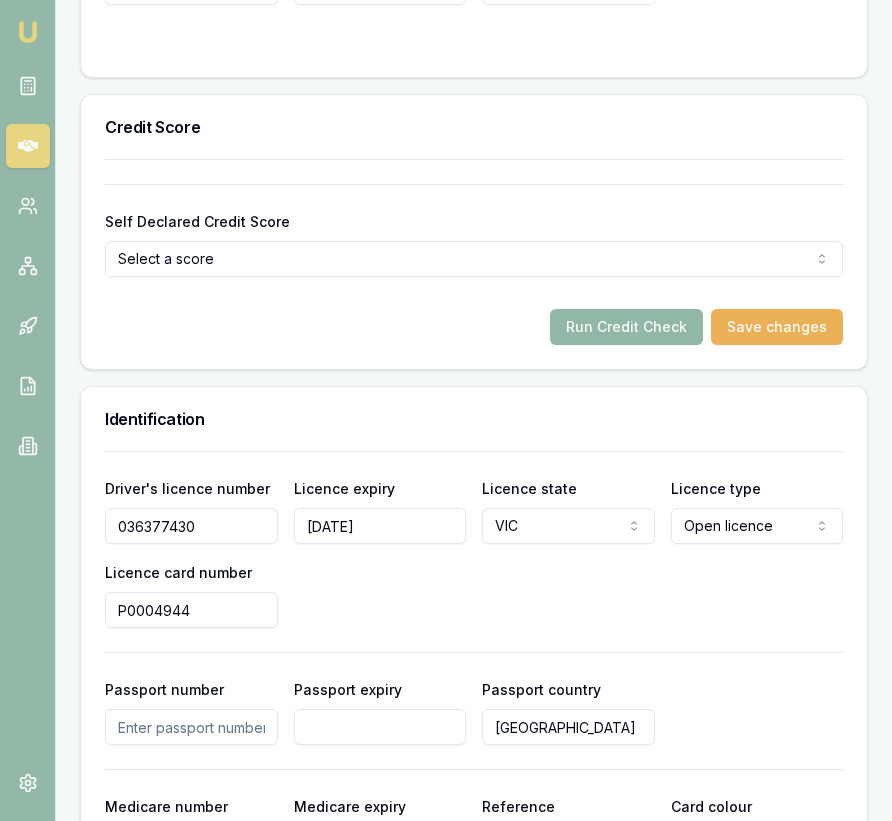 click on "Run Credit Check" at bounding box center [626, 327] 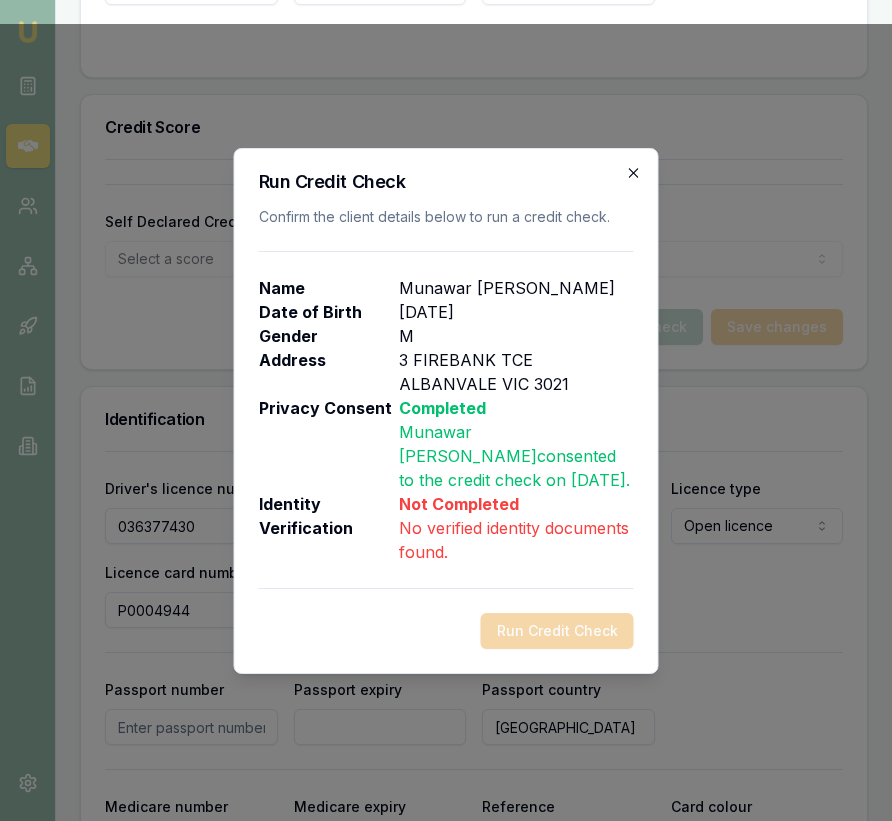 click 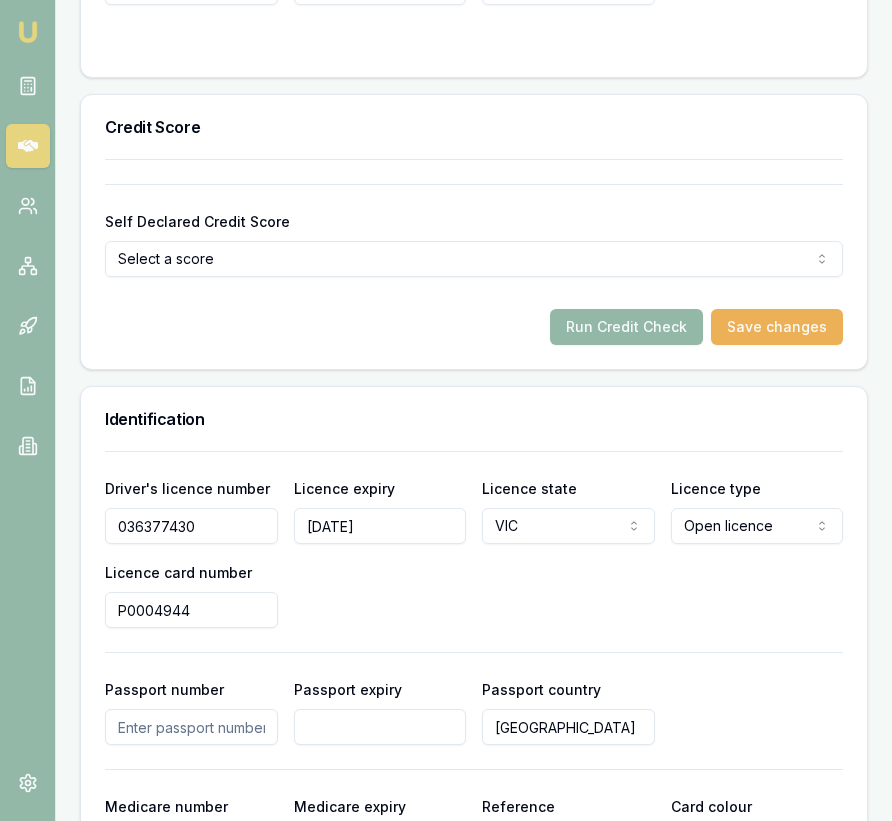 click on "Save changes" at bounding box center [777, 327] 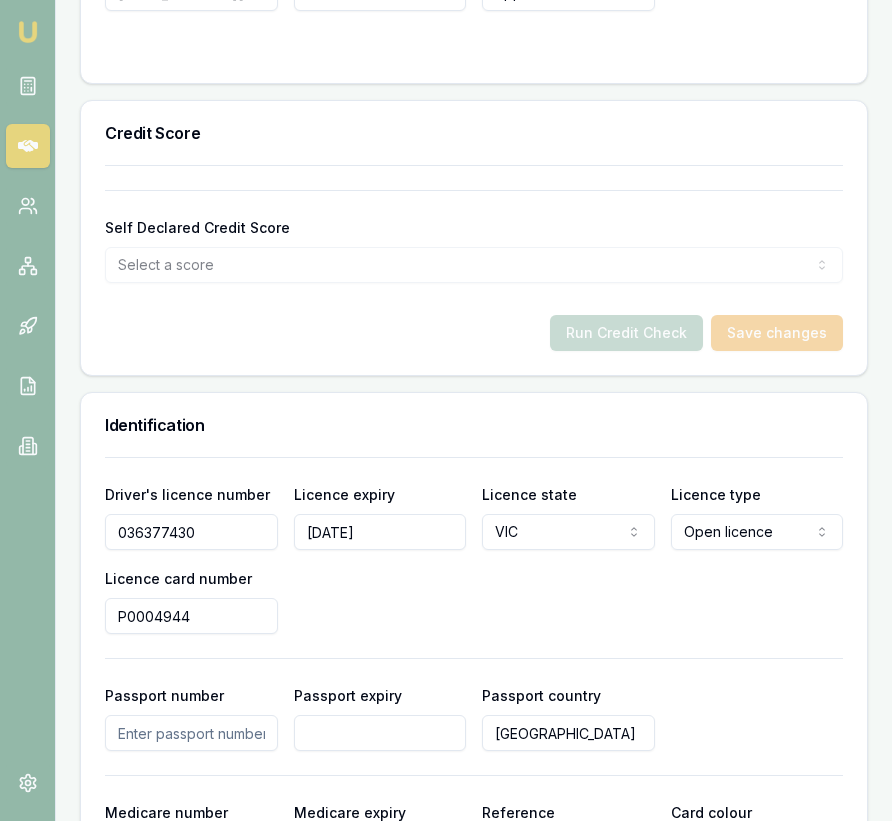 scroll, scrollTop: 1275, scrollLeft: 0, axis: vertical 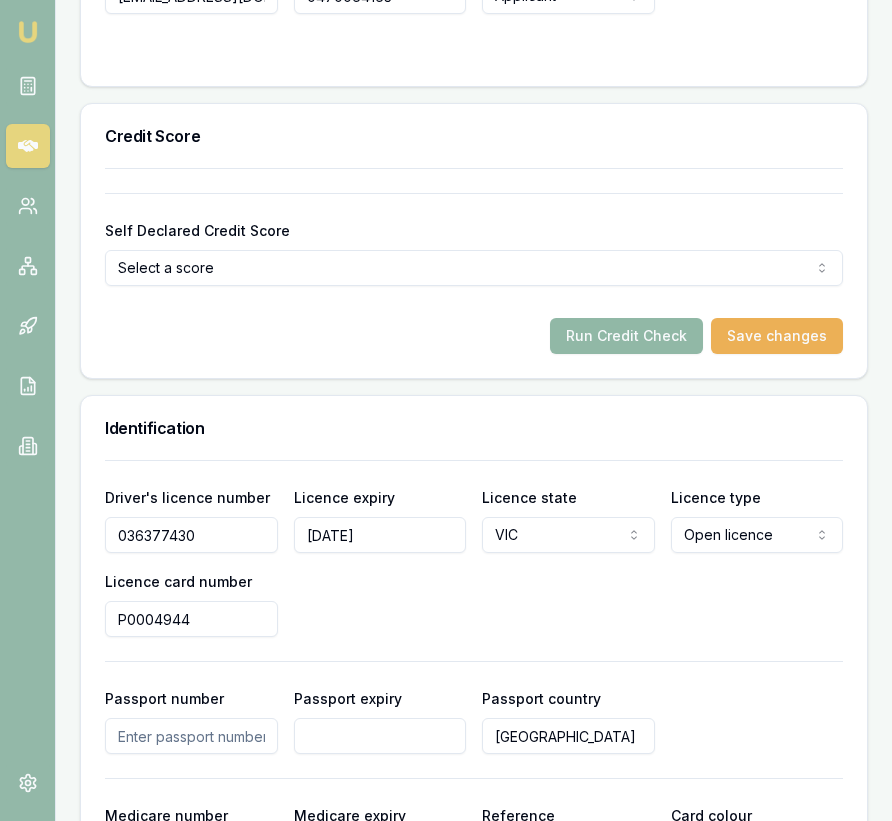 click on "Run Credit Check" at bounding box center [626, 336] 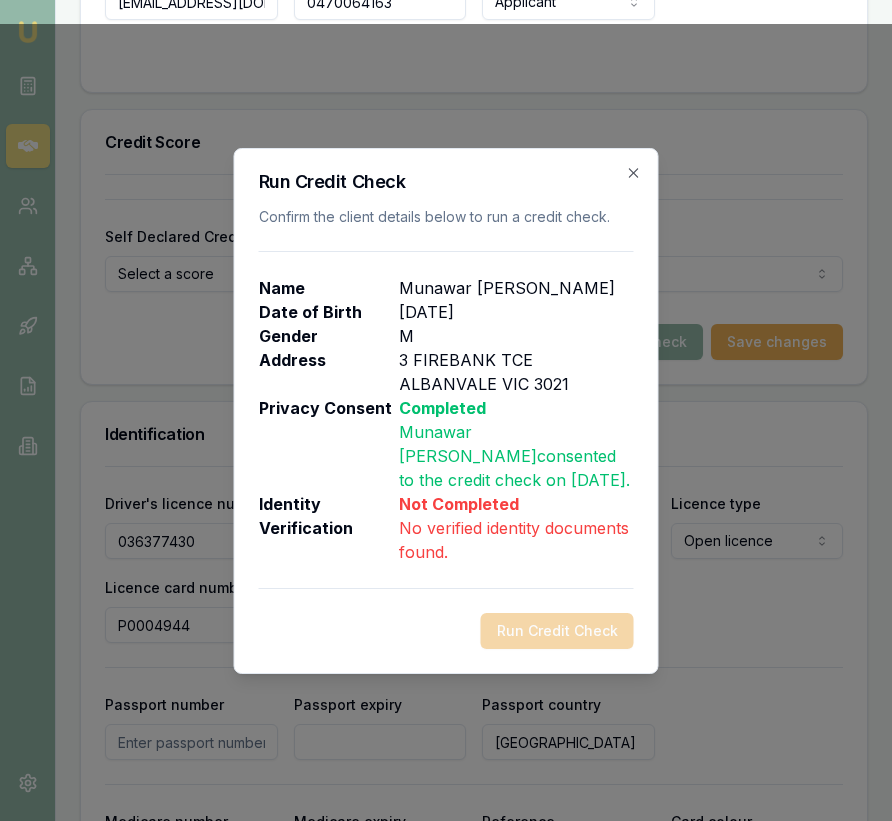 click 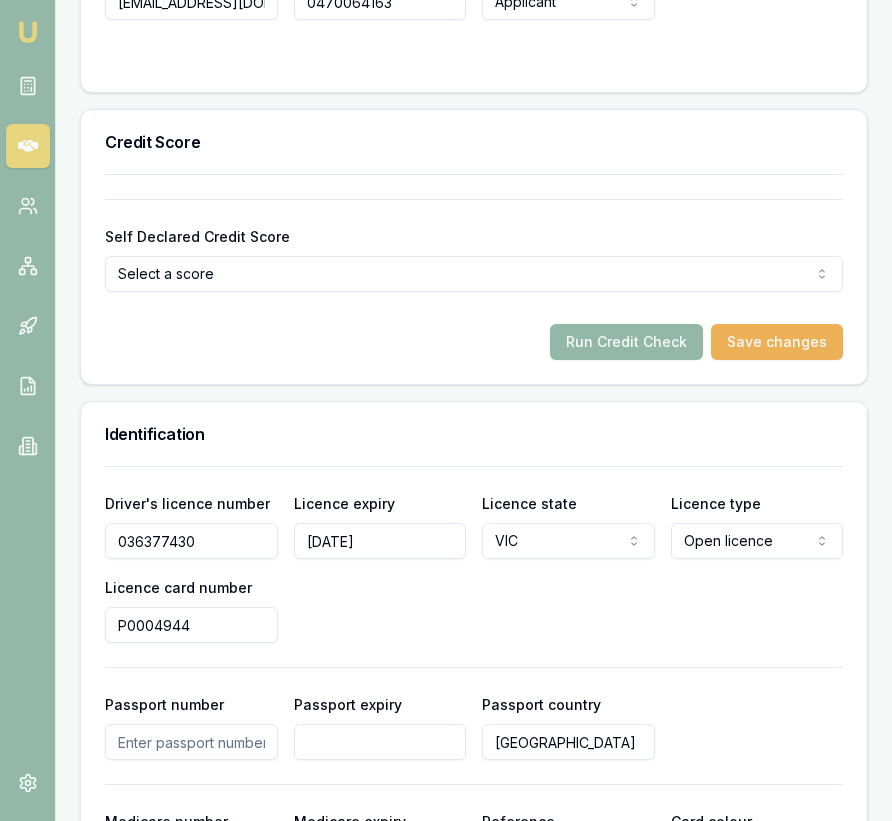 scroll, scrollTop: 0, scrollLeft: 0, axis: both 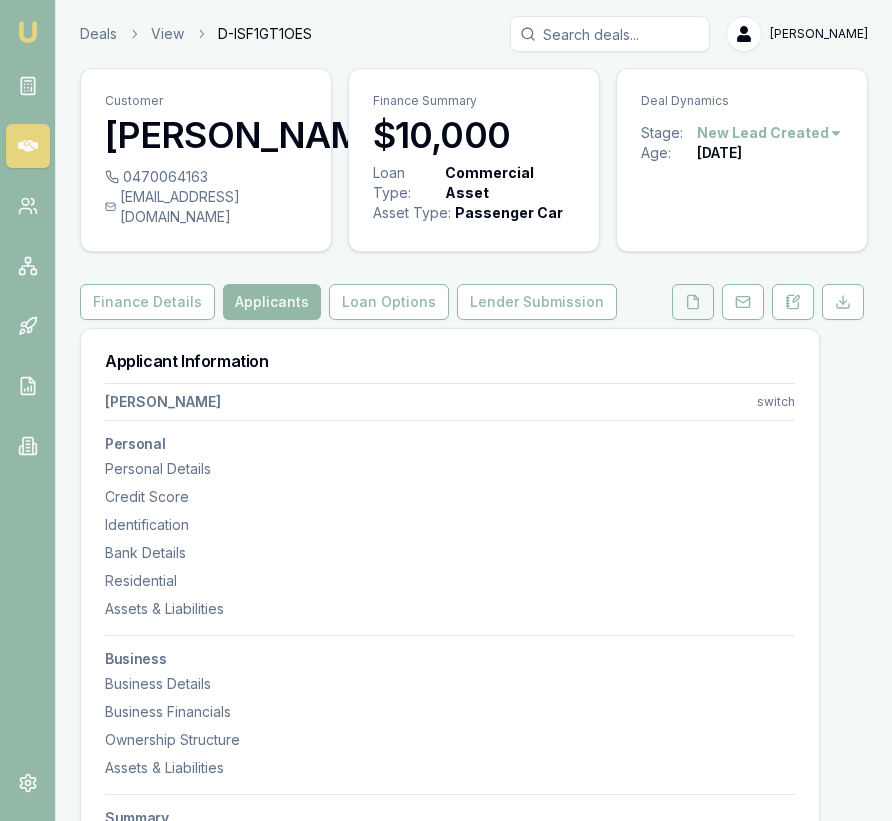 click 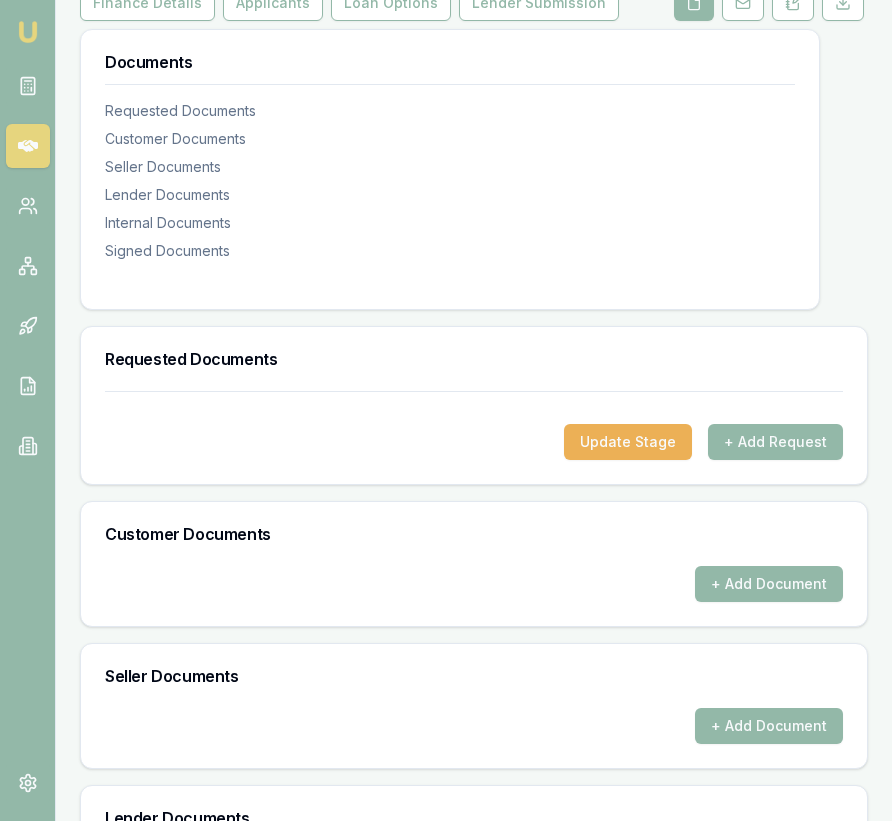 scroll, scrollTop: 301, scrollLeft: 0, axis: vertical 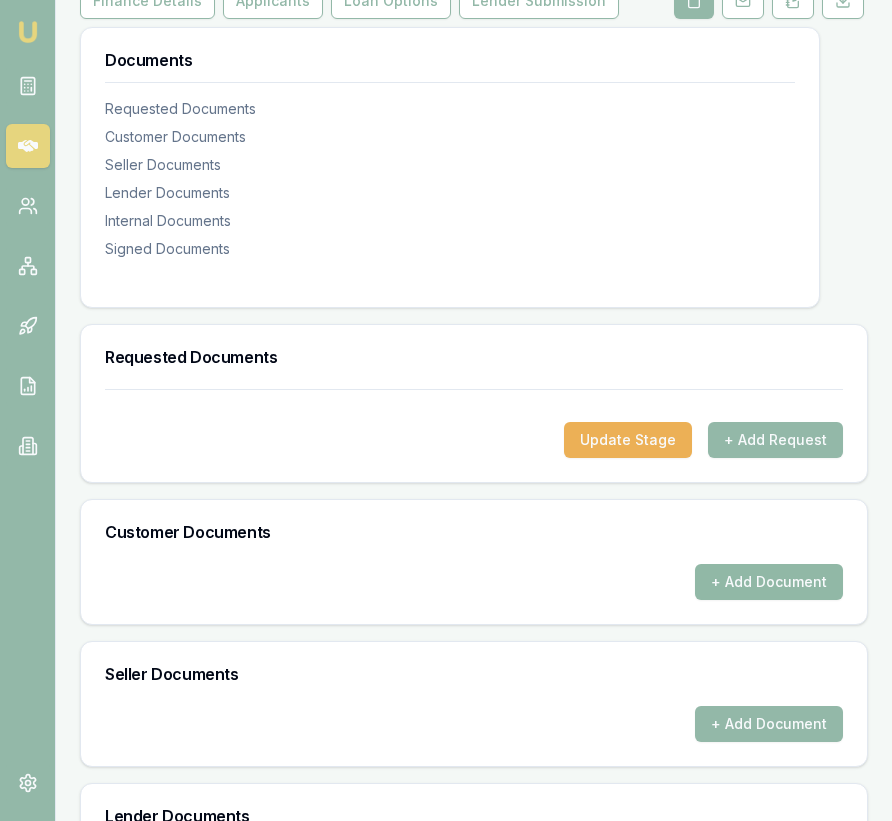 click on "+ Add Document" at bounding box center [769, 582] 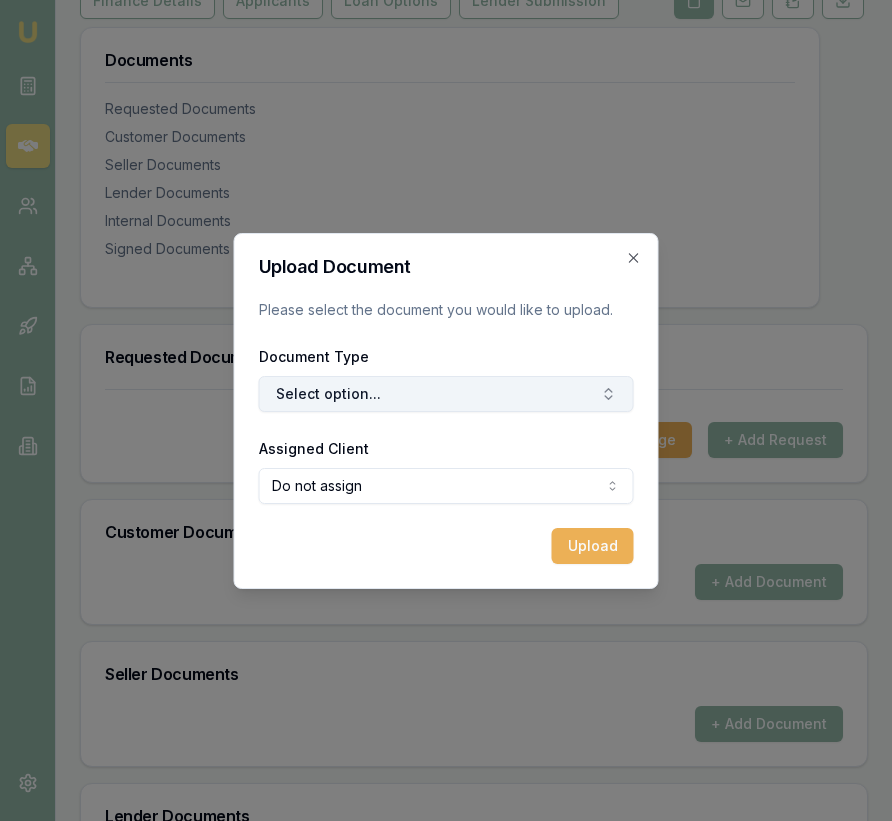 click on "Select option..." at bounding box center [446, 394] 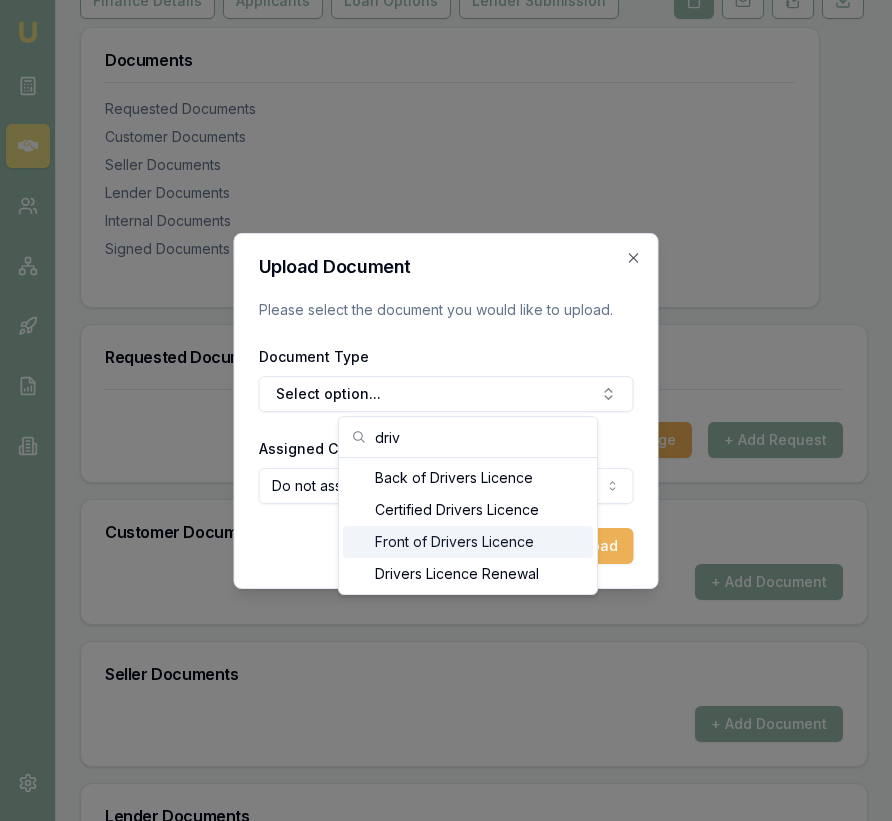 type on "driv" 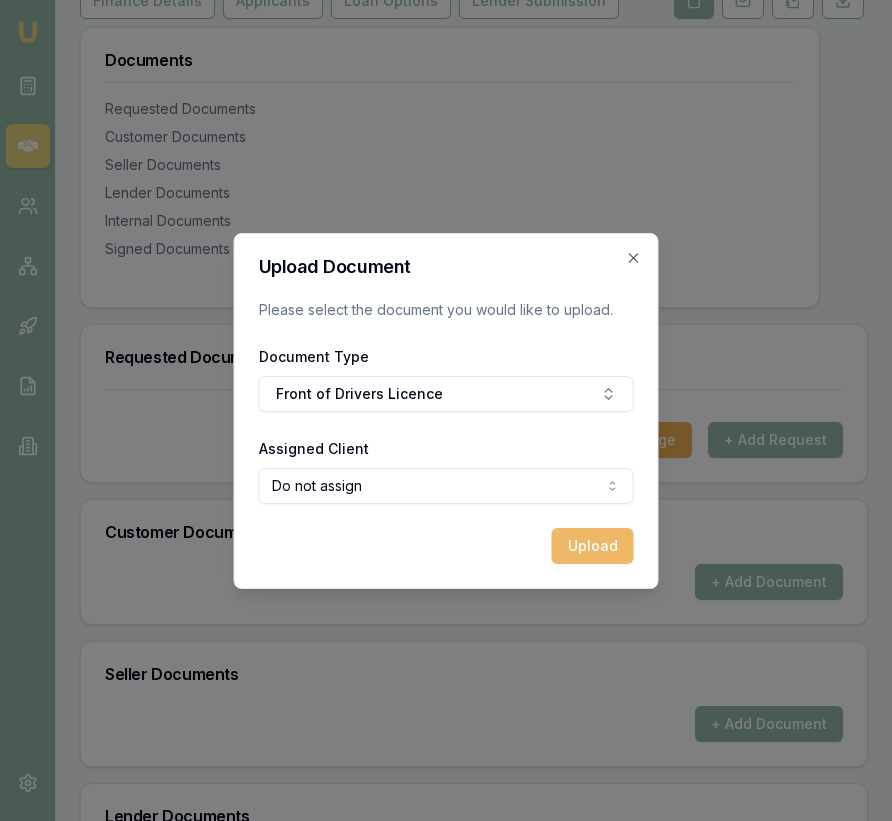 click on "Upload" at bounding box center [593, 546] 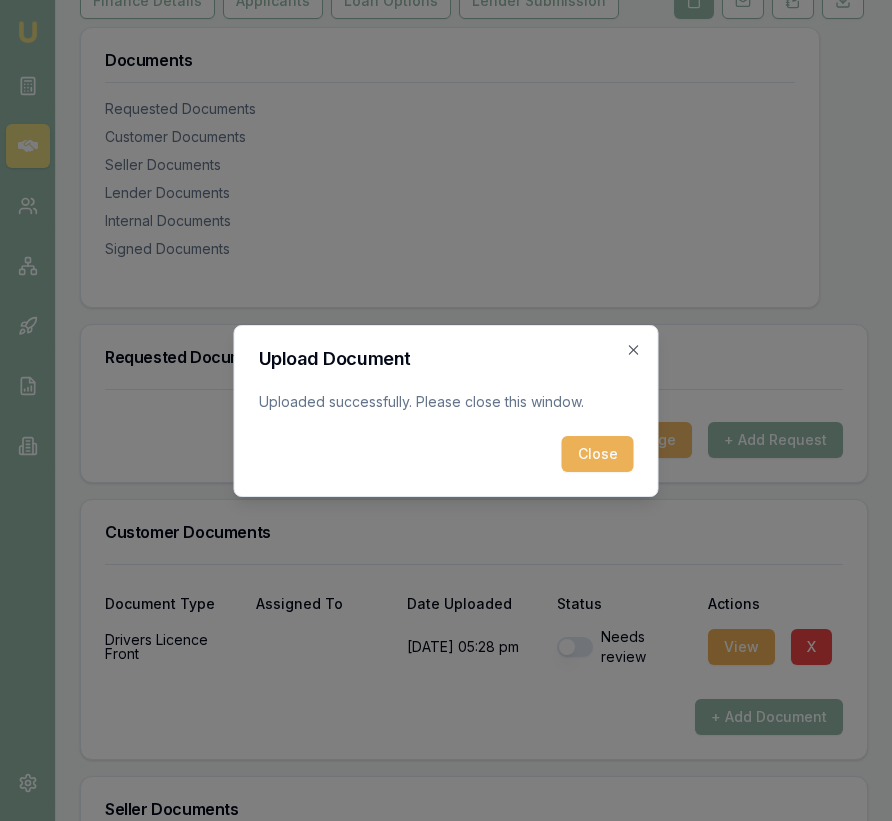 click on "Close" at bounding box center [598, 454] 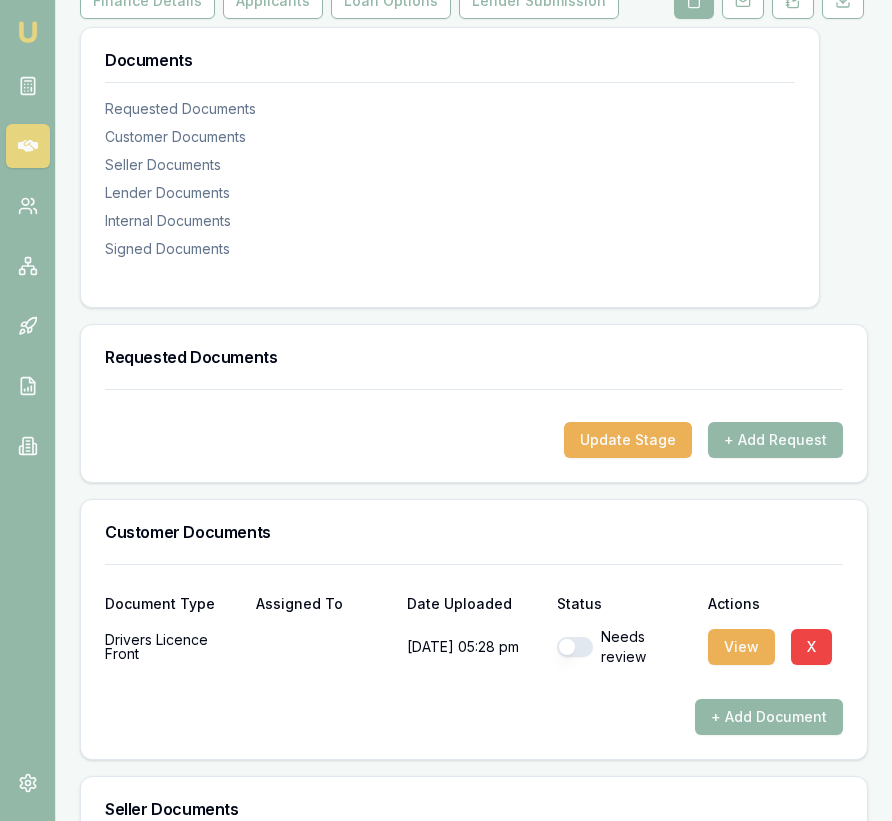 click at bounding box center [575, 647] 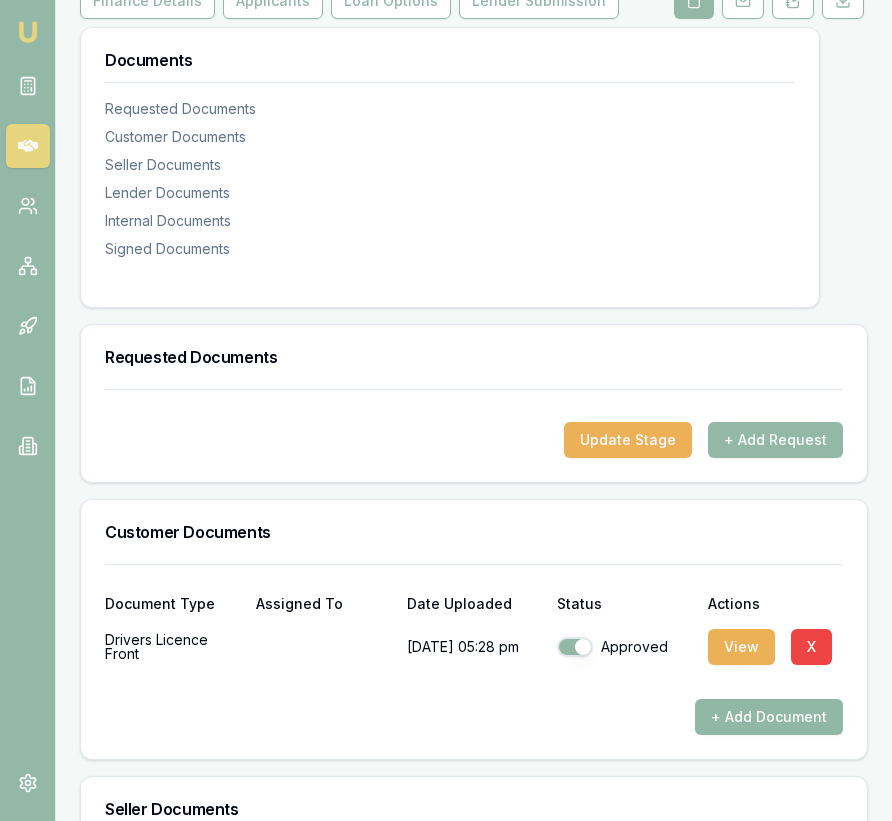 click on "+ Add Document" at bounding box center [769, 717] 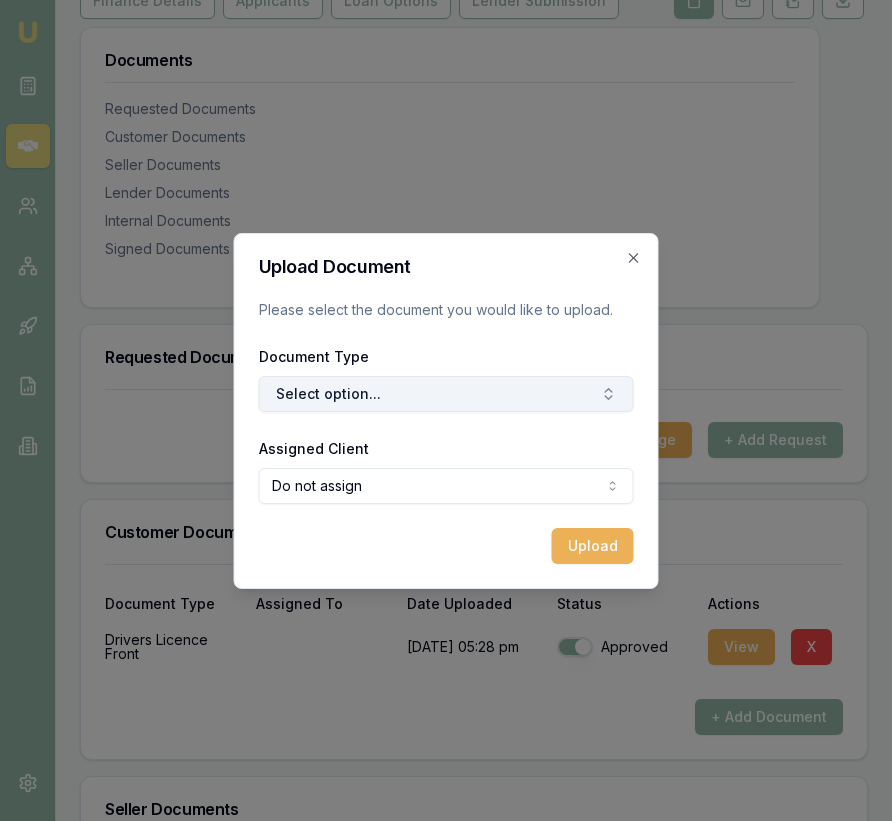 click on "Select option..." at bounding box center (446, 394) 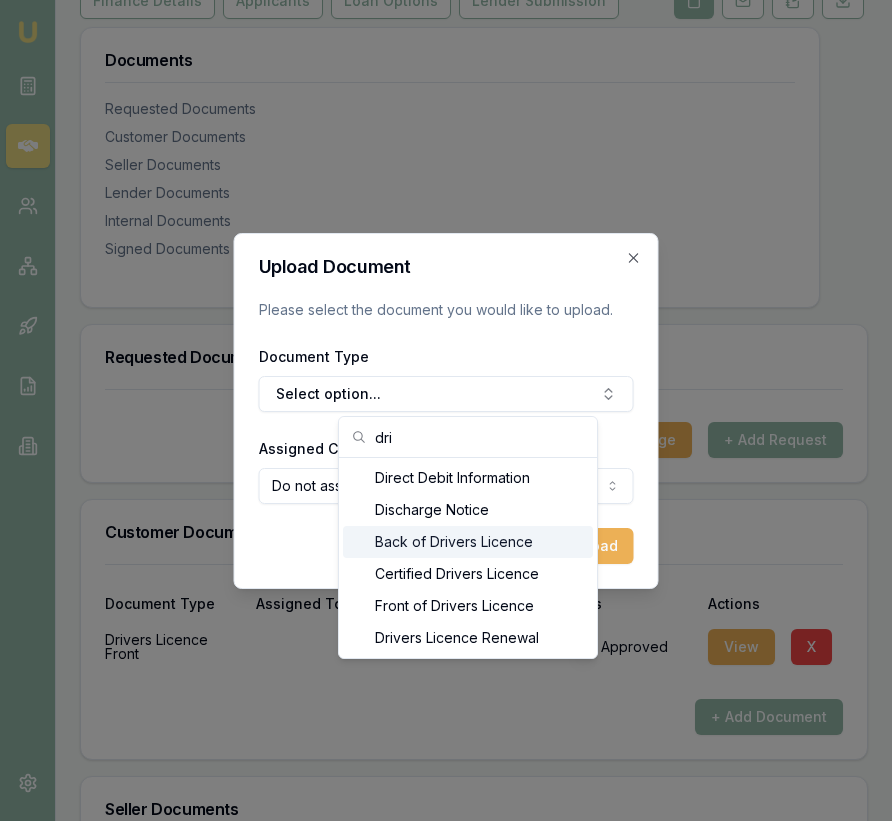 type on "dri" 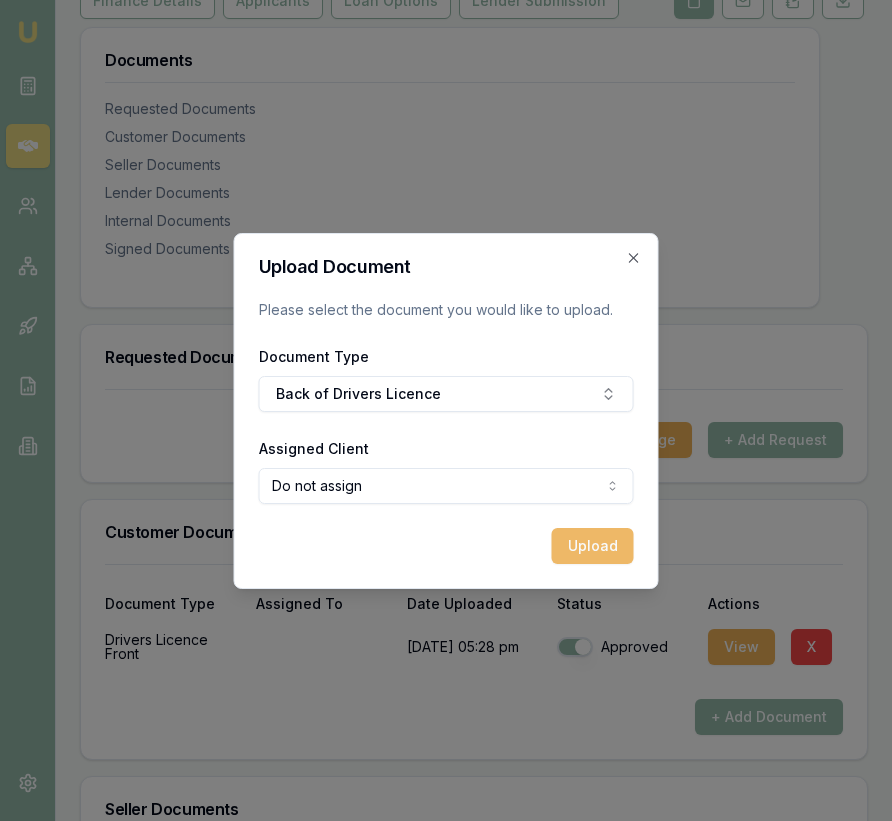 click on "Upload" at bounding box center (593, 546) 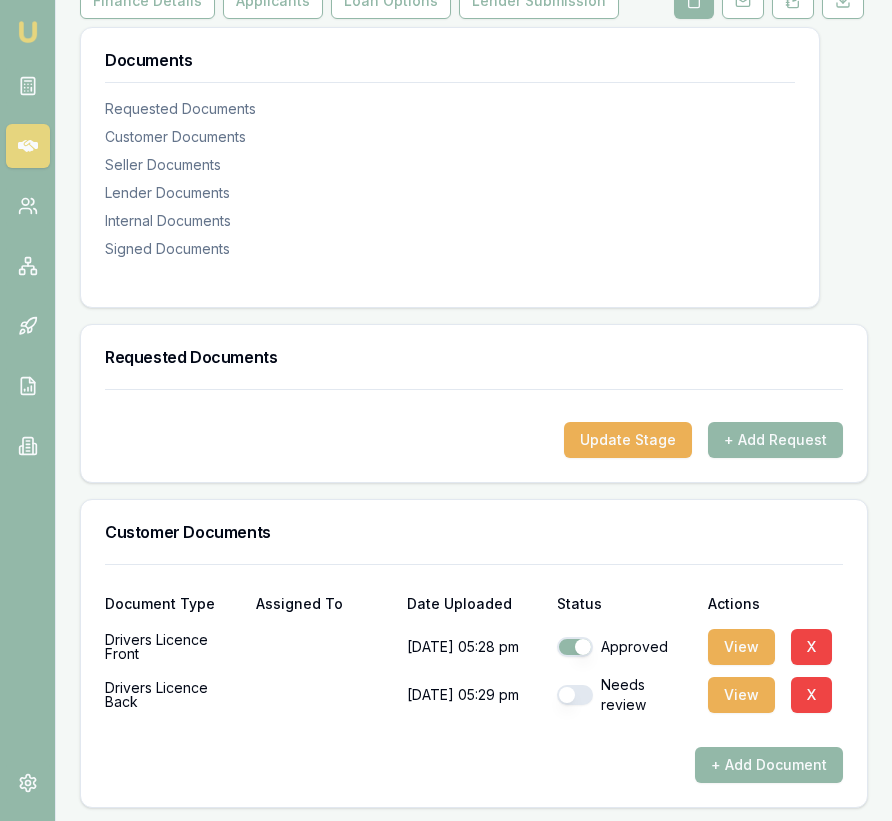 click at bounding box center (575, 695) 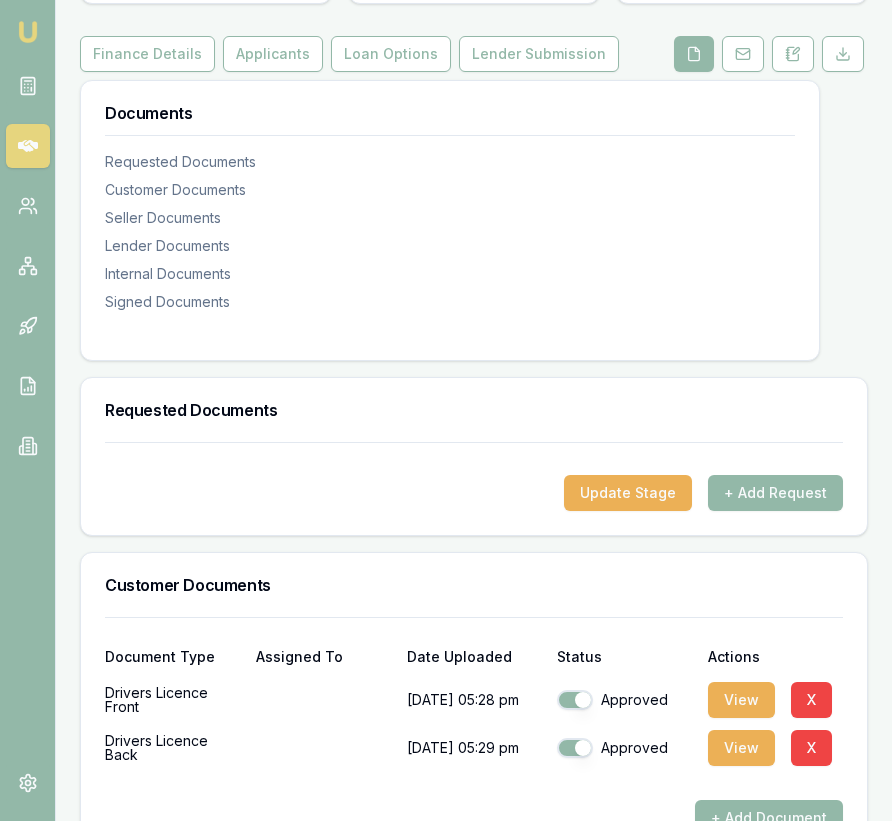 scroll, scrollTop: 239, scrollLeft: 0, axis: vertical 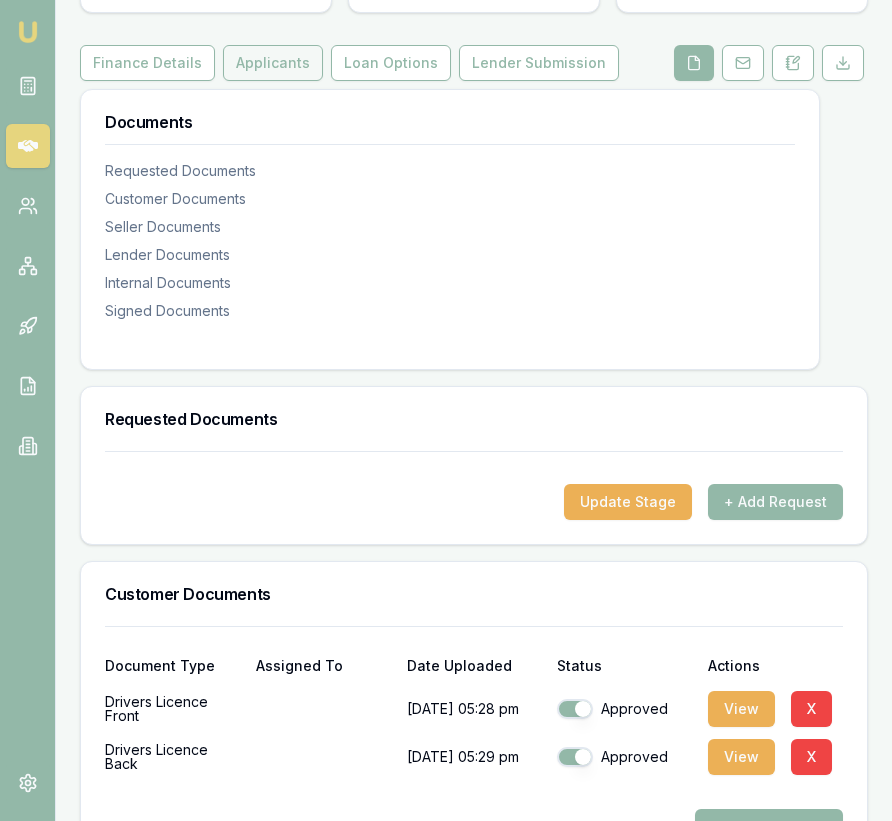 click on "Applicants" at bounding box center [273, 63] 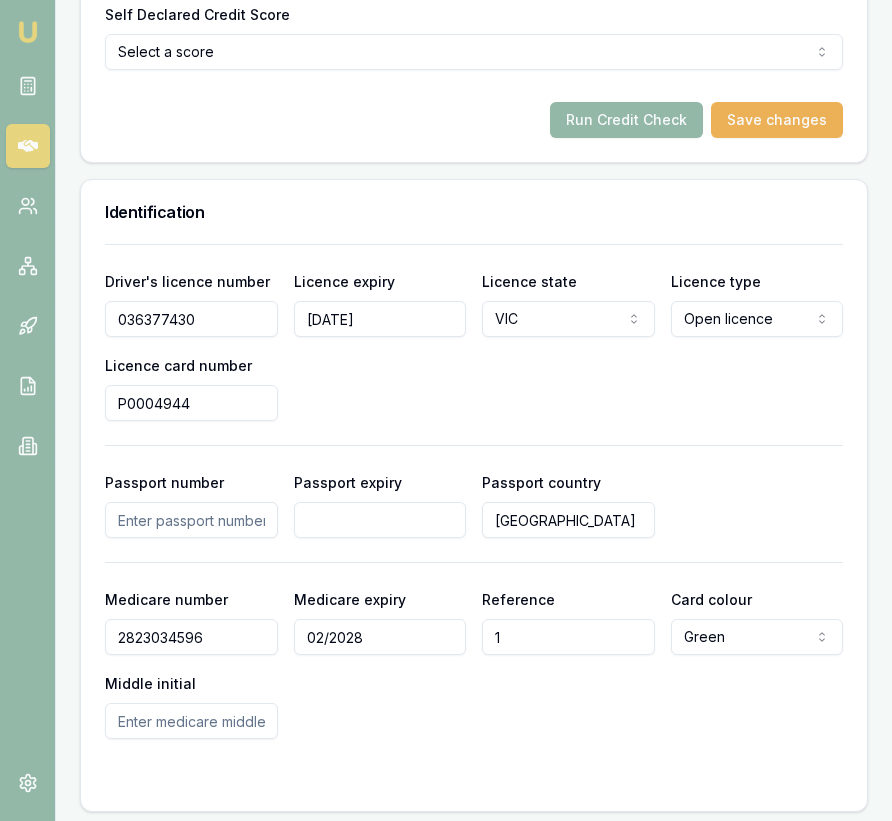 scroll, scrollTop: 1474, scrollLeft: 0, axis: vertical 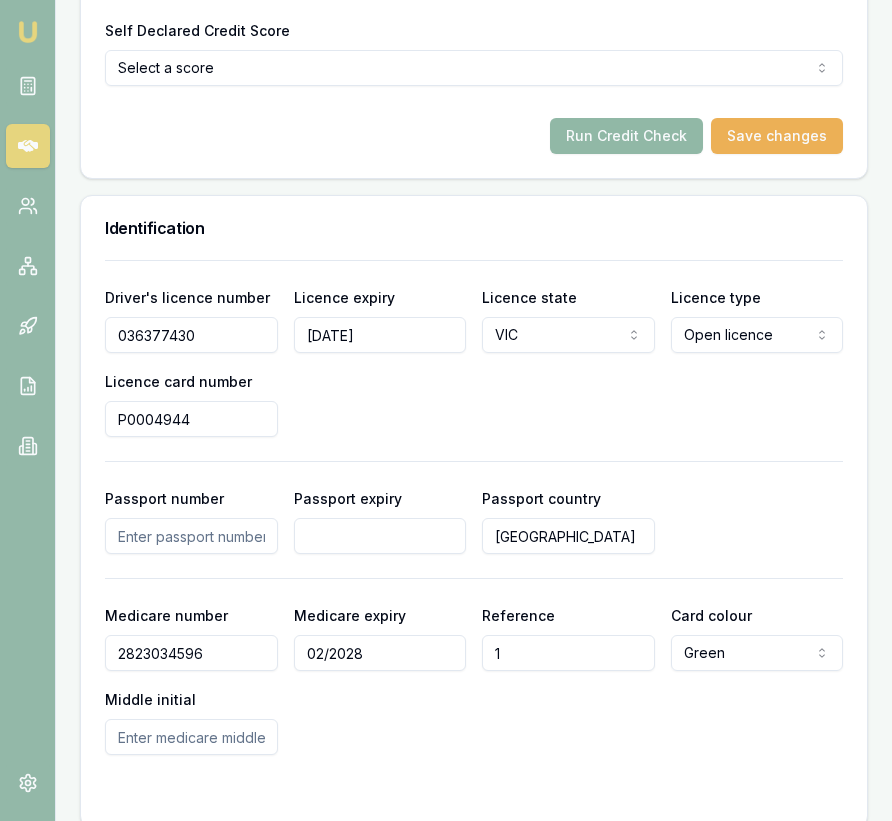 click on "Run Credit Check" at bounding box center [626, 136] 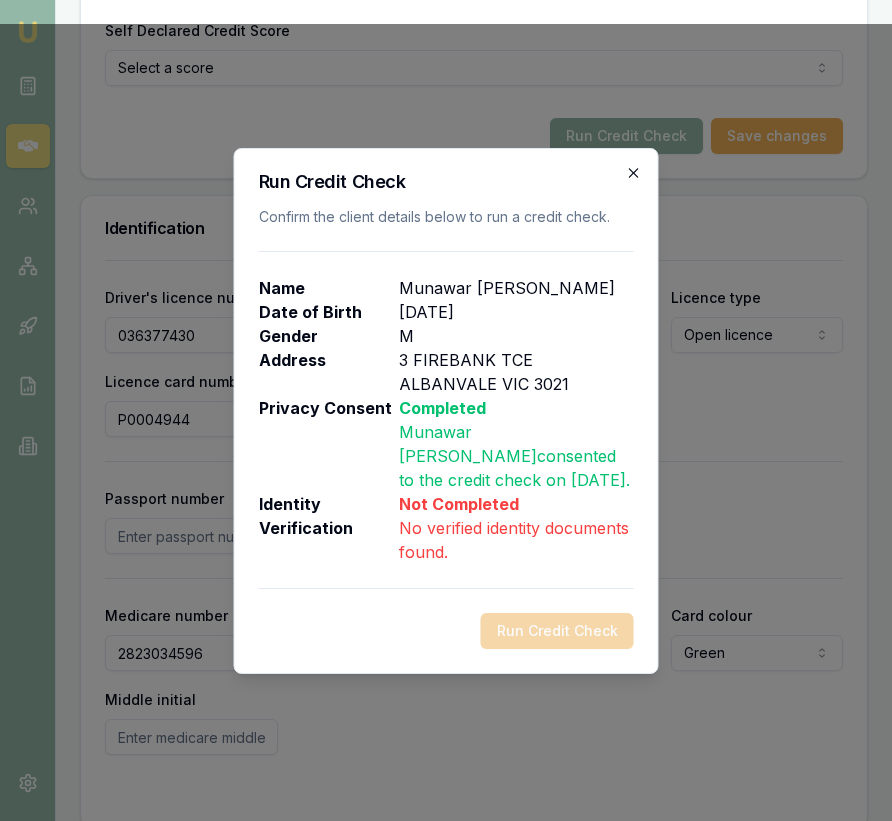 click 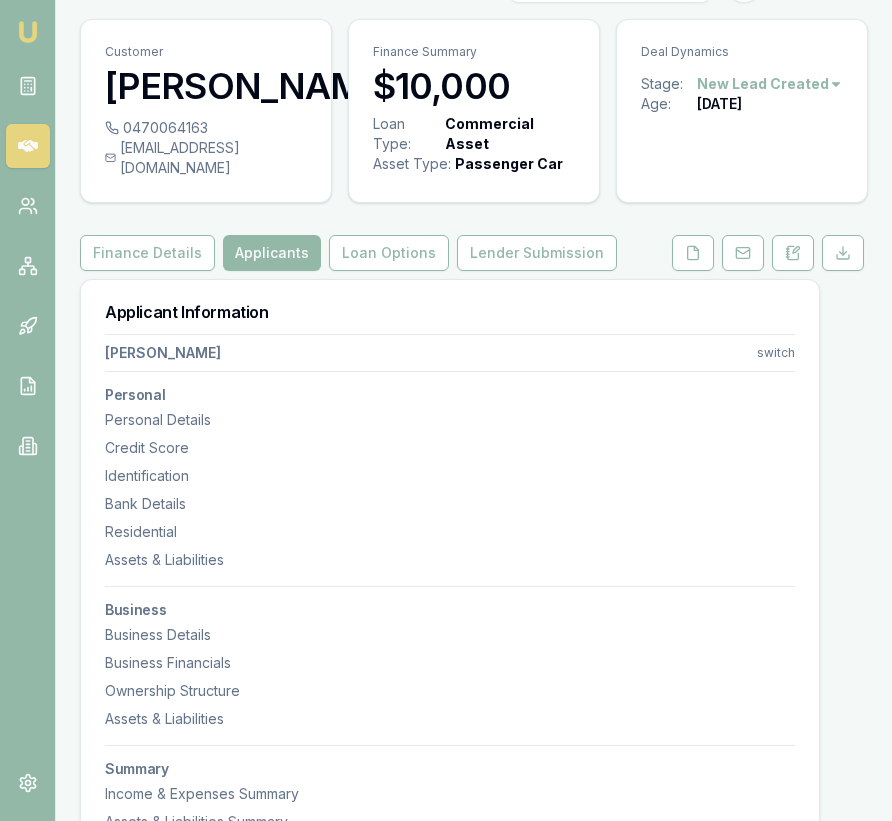 scroll, scrollTop: 0, scrollLeft: 0, axis: both 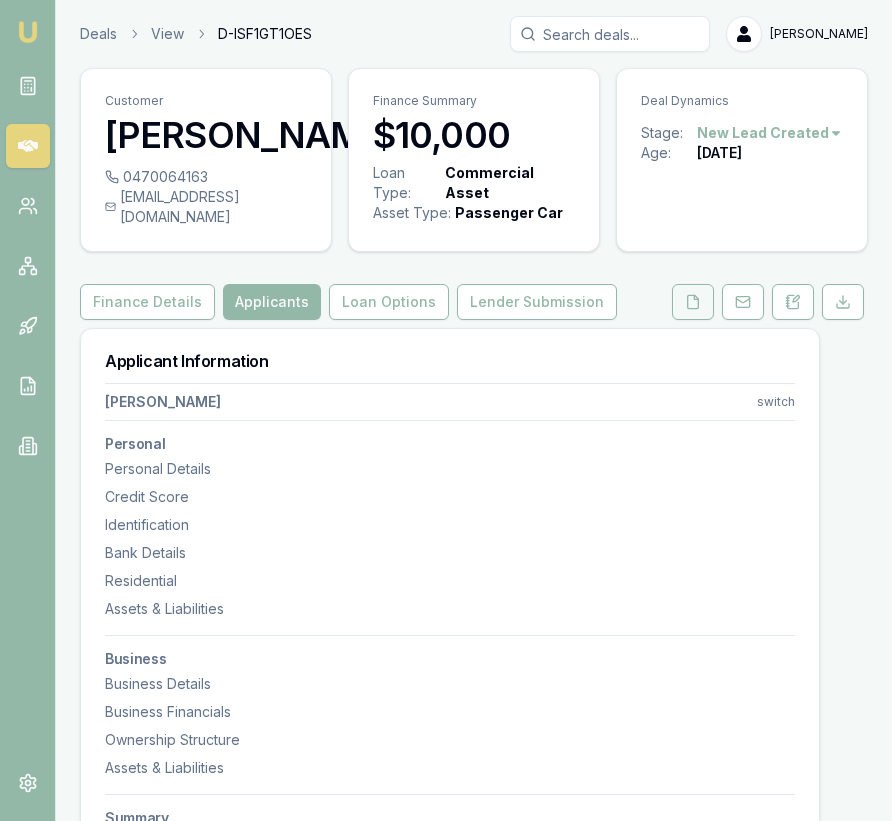 click 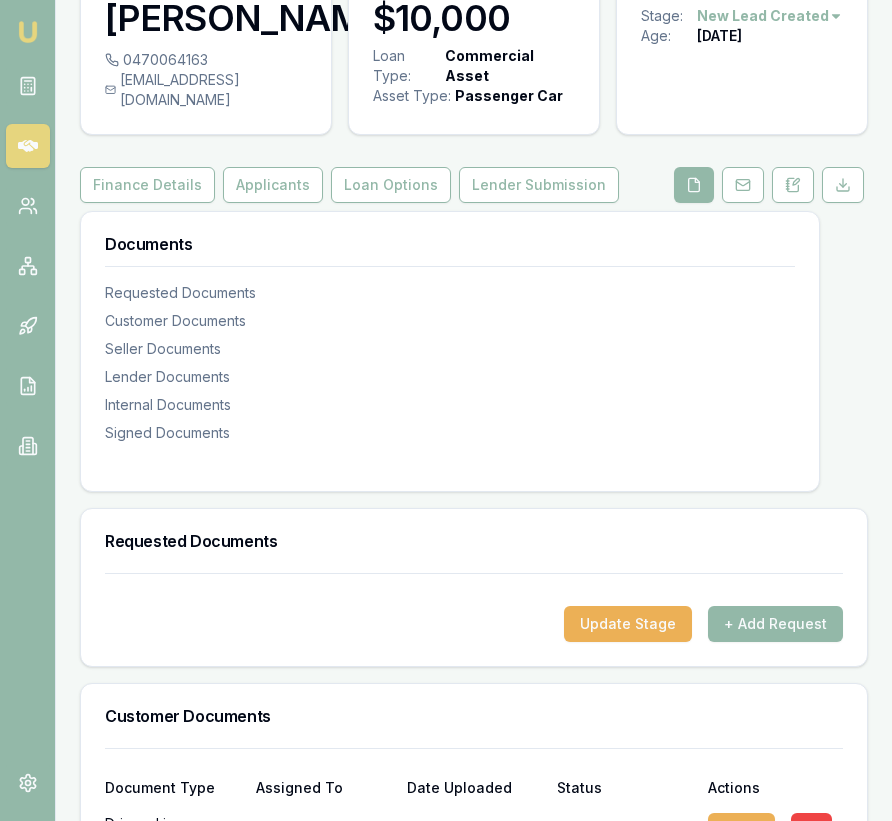 scroll, scrollTop: 0, scrollLeft: 0, axis: both 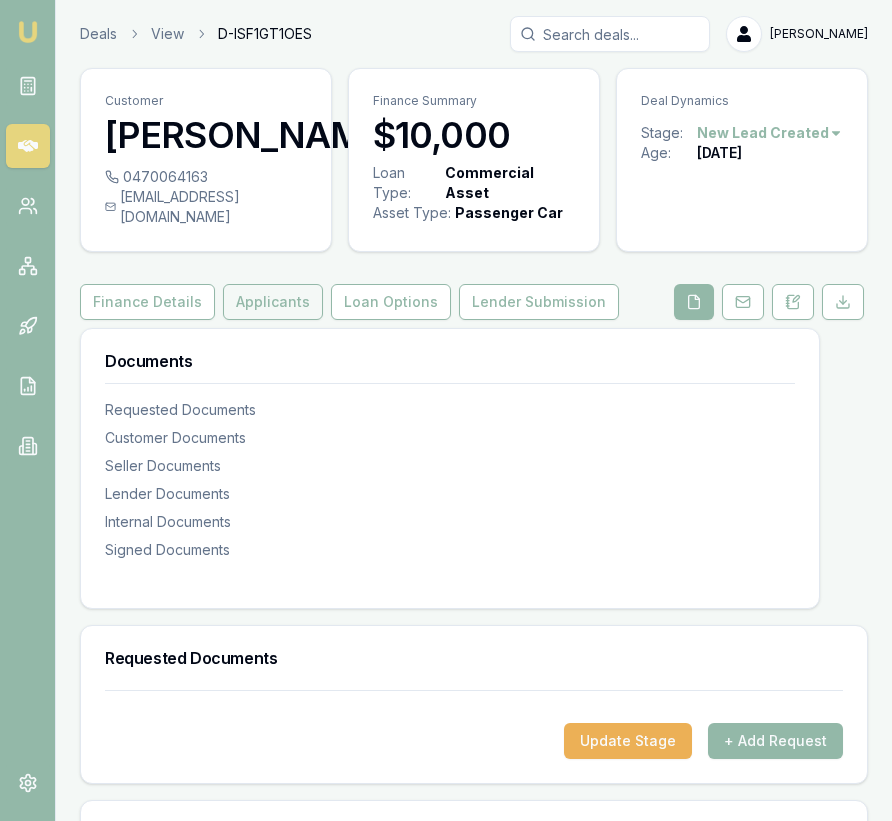 click on "Applicants" at bounding box center (273, 302) 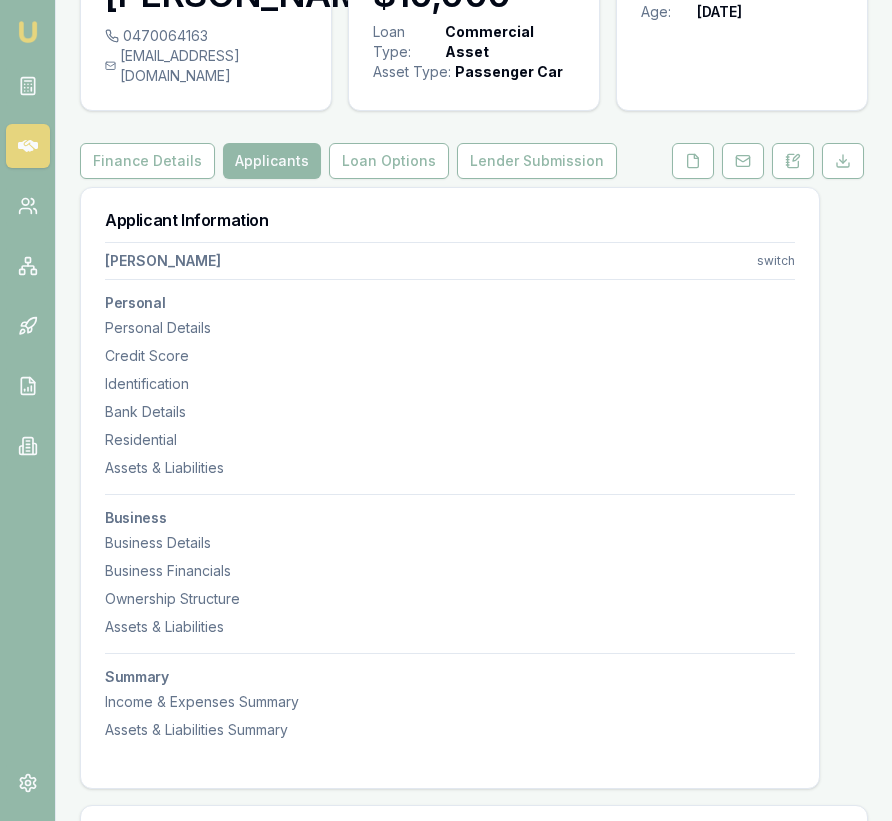 scroll, scrollTop: 0, scrollLeft: 0, axis: both 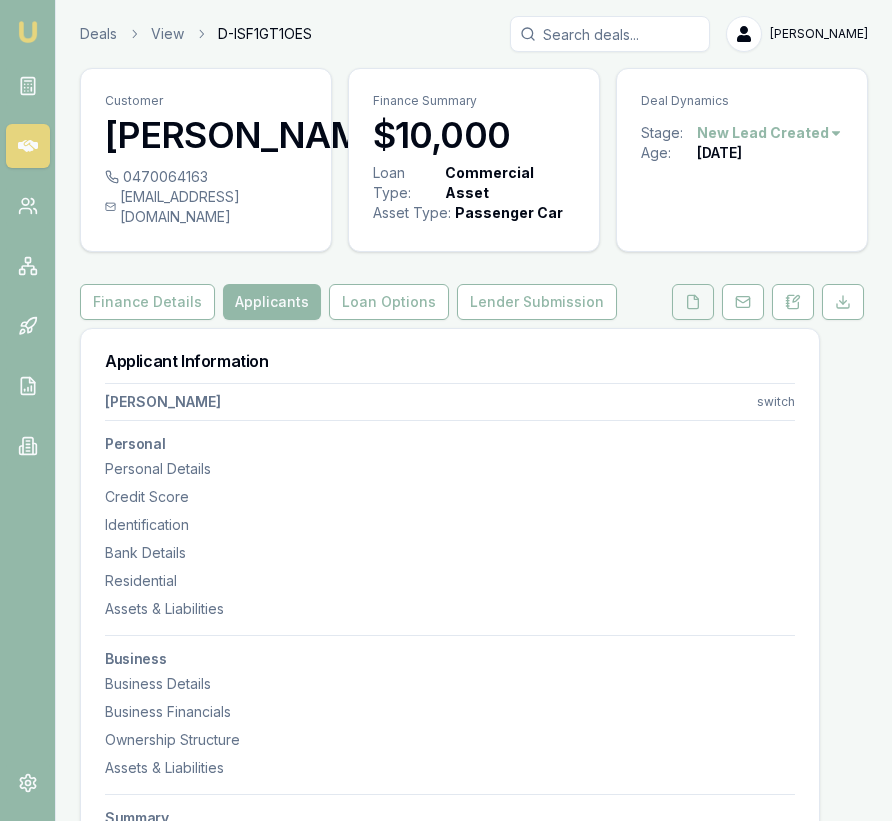 click at bounding box center [693, 302] 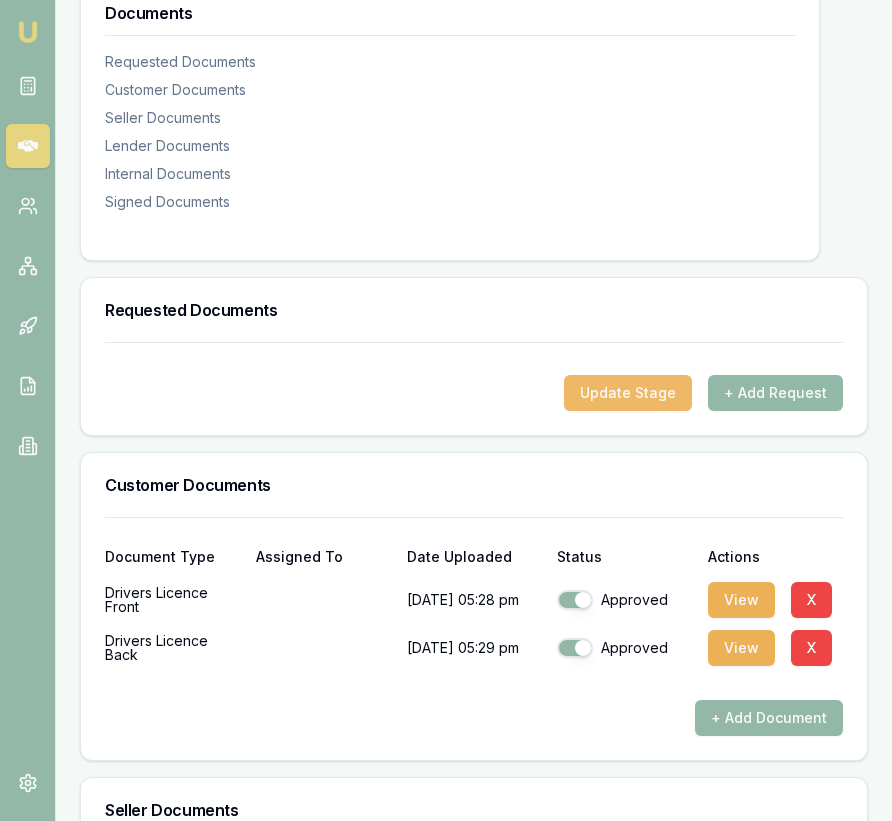 scroll, scrollTop: 404, scrollLeft: 0, axis: vertical 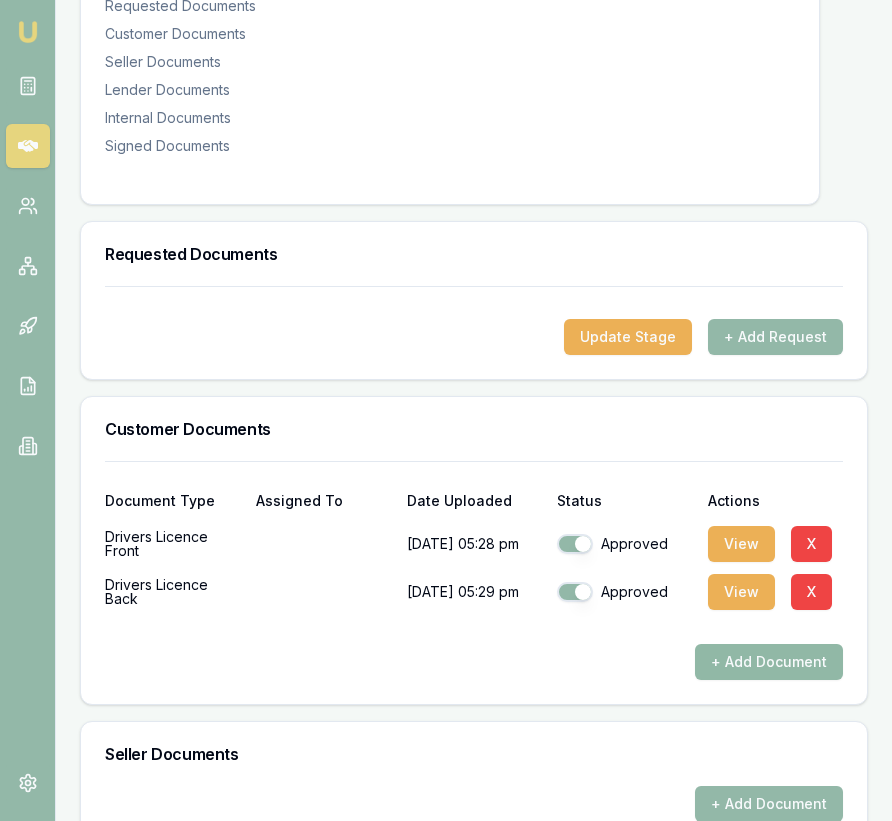 click on "+ Add Document" at bounding box center (769, 662) 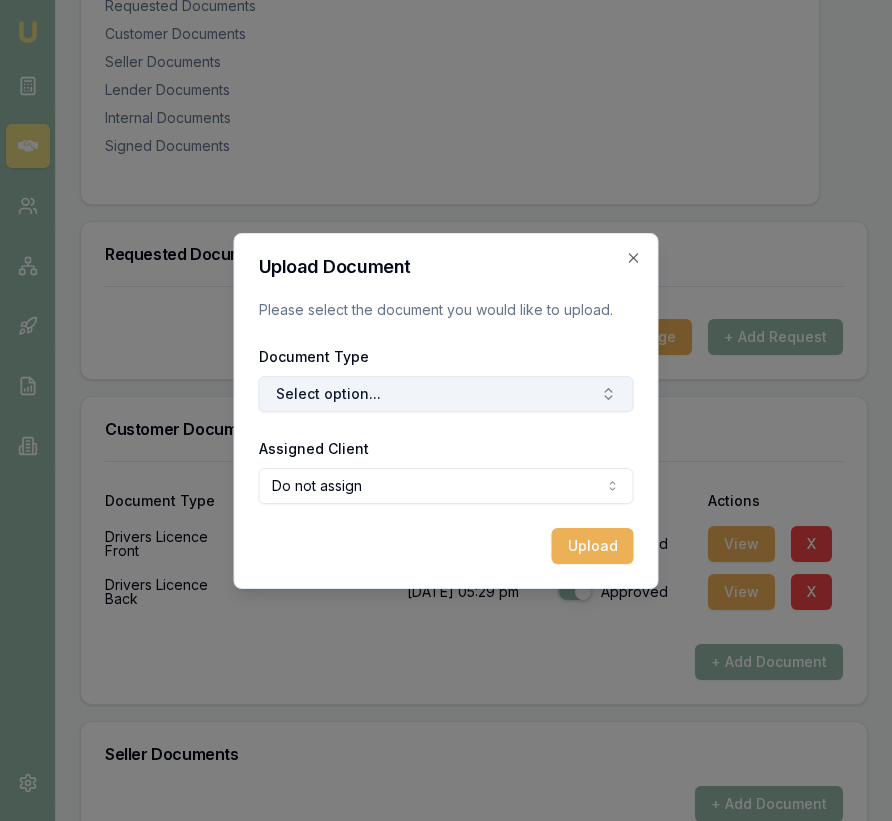 click on "Select option..." at bounding box center (446, 394) 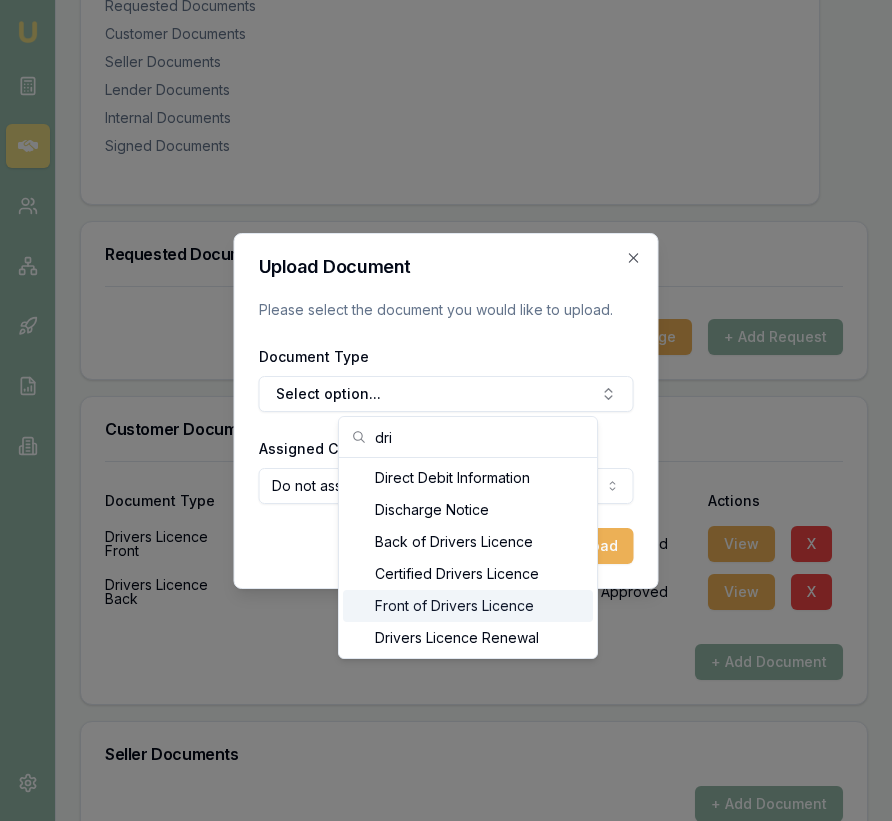 type on "dri" 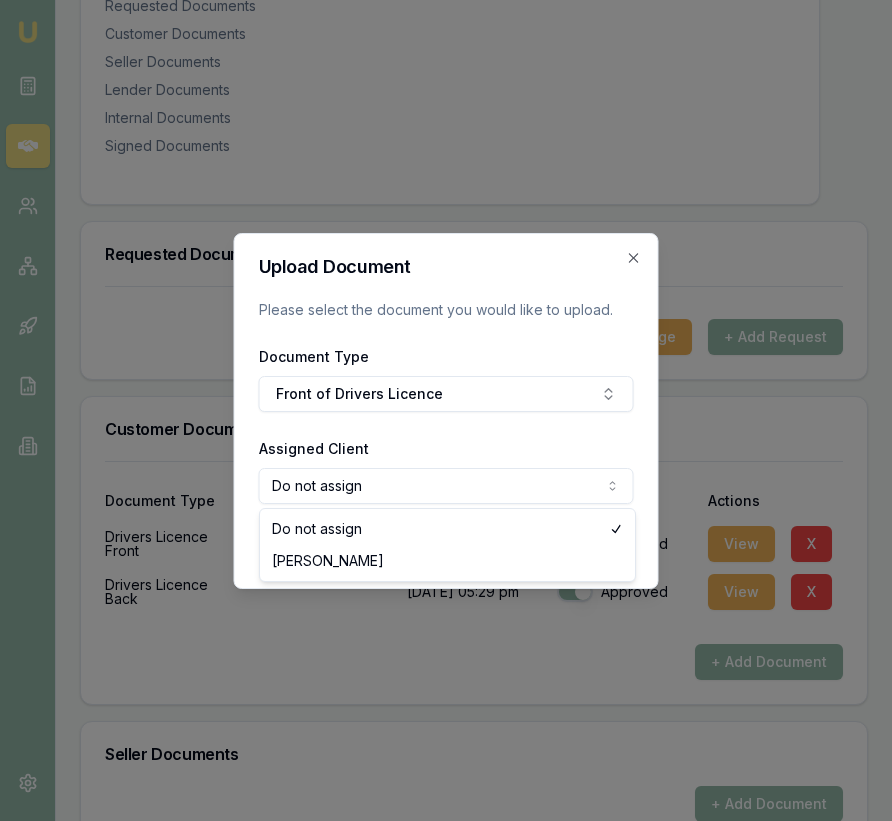 click on "Emu Broker Deals View D-ISF1GT1OES [PERSON_NAME] Toggle Menu Customer [PERSON_NAME] 0470064163 [EMAIL_ADDRESS][DOMAIN_NAME] Finance Summary $10,000 Loan Type: Commercial Asset Asset Type : Passenger Car Deal Dynamics Stage: New Lead Created Age: [DEMOGRAPHIC_DATA][DATE] Finance Details Applicants Loan Options Lender Submission Documents Requested Documents Customer Documents Seller Documents Lender Documents Internal Documents Signed Documents Requested Documents Update Stage + Add Request Customer Documents Document Type Assigned To Date Uploaded Status Actions Drivers Licence Front   [DATE] 05:28 pm Approved View X Drivers Licence Back   [DATE] 05:29 pm Approved View X + Add Document Seller Documents + Add Document Lender Documents + Add Document Internal Documents + Add Document Signed Documents Document Type Assigned To Date Uploaded Status Actions Privacy Consent [PERSON_NAME] [DATE] 04:39 pm Approved View X + Add Document Upload Document Please select the document you would like to upload." at bounding box center [446, 6] 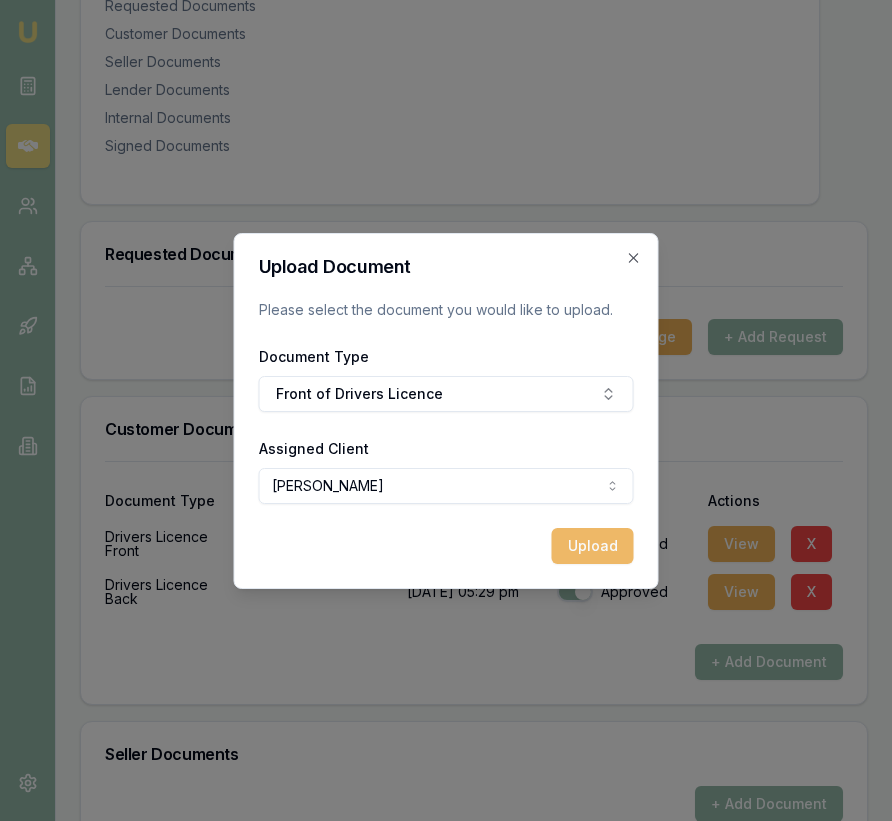 click on "Upload" at bounding box center (593, 546) 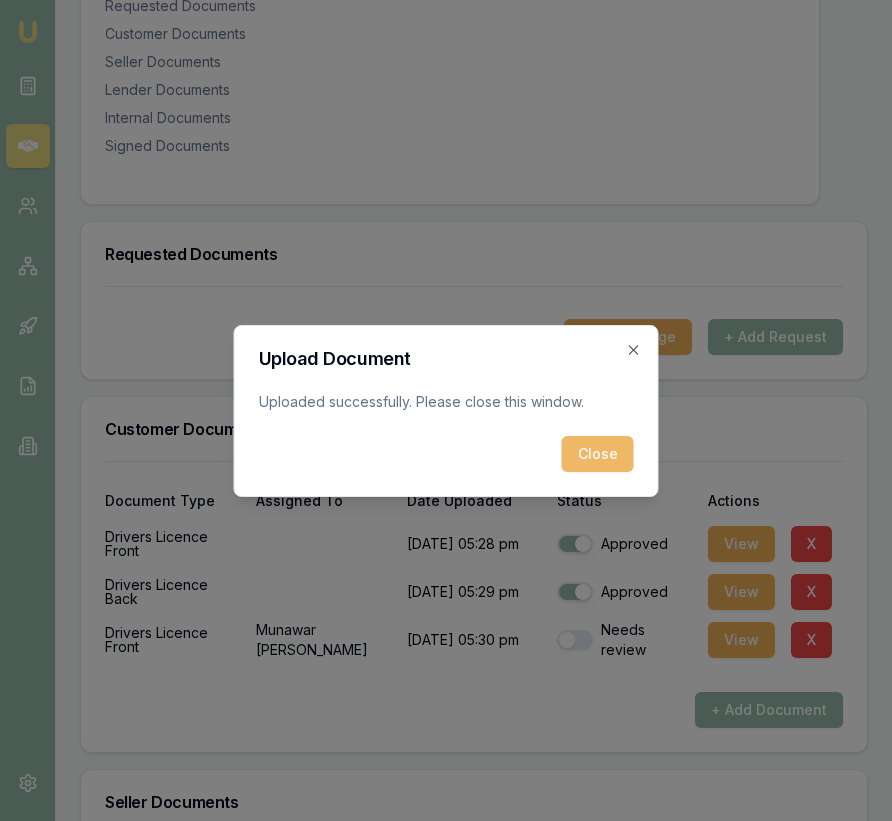 click on "Close" at bounding box center (598, 454) 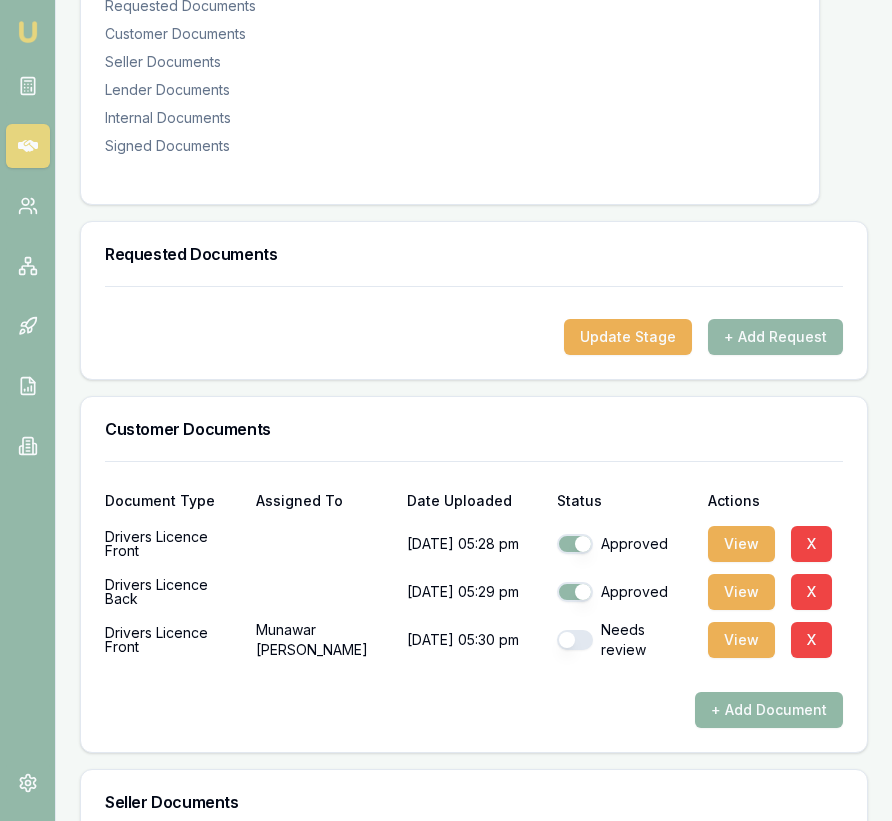click on "+ Add Document" at bounding box center [769, 710] 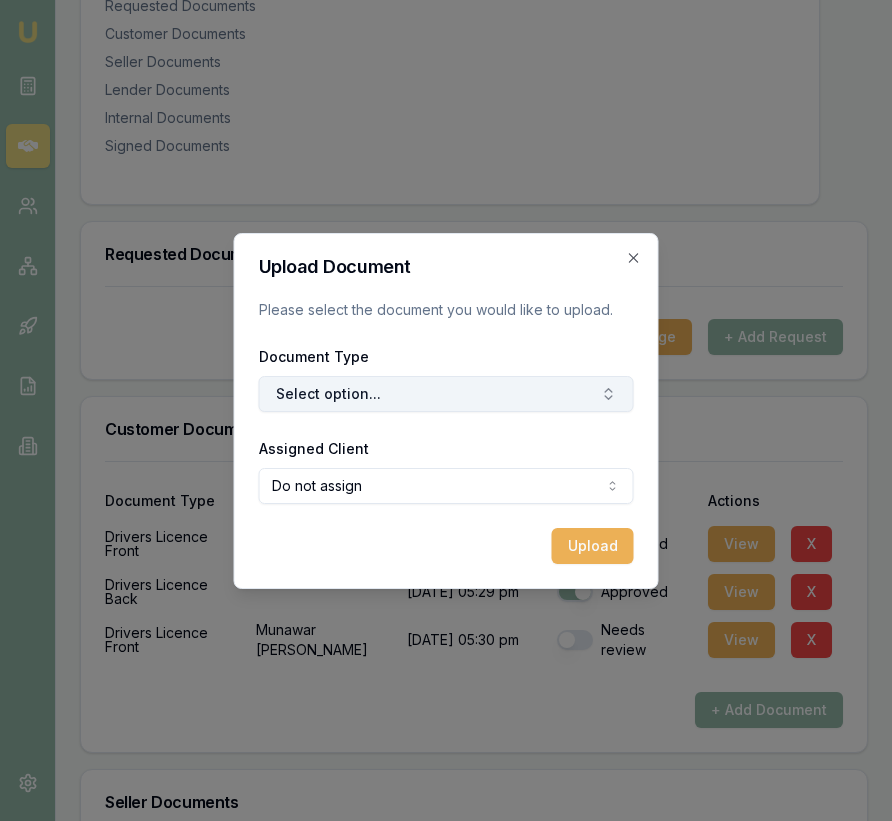 click on "Select option..." at bounding box center [446, 394] 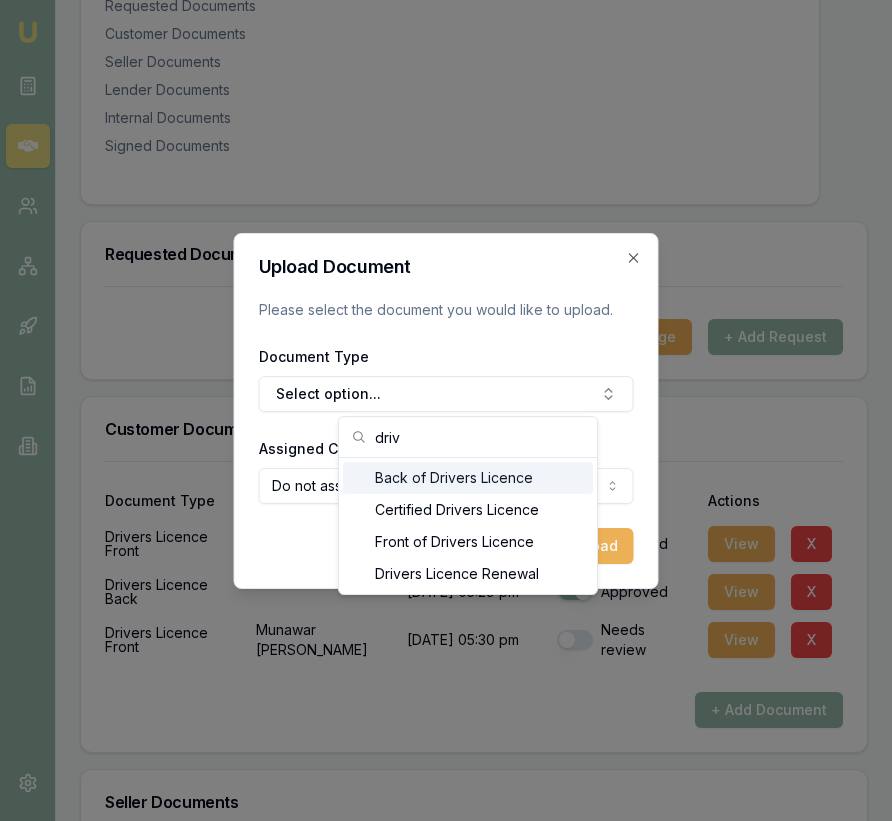 type on "driv" 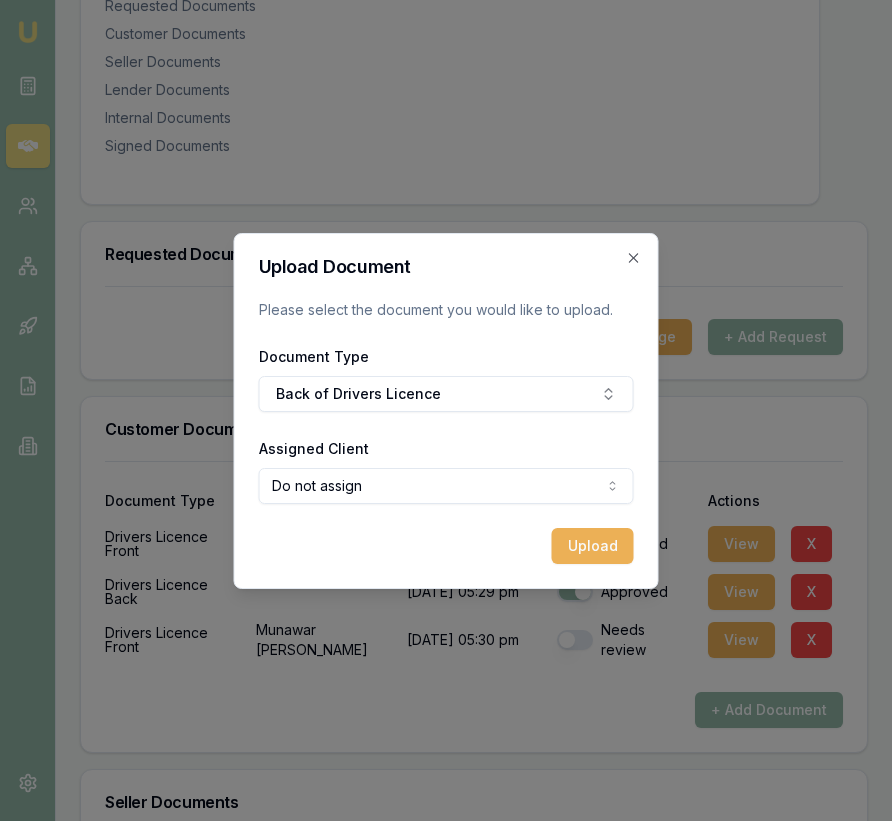 click on "Emu Broker Deals View D-ISF1GT1OES [PERSON_NAME] Toggle Menu Customer [PERSON_NAME] 0470064163 [EMAIL_ADDRESS][DOMAIN_NAME] Finance Summary $10,000 Loan Type: Commercial Asset Asset Type : Passenger Car Deal Dynamics Stage: New Lead Created Age: [DEMOGRAPHIC_DATA][DATE] Finance Details Applicants Loan Options Lender Submission Documents Requested Documents Customer Documents Seller Documents Lender Documents Internal Documents Signed Documents Requested Documents Update Stage + Add Request Customer Documents Document Type Assigned To Date Uploaded Status Actions Drivers Licence Front   [DATE] 05:28 pm Approved View X Drivers Licence Back   [DATE] 05:29 pm Approved View X Drivers Licence Front [PERSON_NAME] [DATE] 05:30 pm Needs review View X + Add Document Seller Documents + Add Document Lender Documents + Add Document Internal Documents + Add Document Signed Documents Document Type Assigned To Date Uploaded Status Actions Privacy Consent [PERSON_NAME] [DATE] 04:39 pm Approved View X Close" at bounding box center (446, 6) 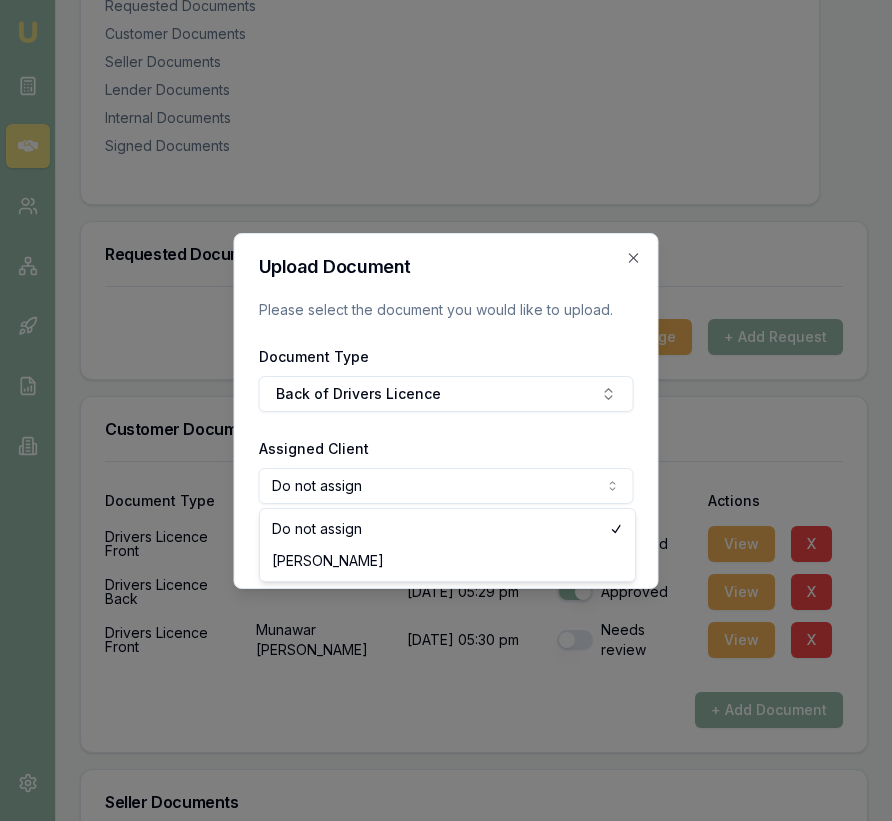 select on "U-3BXZ2EVK2V" 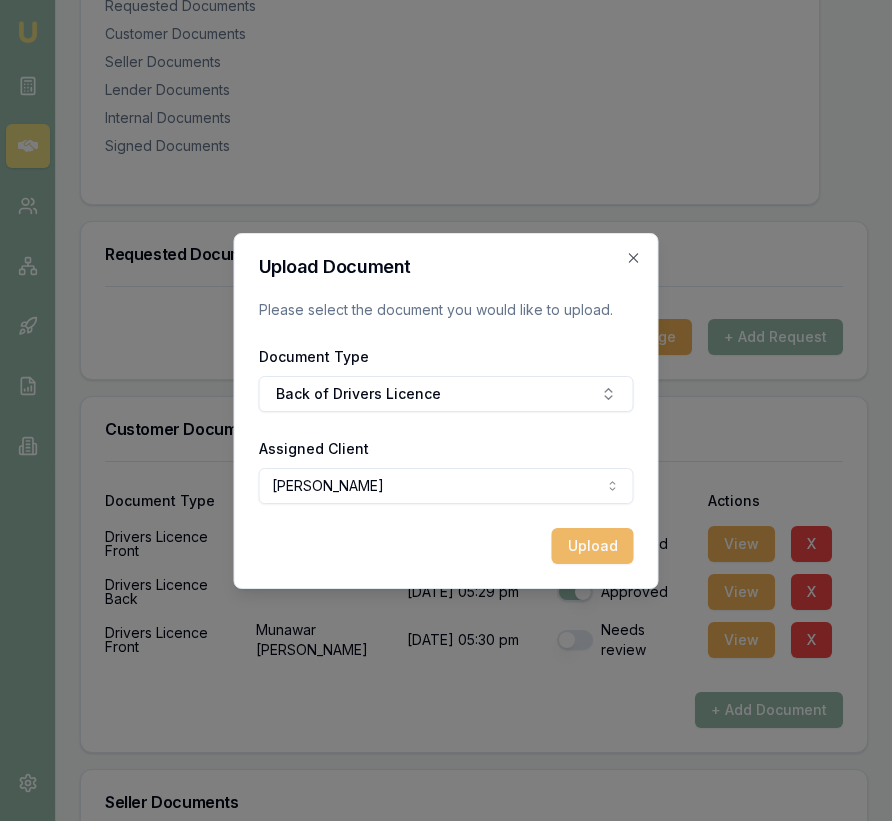 click on "Upload" at bounding box center (593, 546) 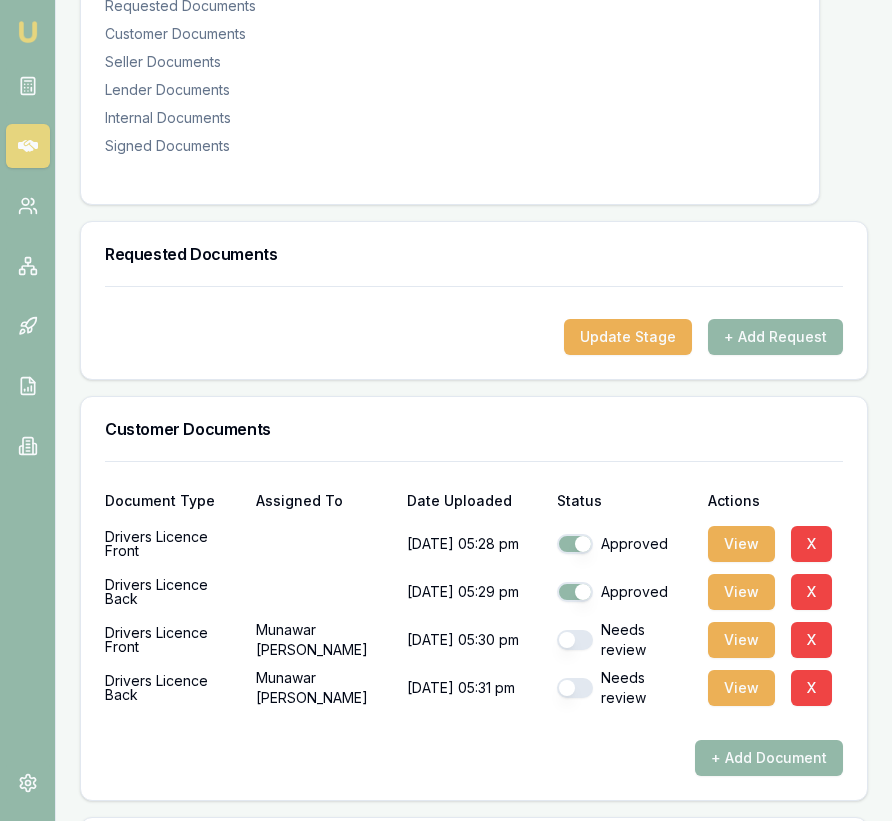 drag, startPoint x: 577, startPoint y: 700, endPoint x: 579, endPoint y: 673, distance: 27.073973 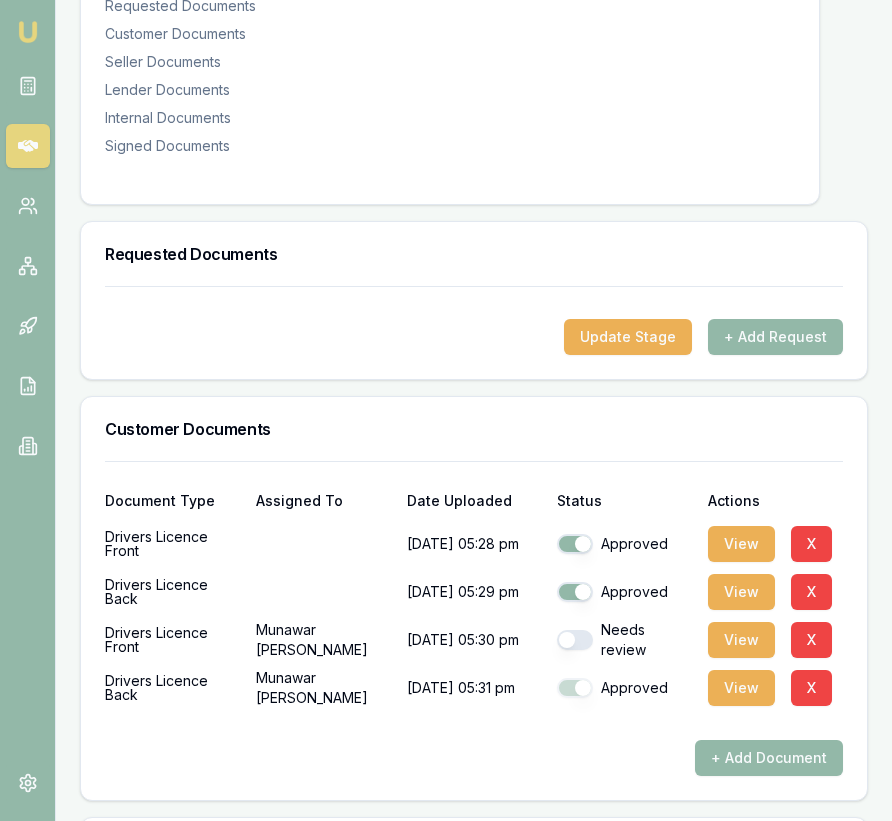 click at bounding box center [575, 640] 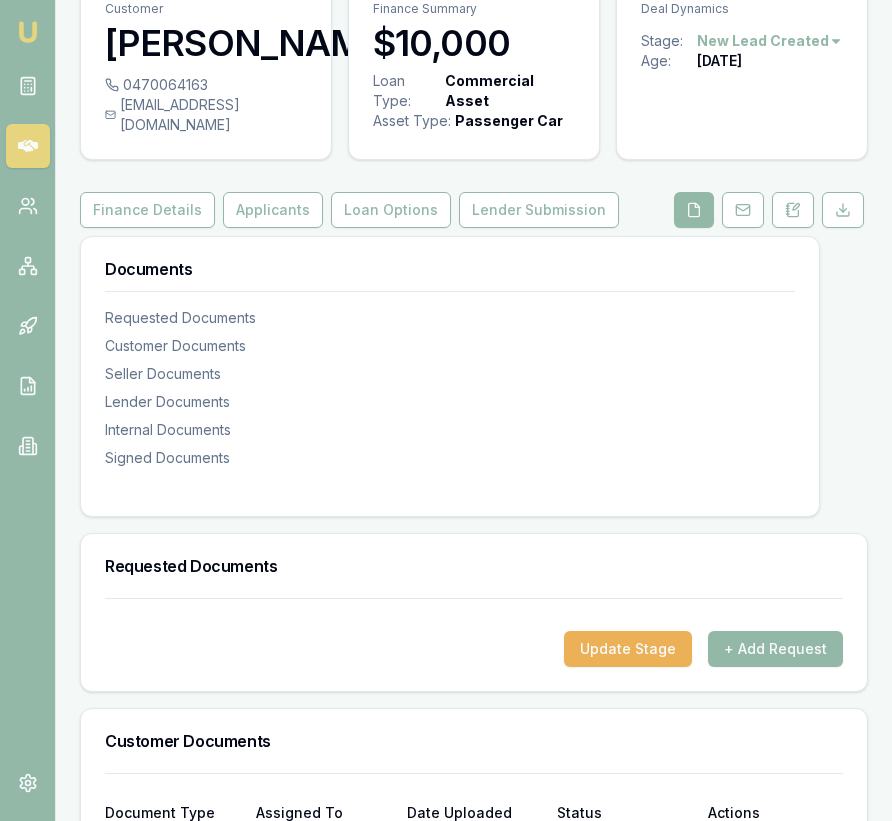 scroll, scrollTop: 73, scrollLeft: 0, axis: vertical 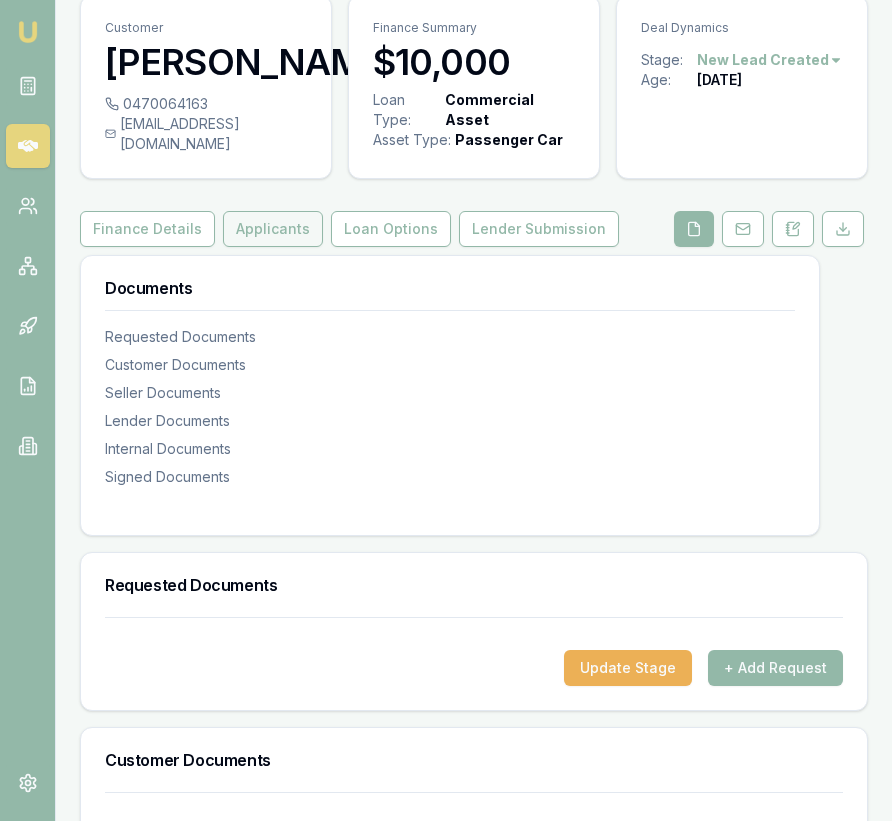drag, startPoint x: 281, startPoint y: 226, endPoint x: 276, endPoint y: 248, distance: 22.561028 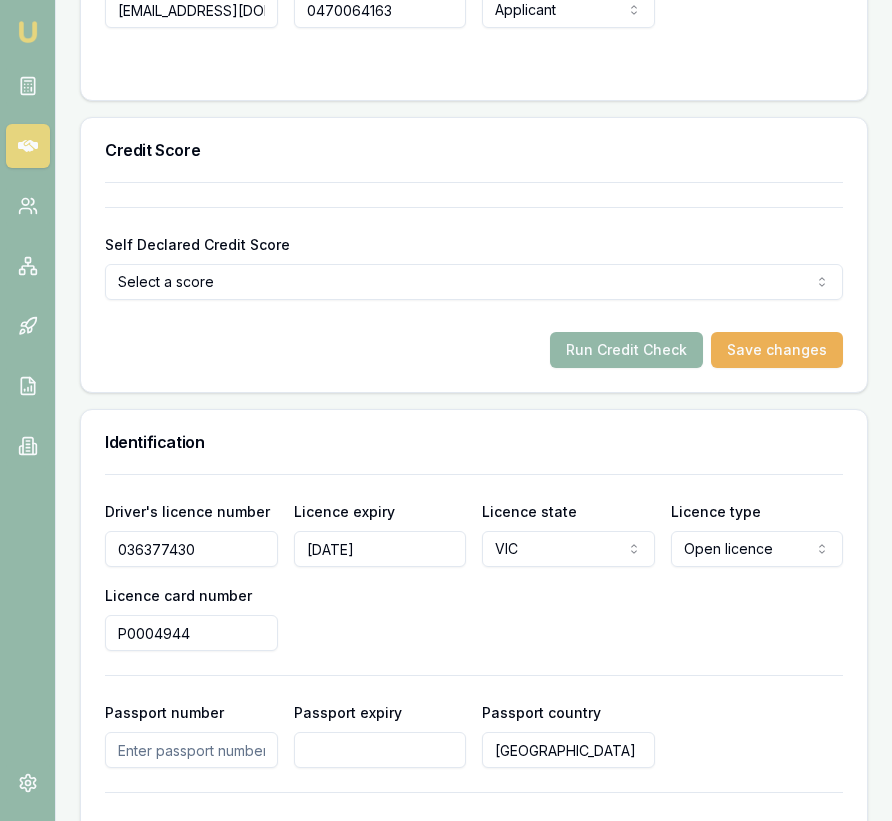 scroll, scrollTop: 1263, scrollLeft: 0, axis: vertical 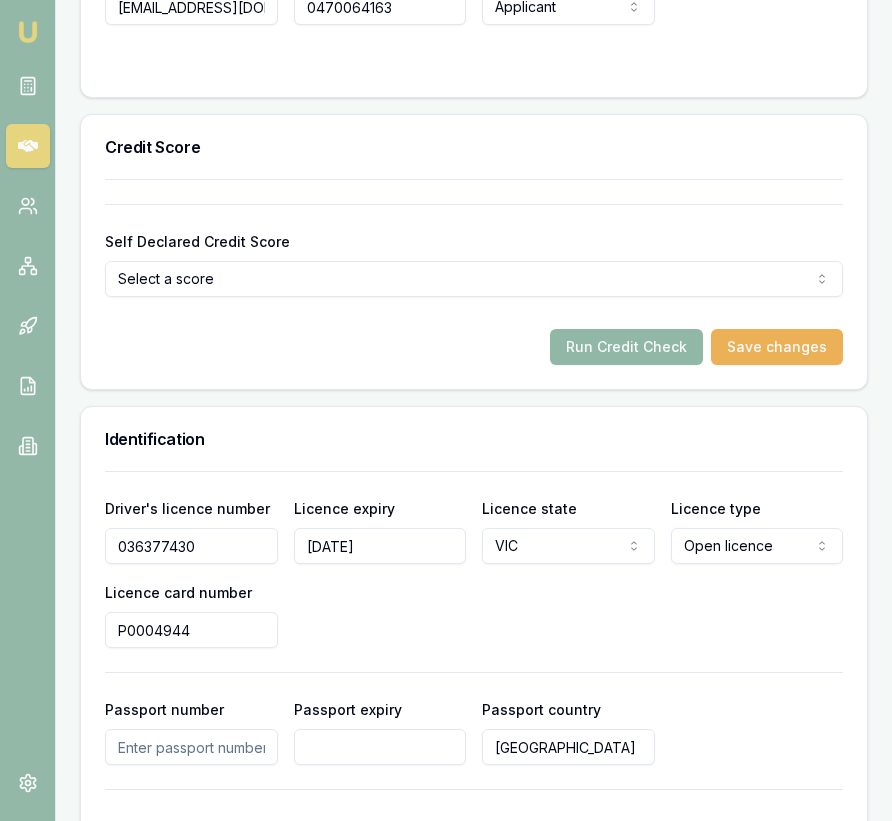 click on "Run Credit Check" at bounding box center (626, 347) 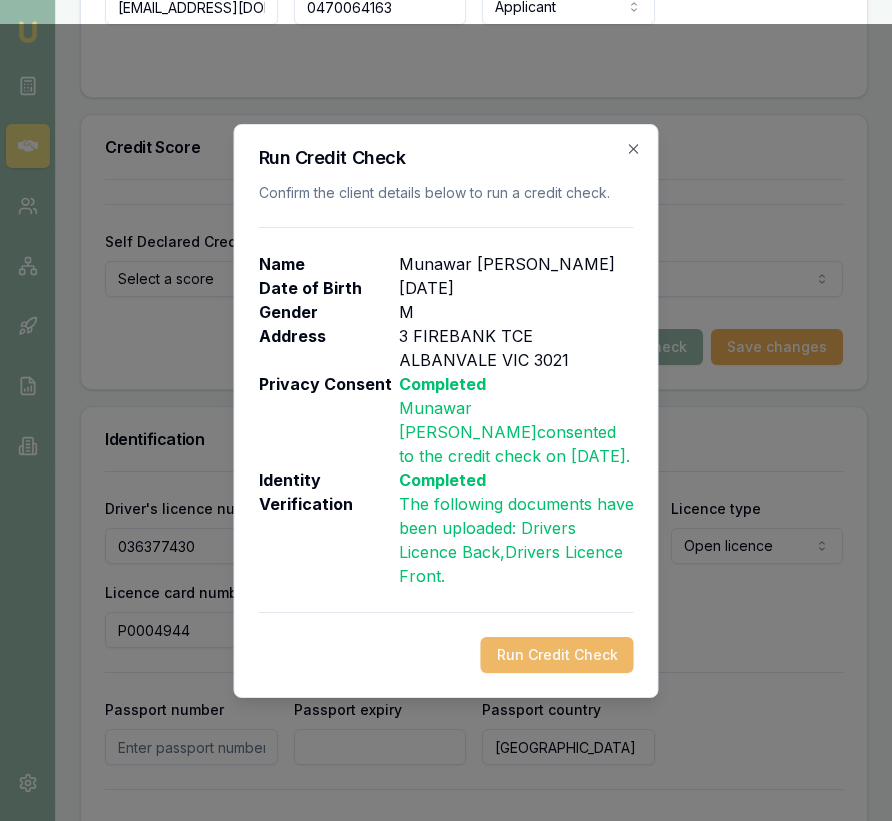 click on "Run Credit Check" at bounding box center [557, 655] 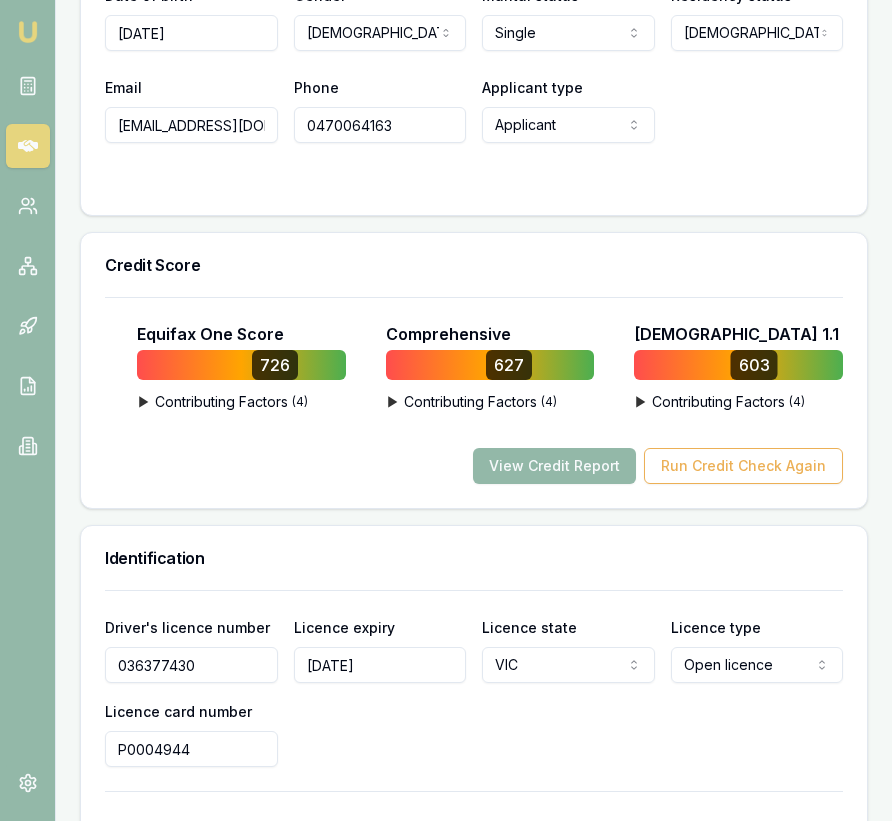 scroll, scrollTop: 1112, scrollLeft: 0, axis: vertical 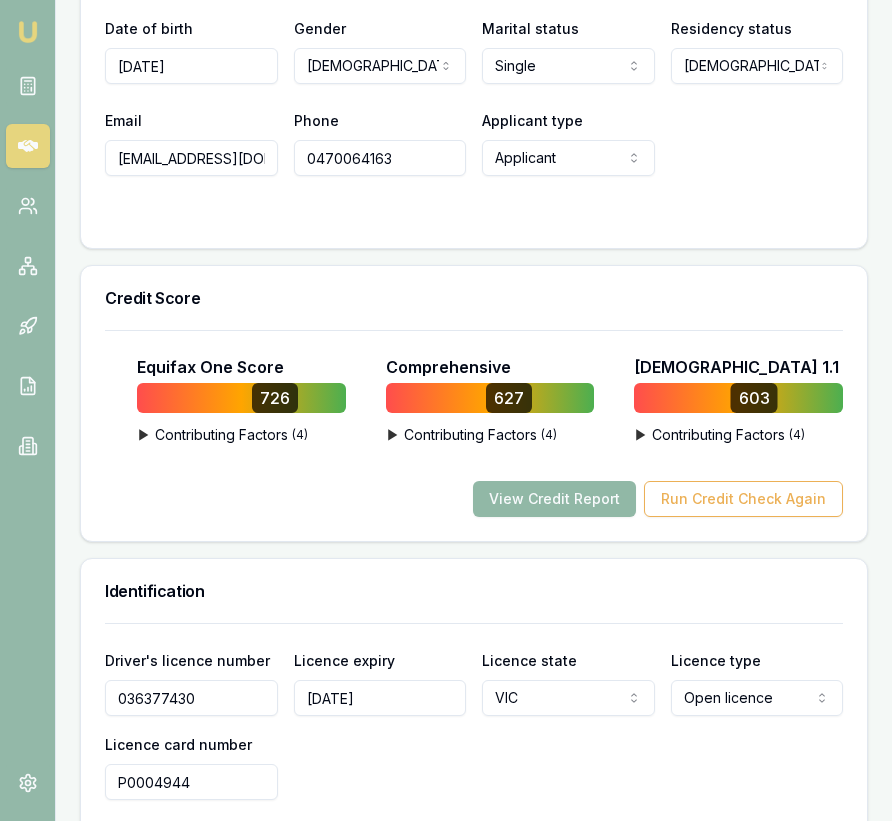 click on "View Credit Report" at bounding box center [554, 499] 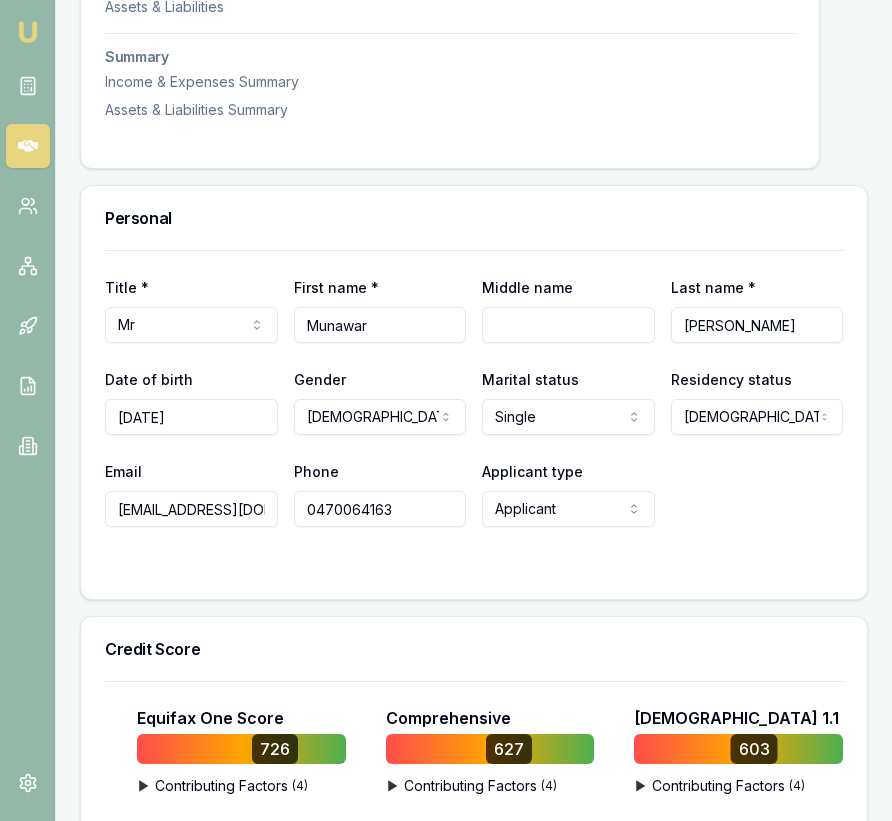 scroll, scrollTop: 779, scrollLeft: 0, axis: vertical 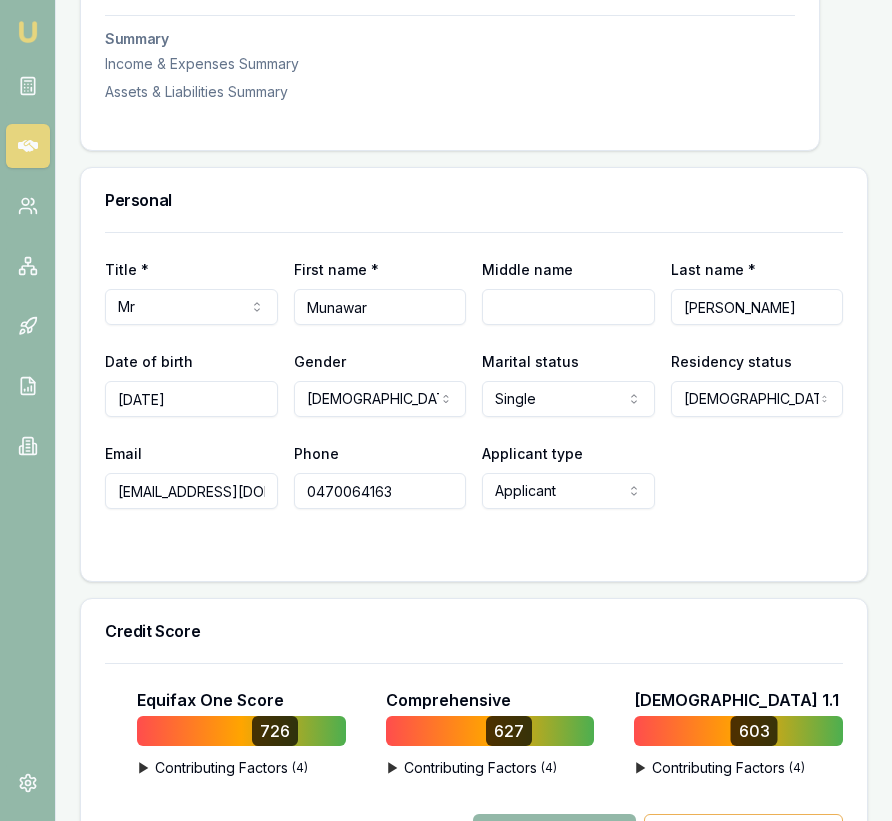 click on "[EMAIL_ADDRESS][DOMAIN_NAME]" at bounding box center [191, 491] 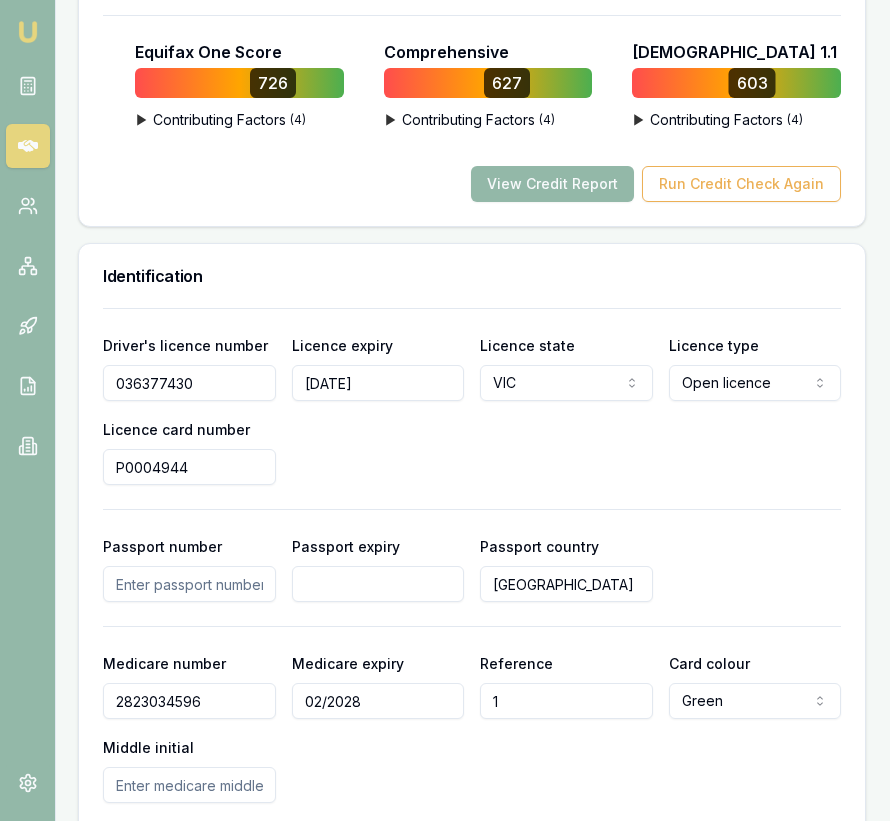 scroll, scrollTop: 1511, scrollLeft: 2, axis: both 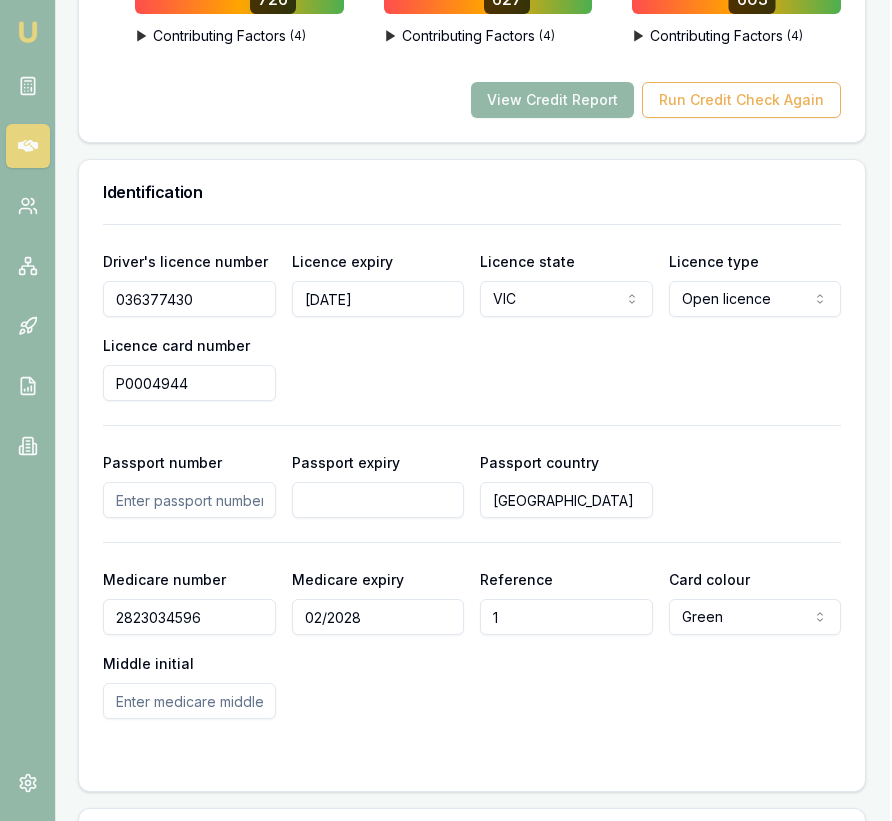 click on "P0004944" at bounding box center [189, 383] 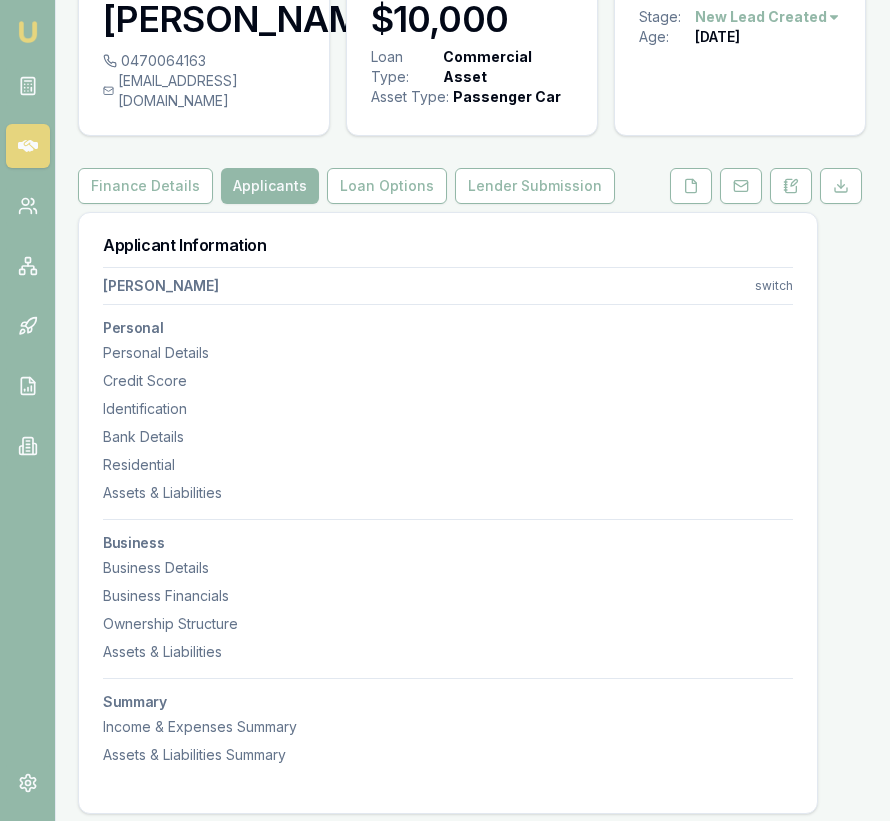 scroll, scrollTop: 0, scrollLeft: 2, axis: horizontal 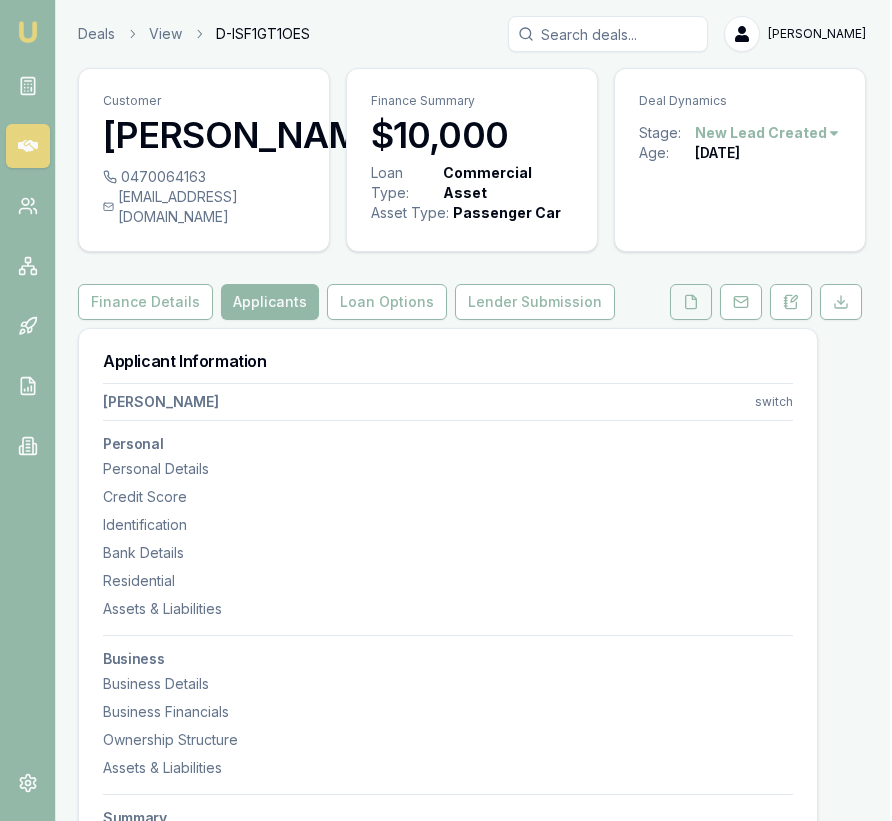 click 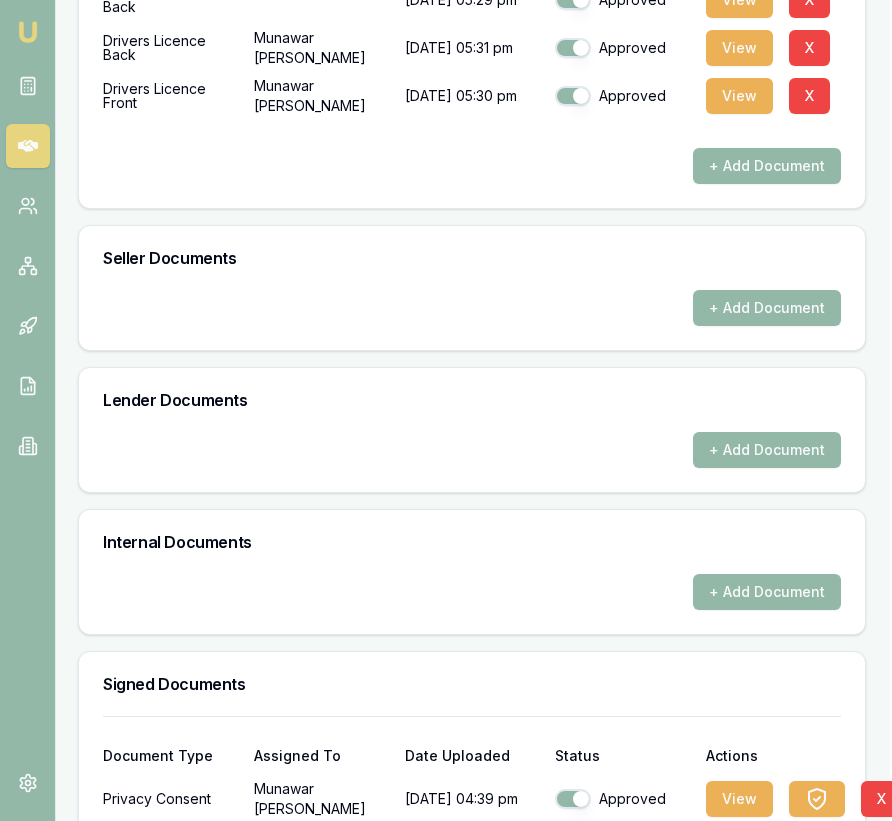 scroll, scrollTop: 1123, scrollLeft: 2, axis: both 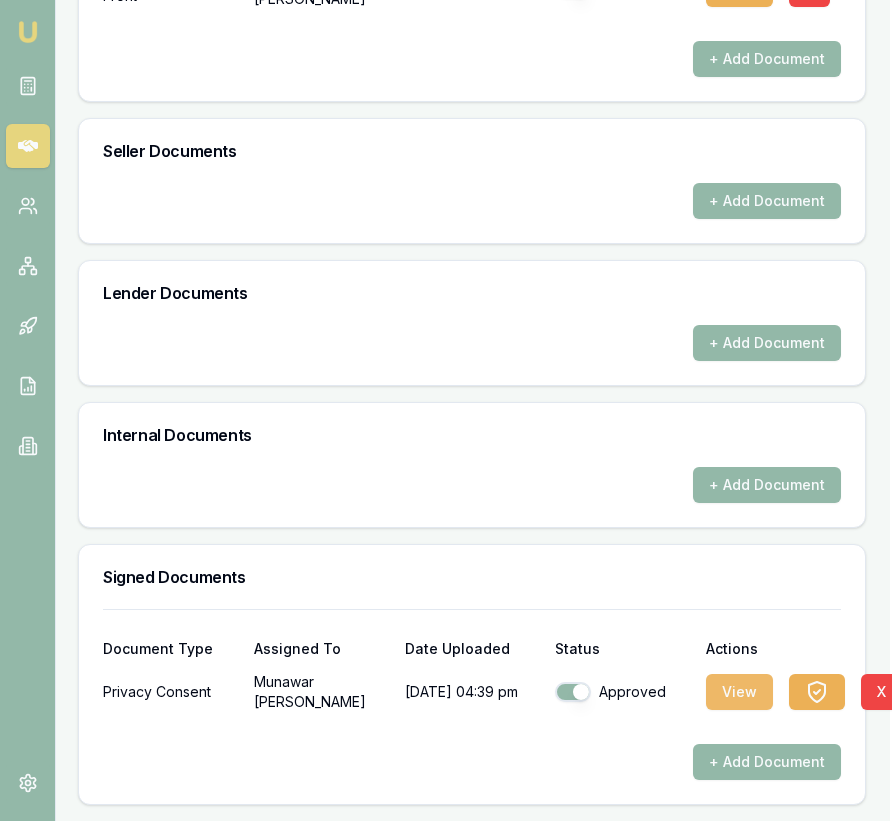 click on "View" at bounding box center (739, 692) 